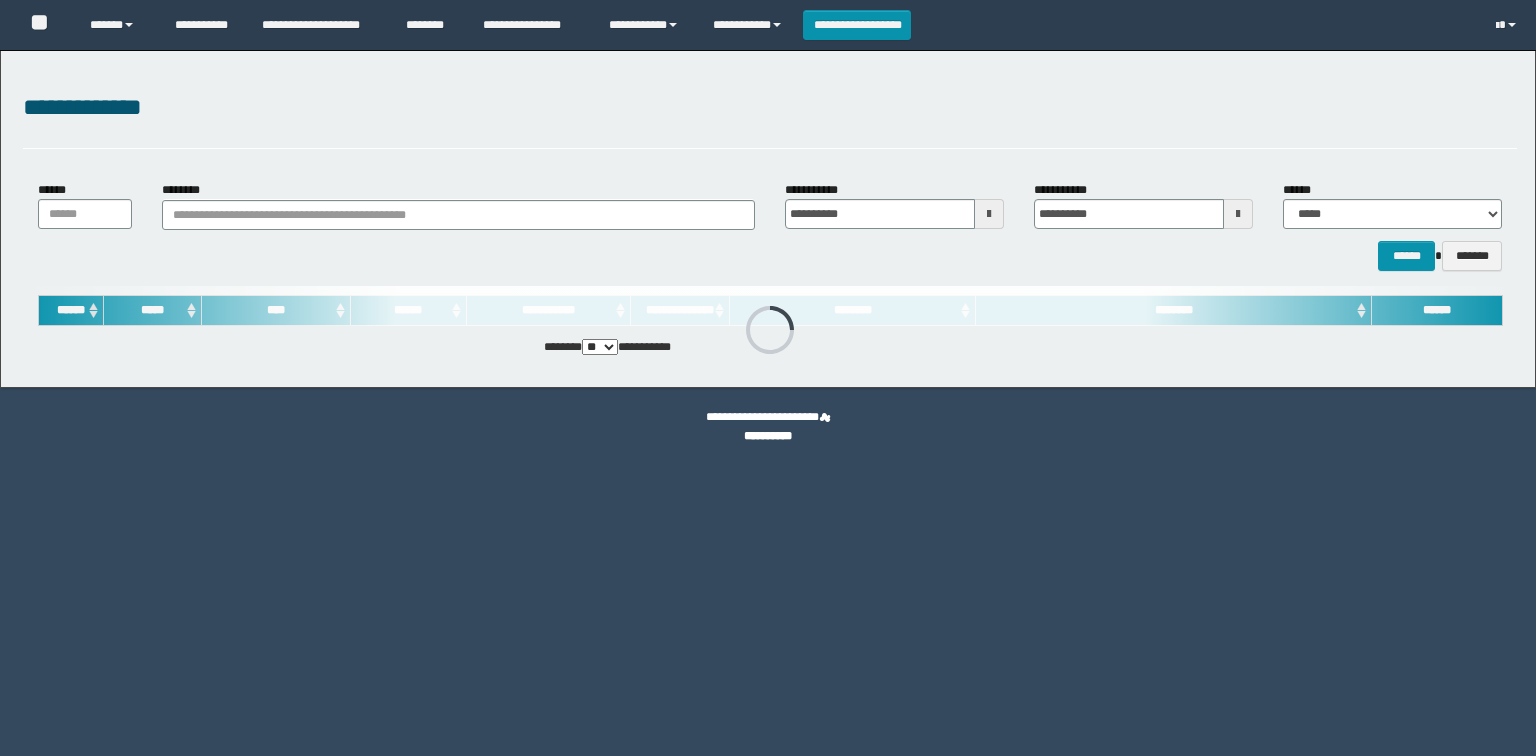 scroll, scrollTop: 0, scrollLeft: 0, axis: both 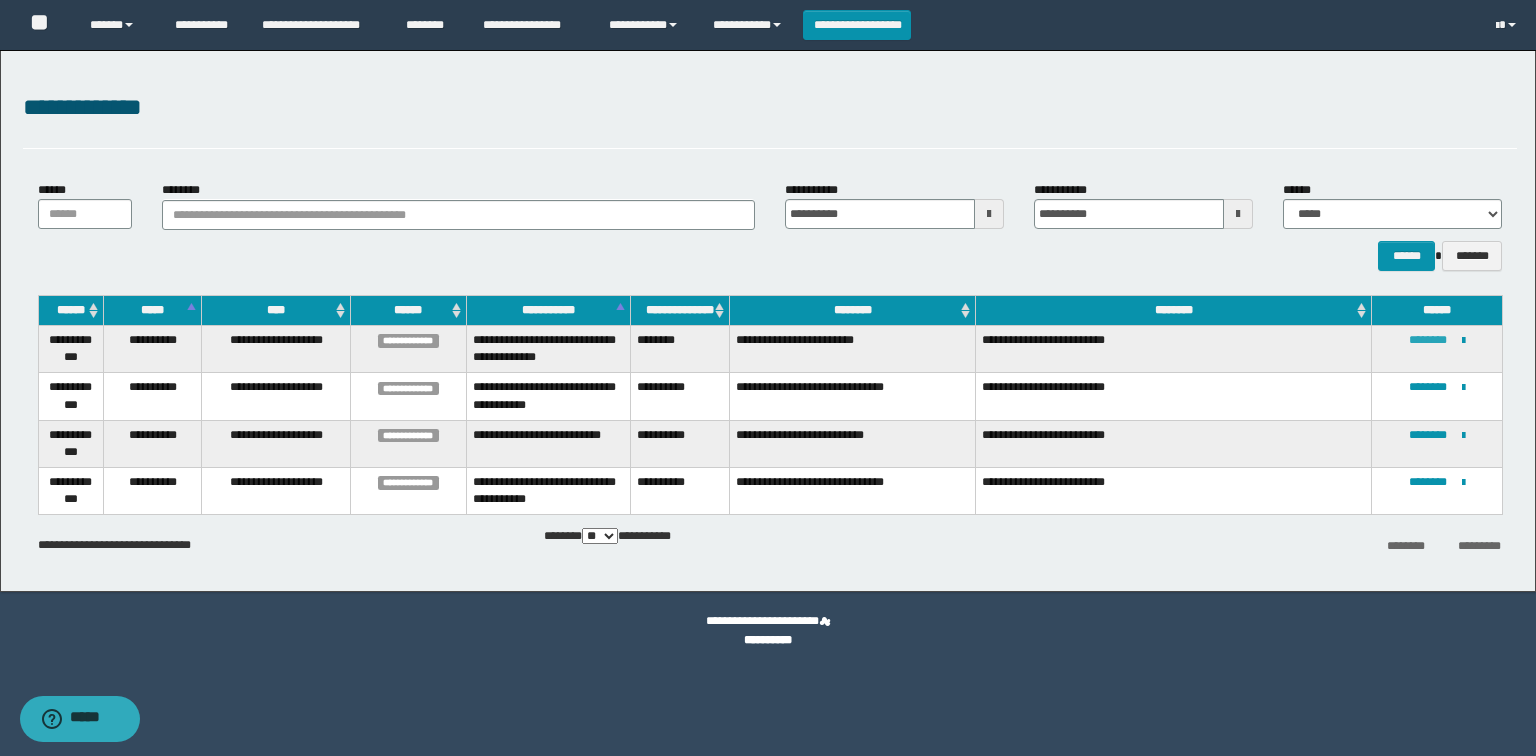 click on "********" at bounding box center [1428, 340] 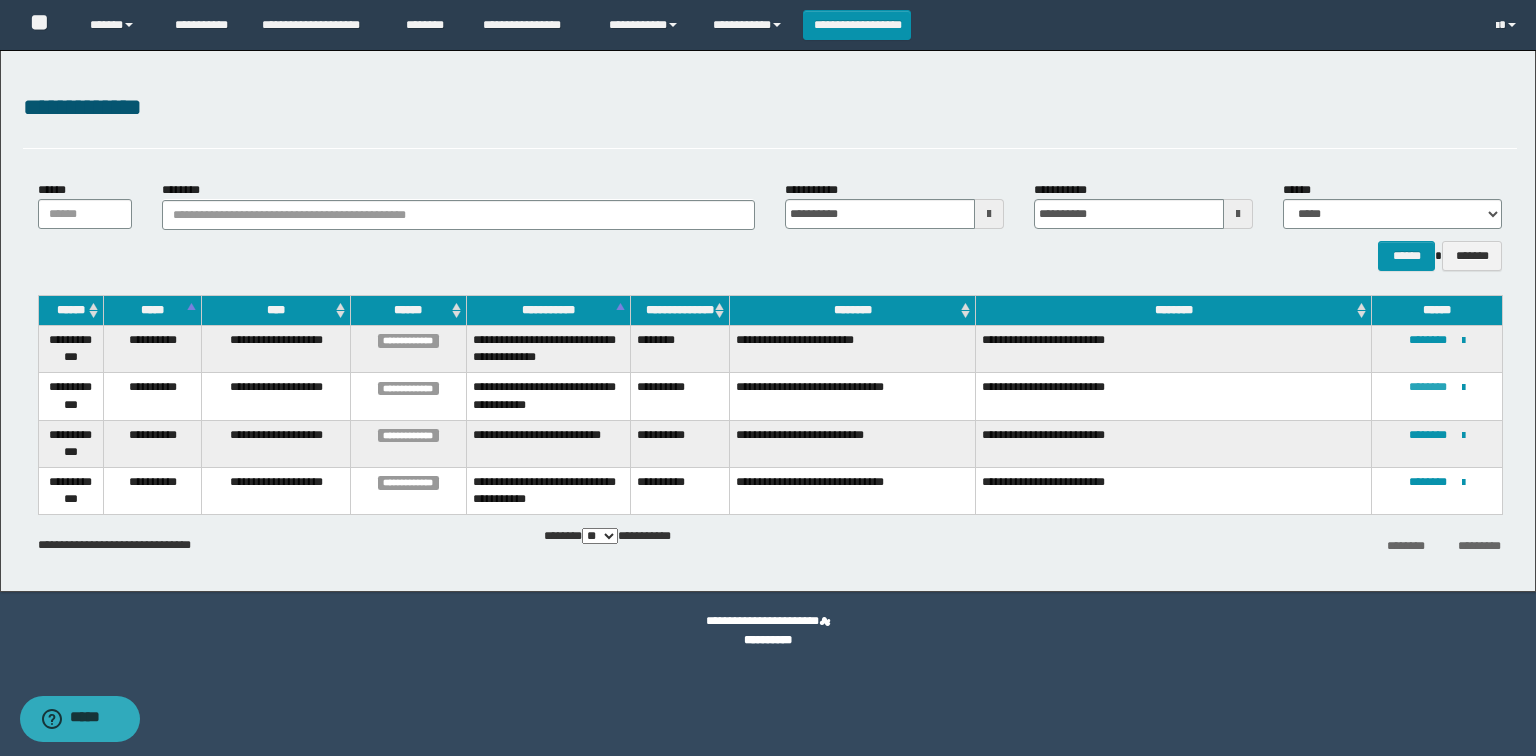 click on "********" at bounding box center [1428, 387] 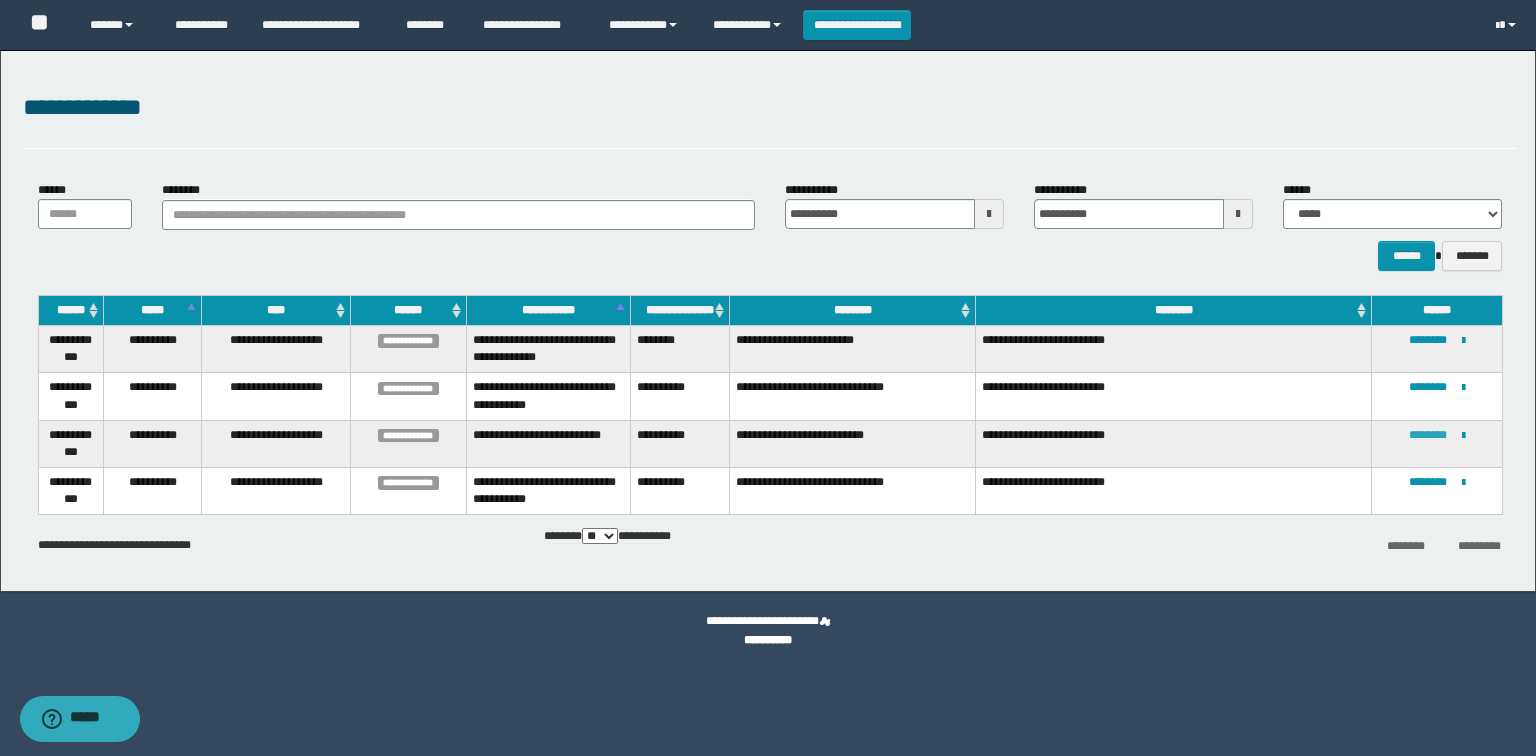 click on "********" at bounding box center (1428, 435) 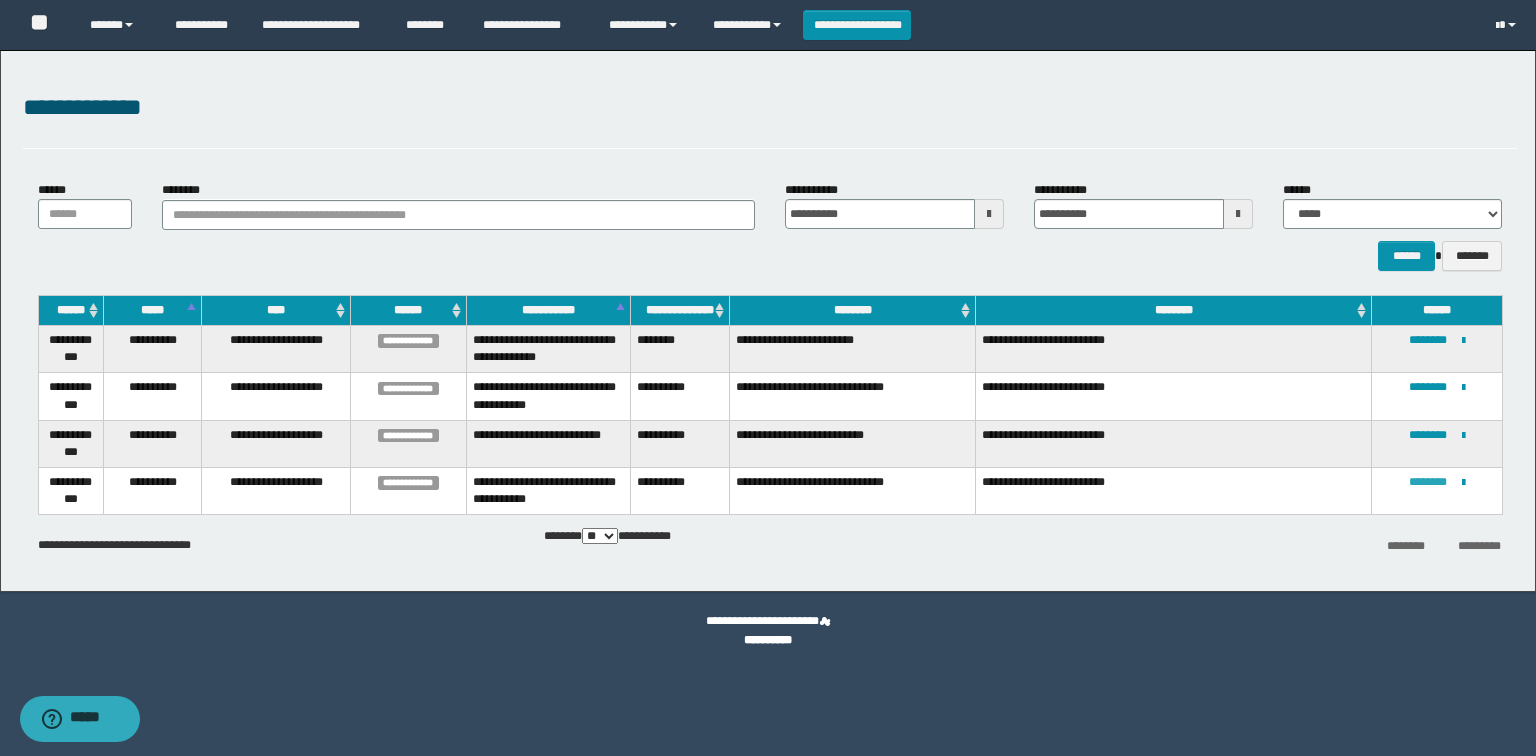click on "********" at bounding box center [1428, 482] 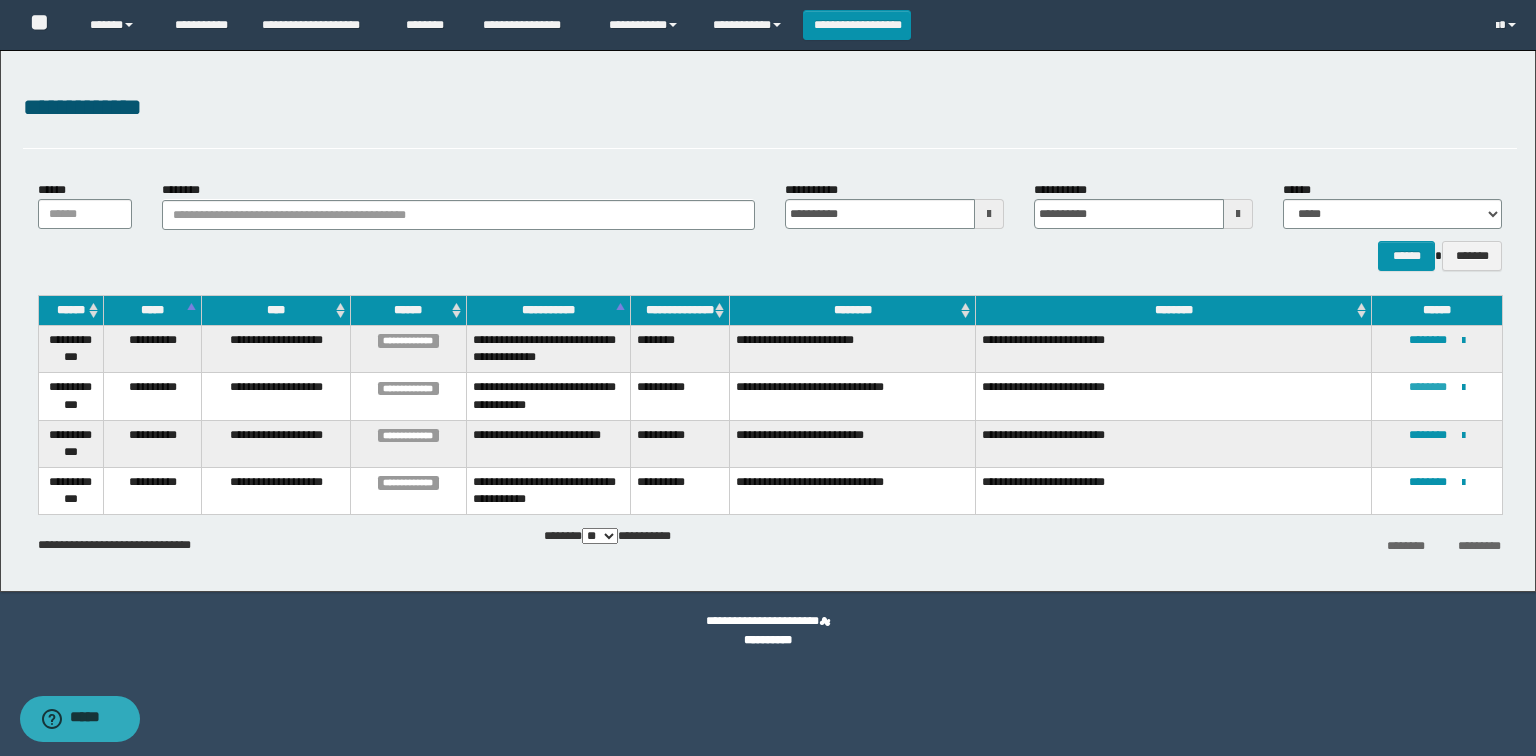 click on "********" at bounding box center (1428, 387) 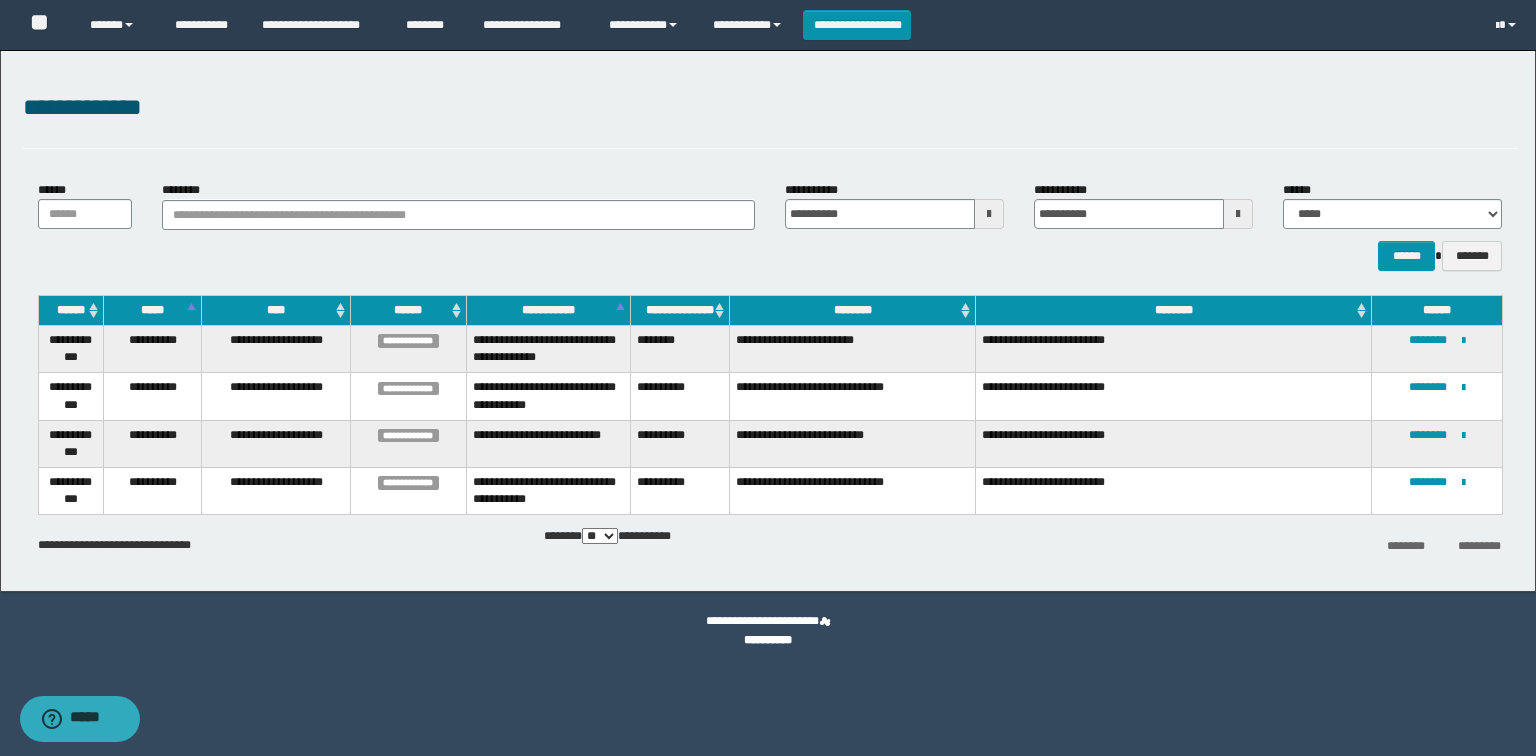 click on "**********" at bounding box center [1437, 396] 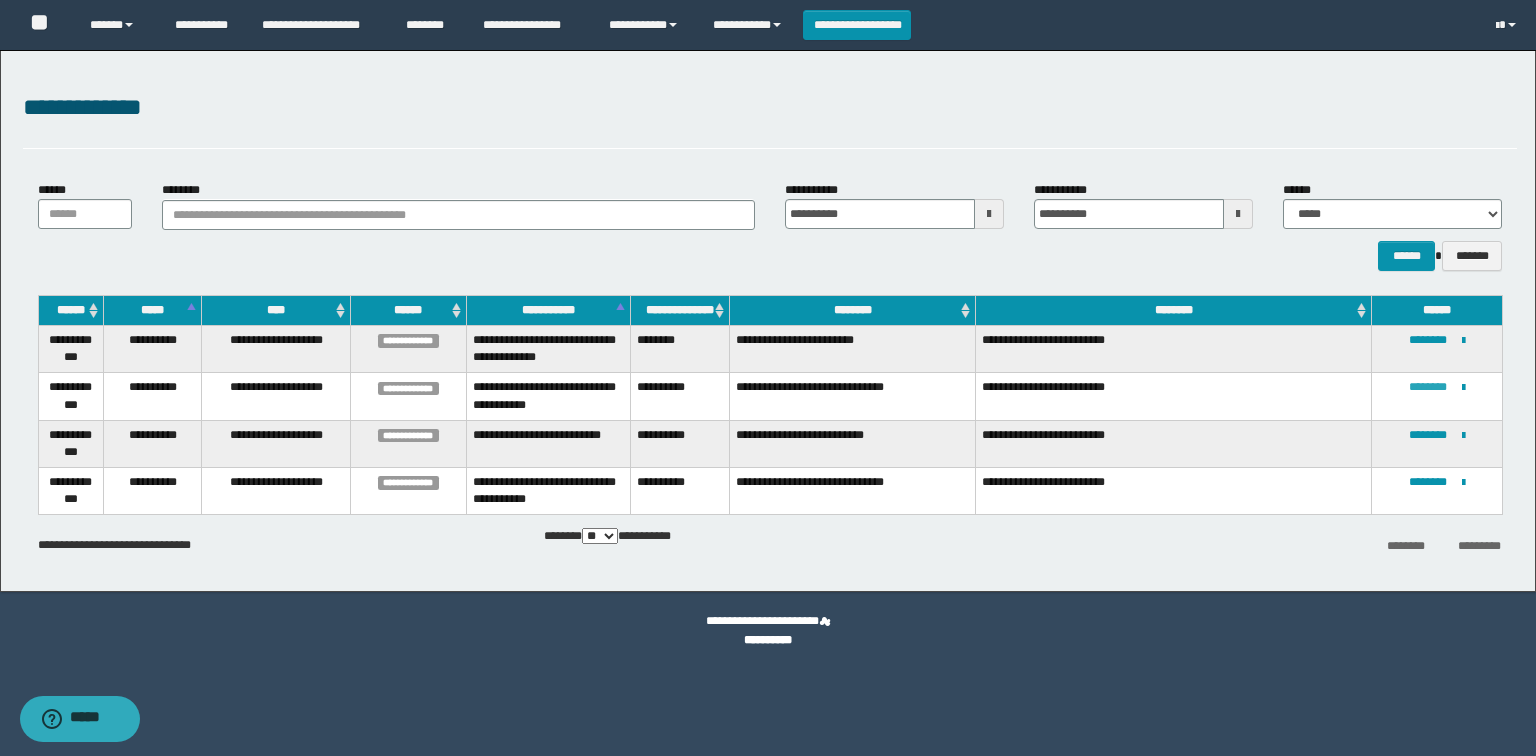click on "********" at bounding box center [1428, 387] 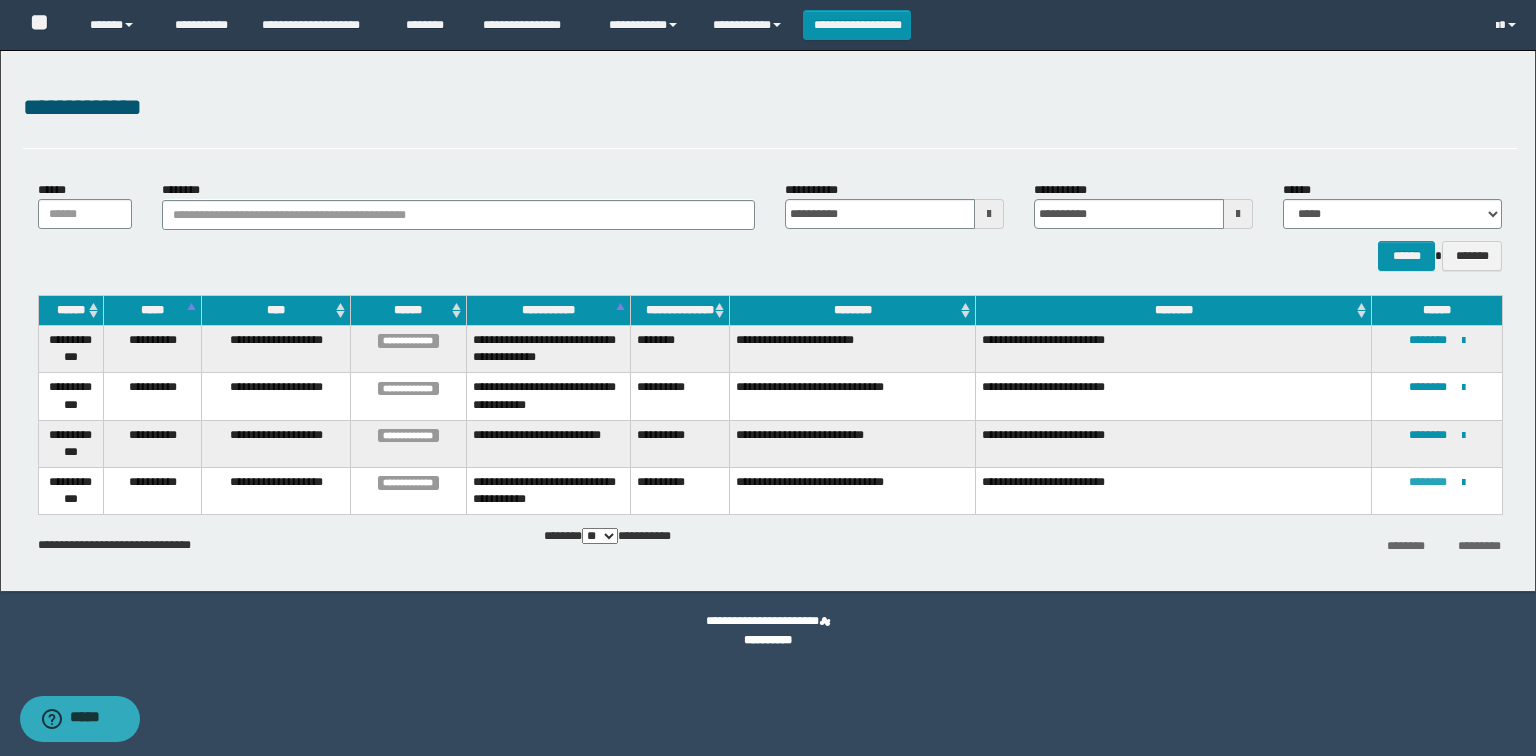 click on "********" at bounding box center (1428, 482) 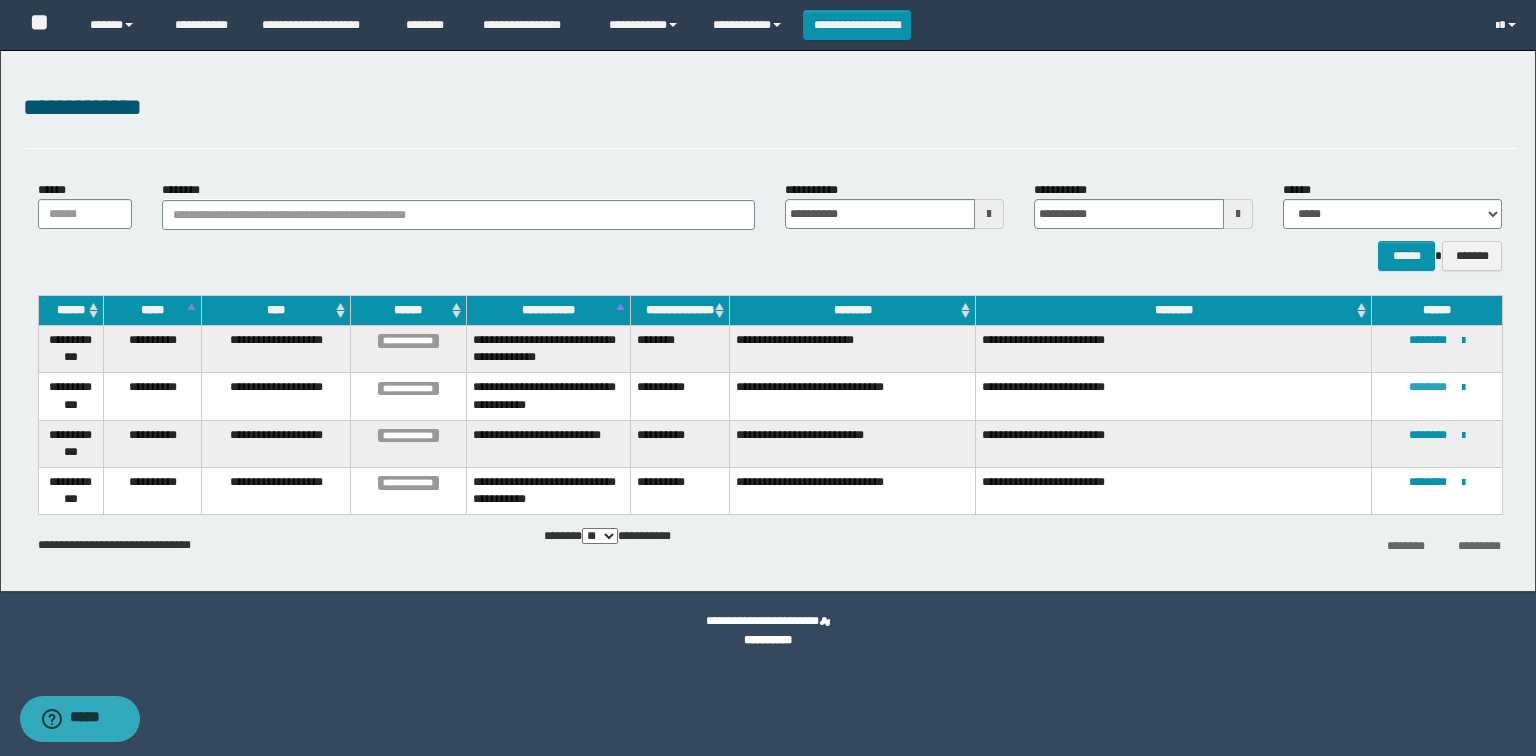 click on "********" at bounding box center (1428, 387) 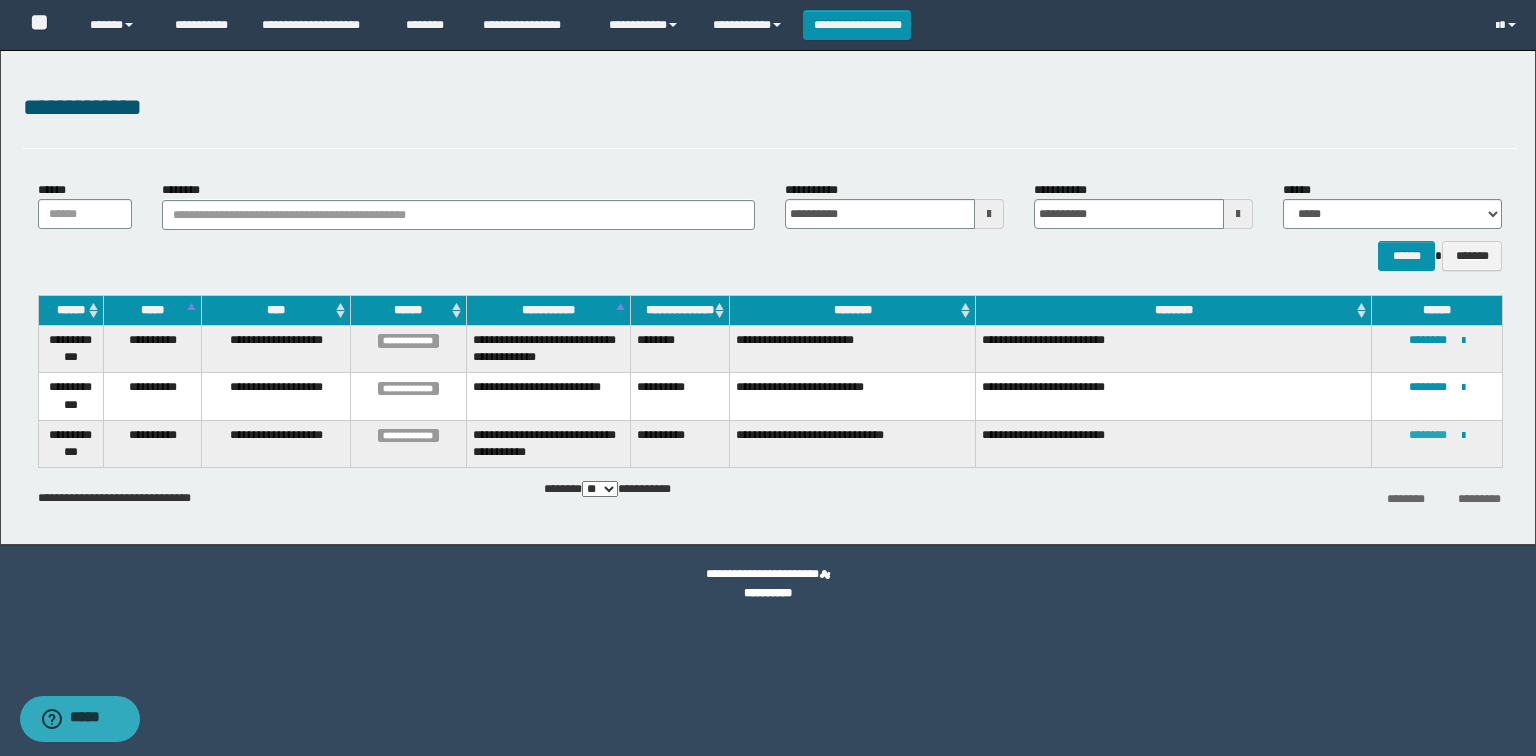 click on "********" at bounding box center [1428, 435] 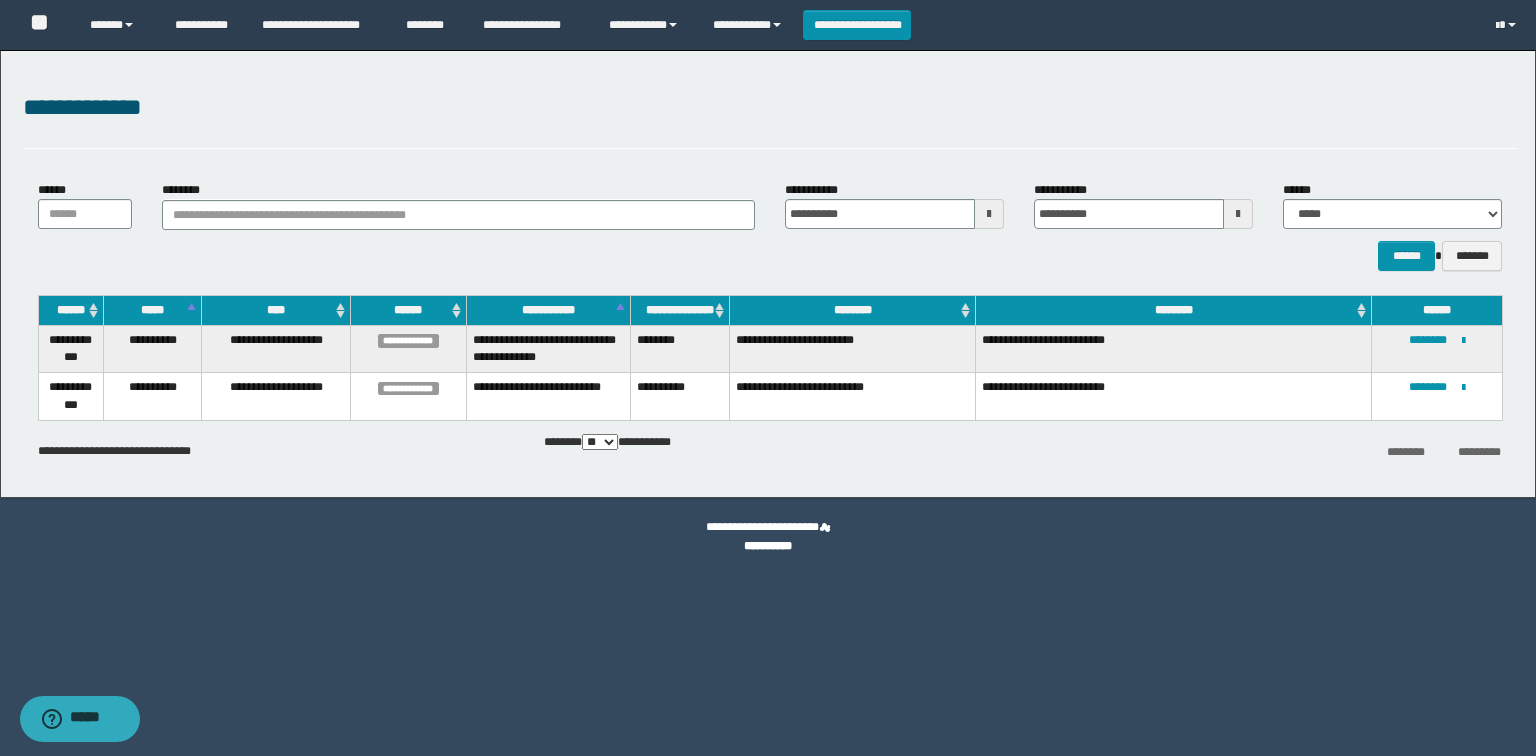 click on "**********" at bounding box center (770, 443) 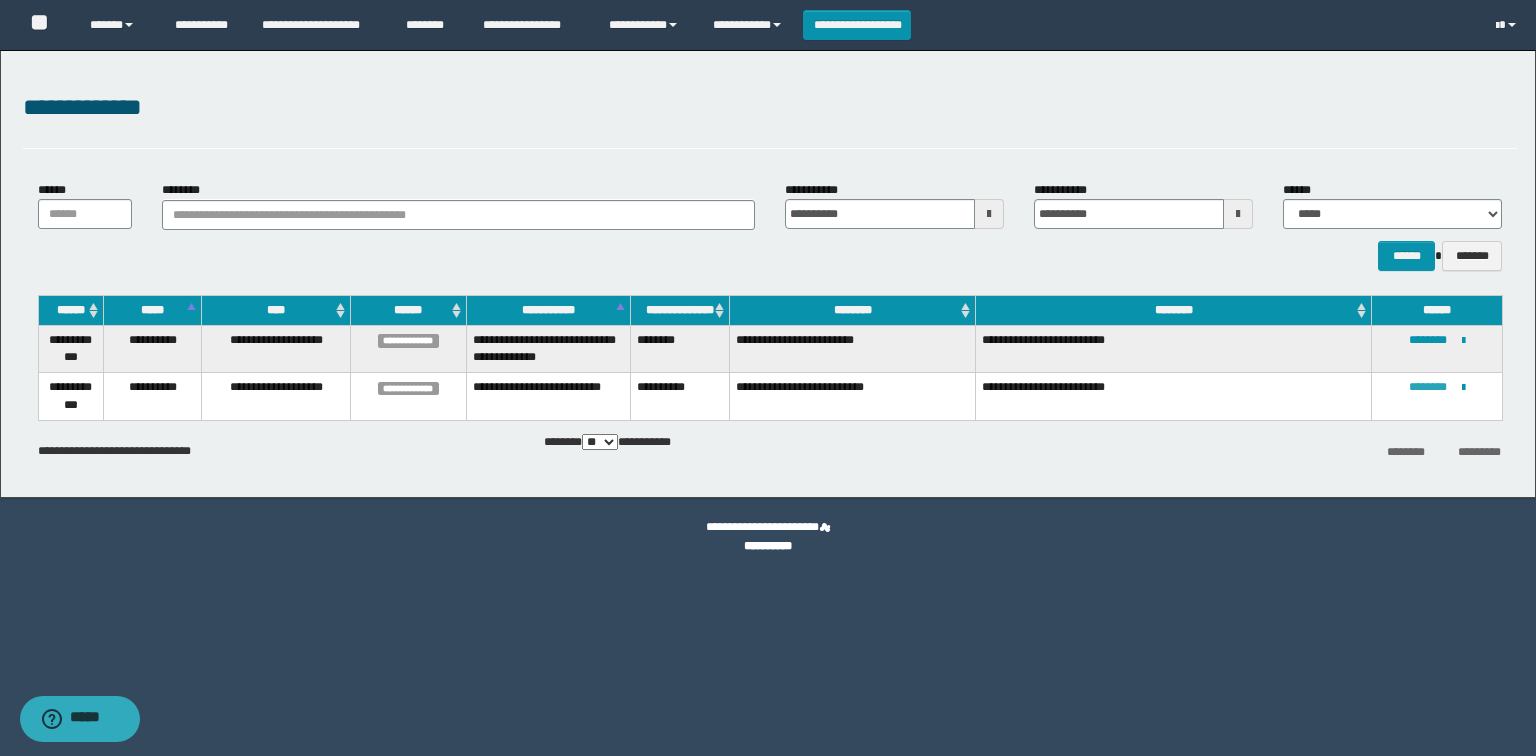 click on "********" at bounding box center (1428, 387) 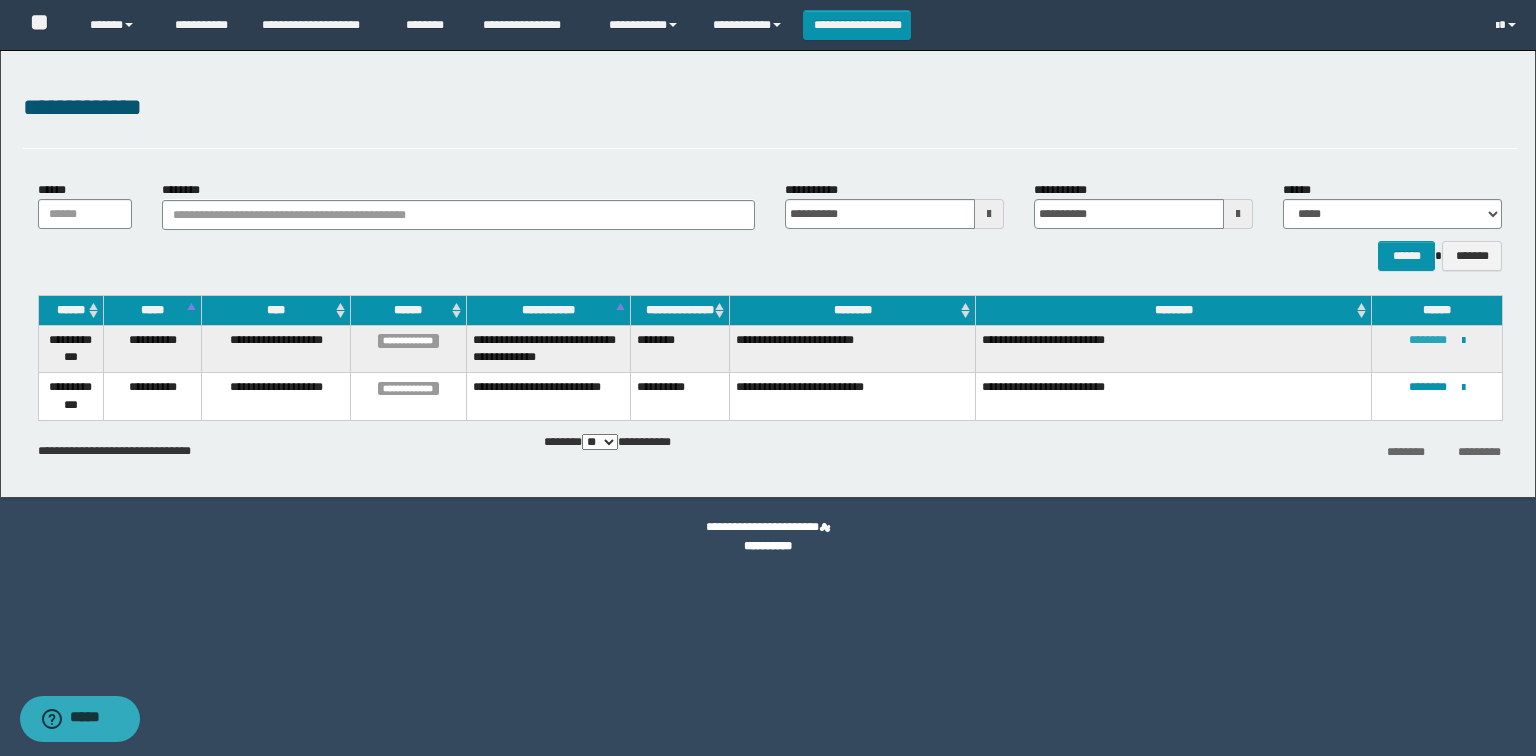 click on "********" at bounding box center [1428, 340] 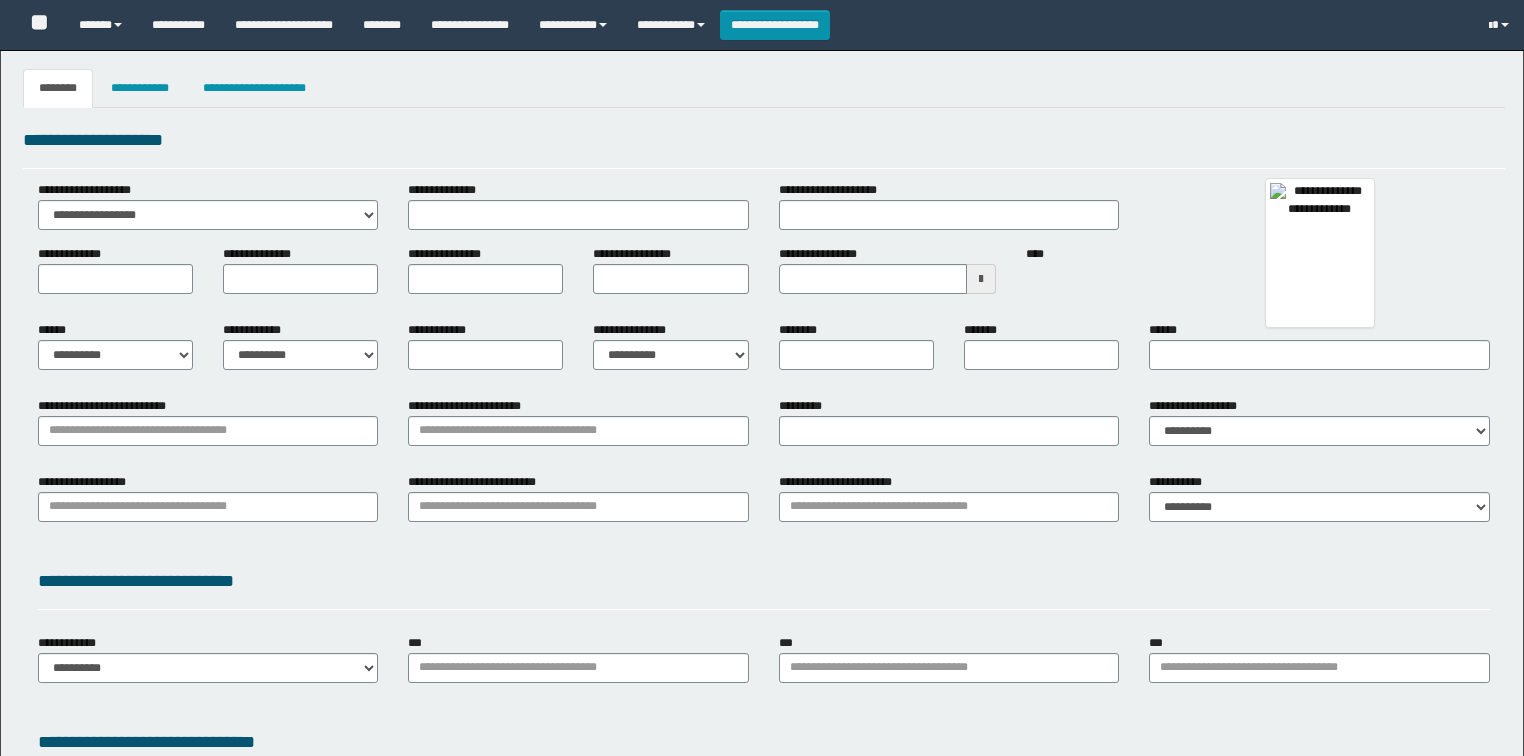 type 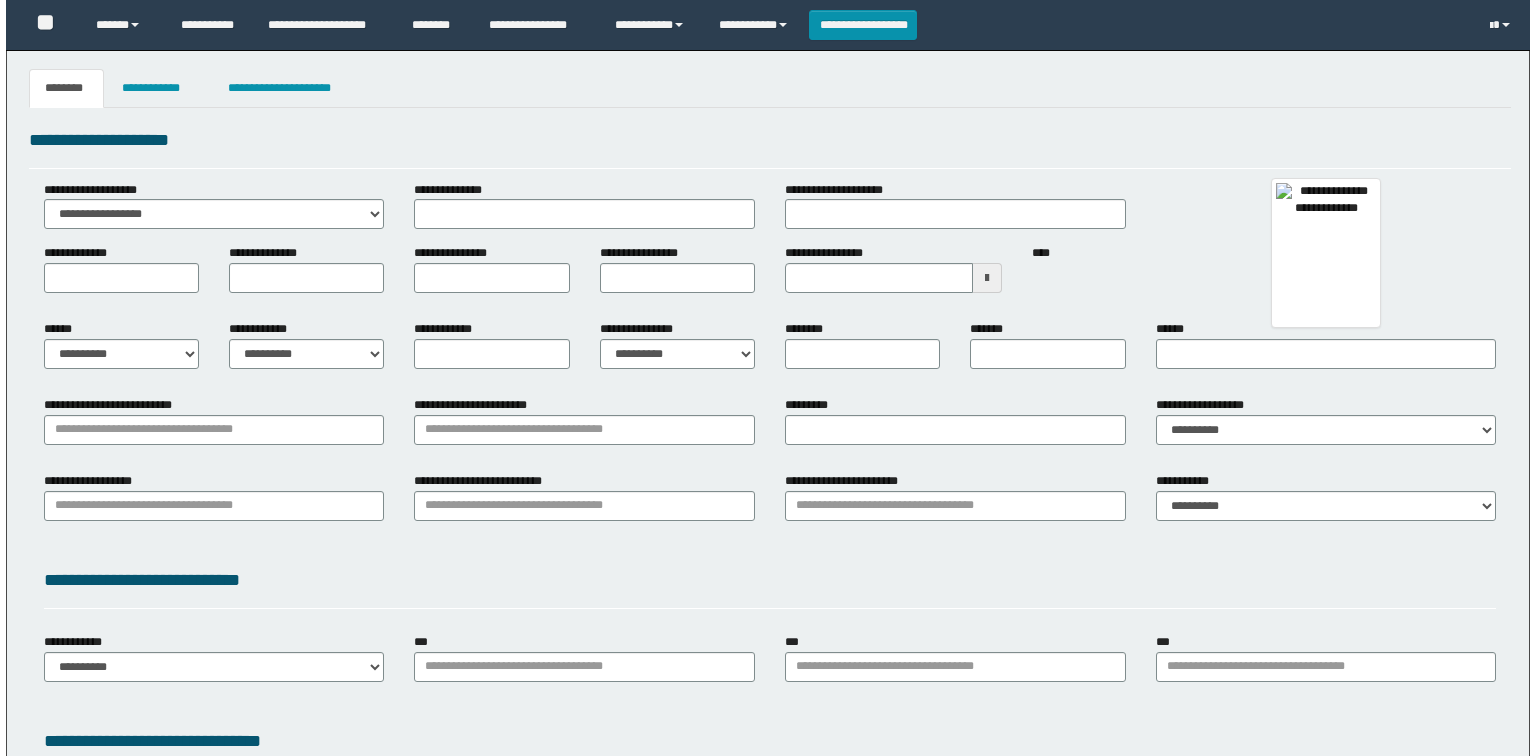 scroll, scrollTop: 0, scrollLeft: 0, axis: both 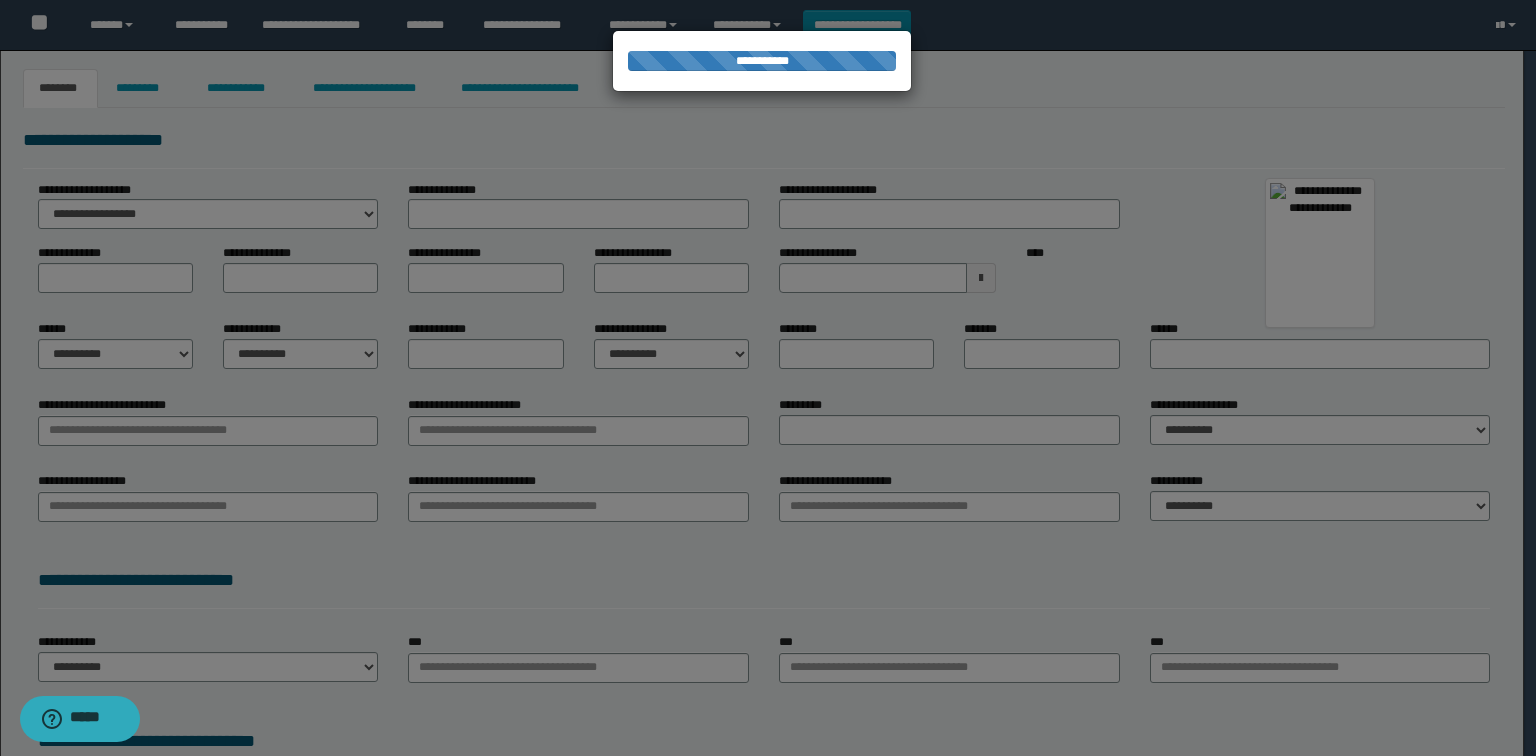 type on "********" 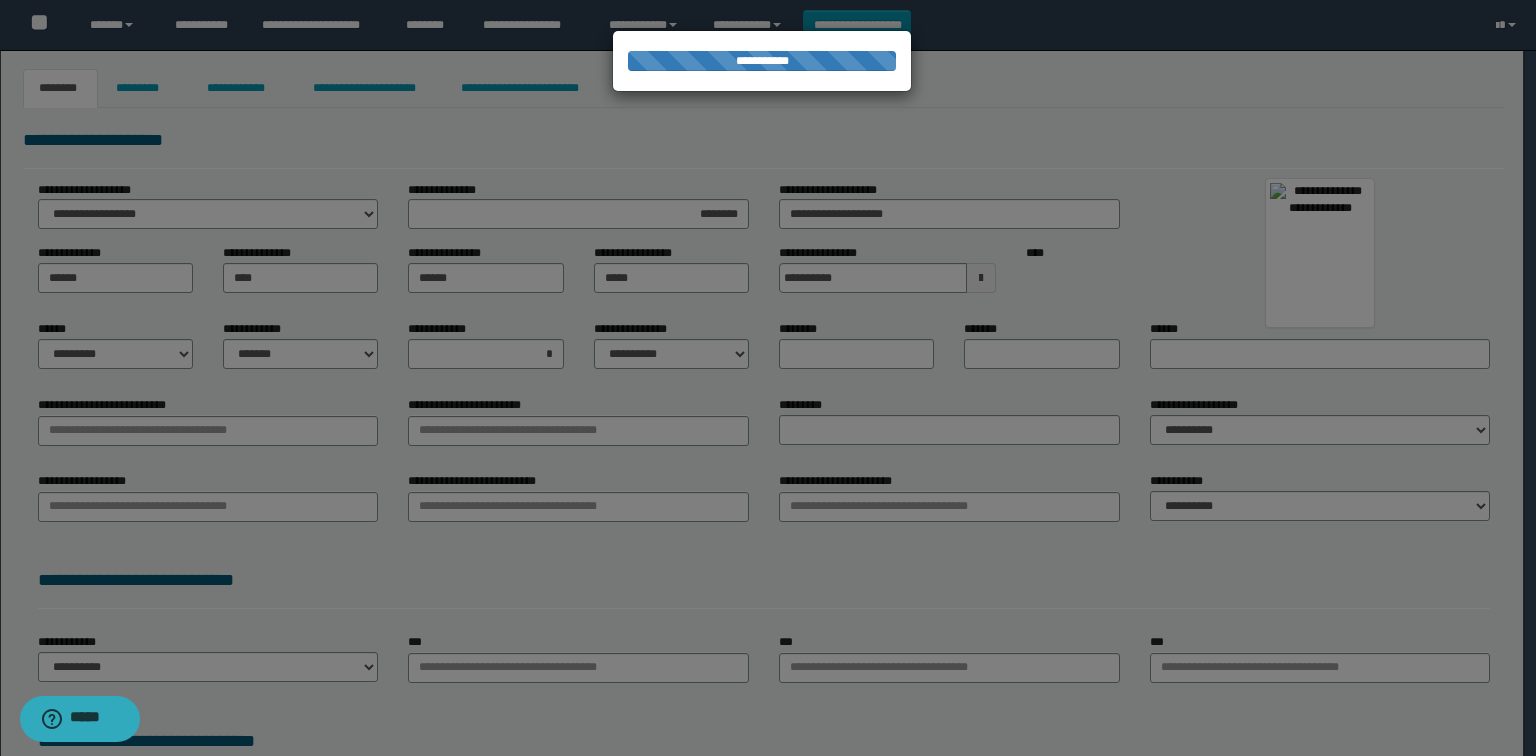 select on "*" 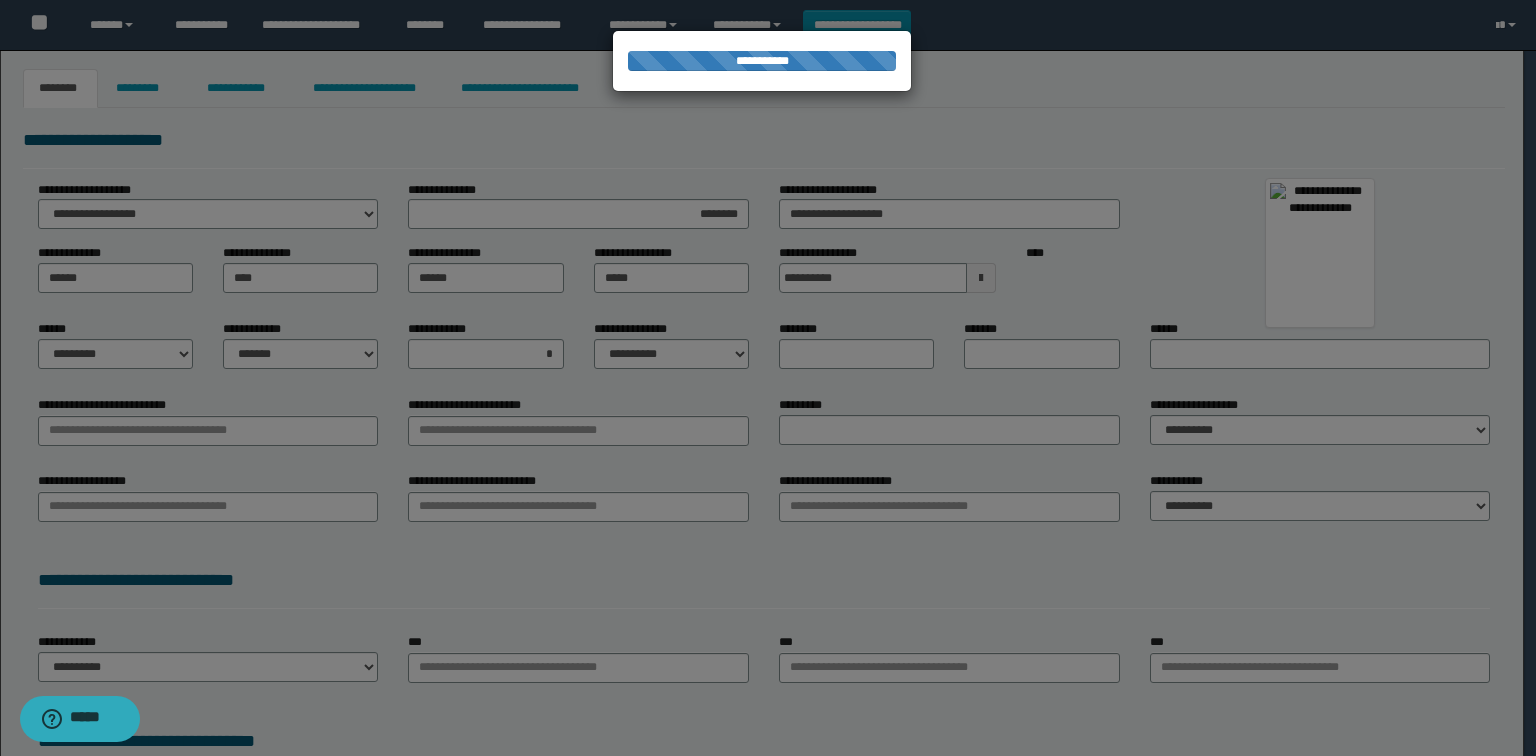 type on "**********" 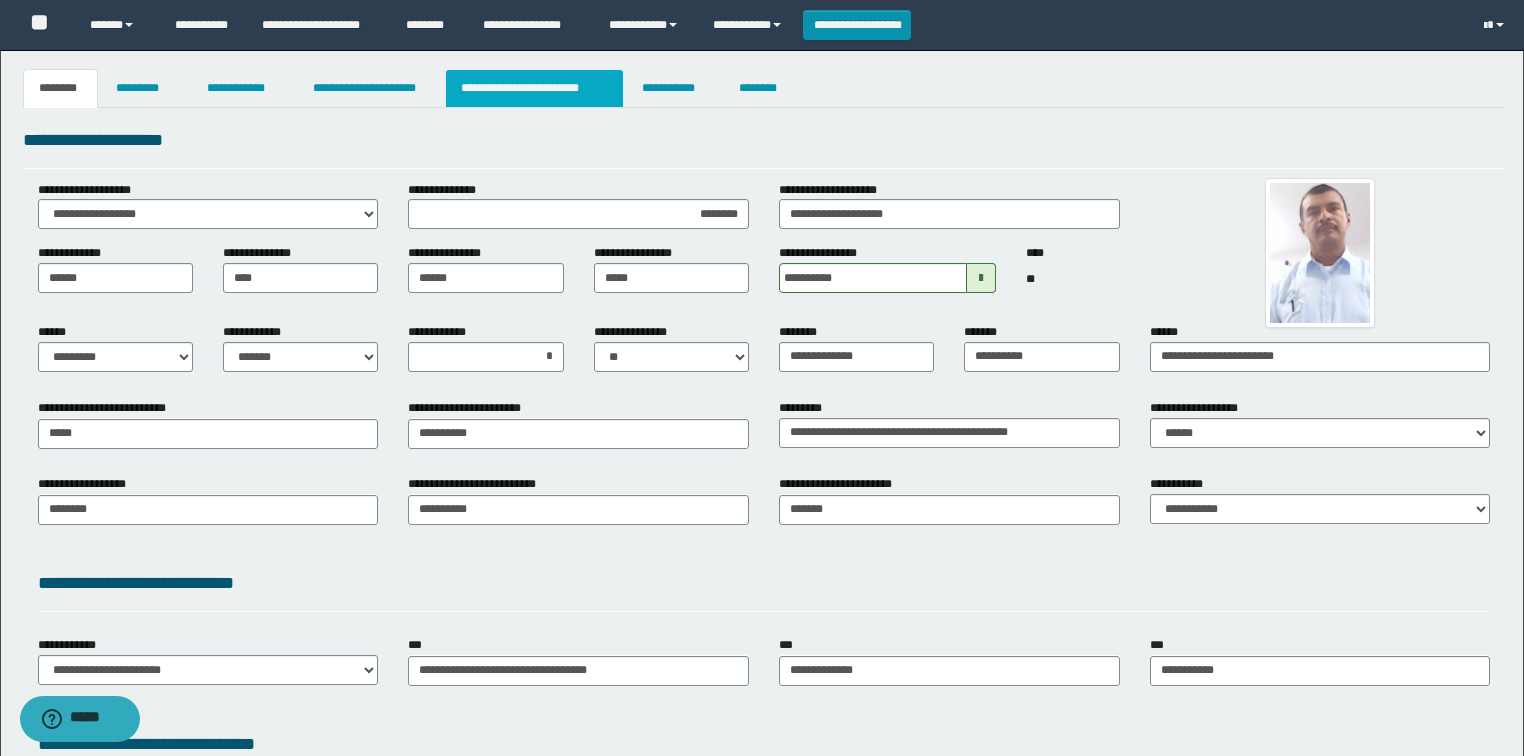 click on "**********" at bounding box center (534, 88) 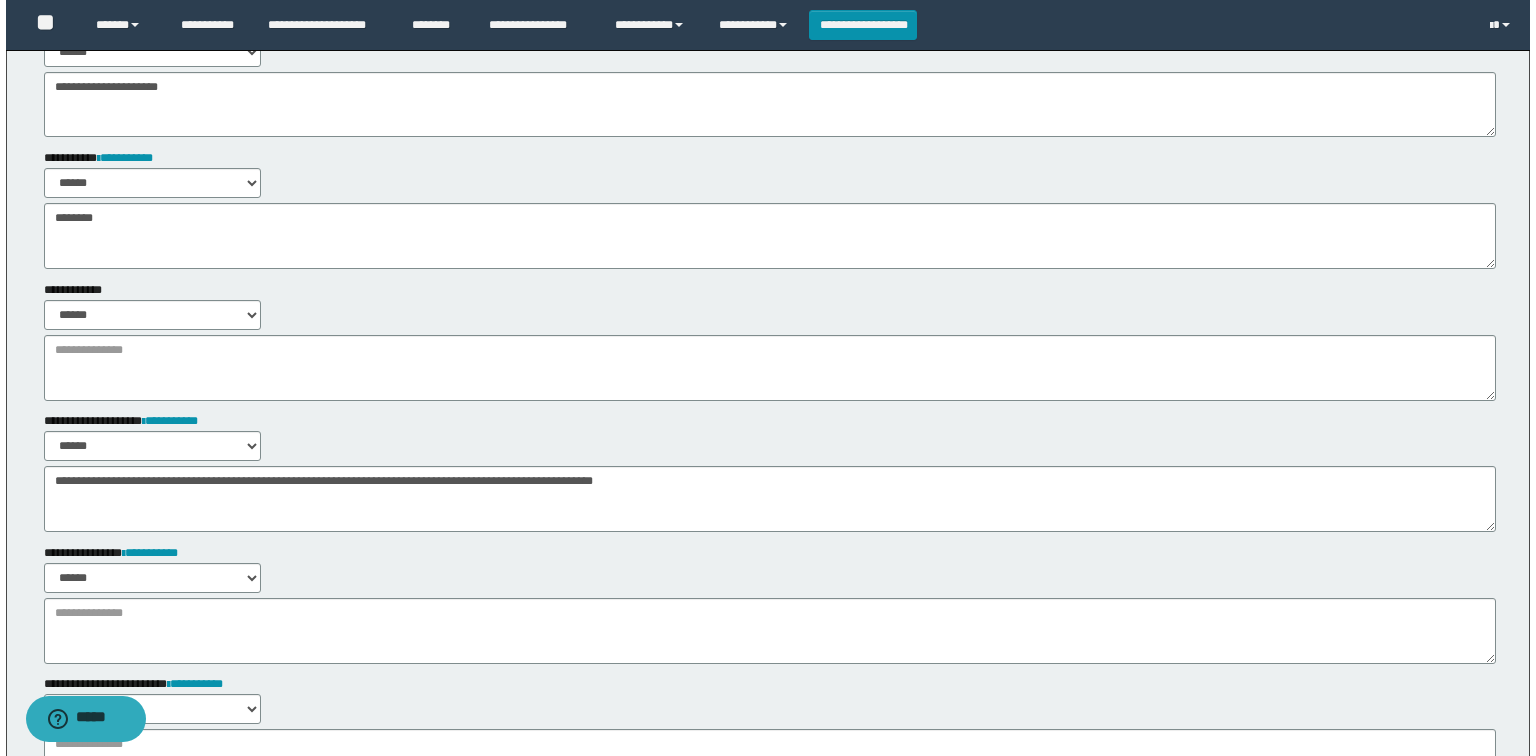 scroll, scrollTop: 0, scrollLeft: 0, axis: both 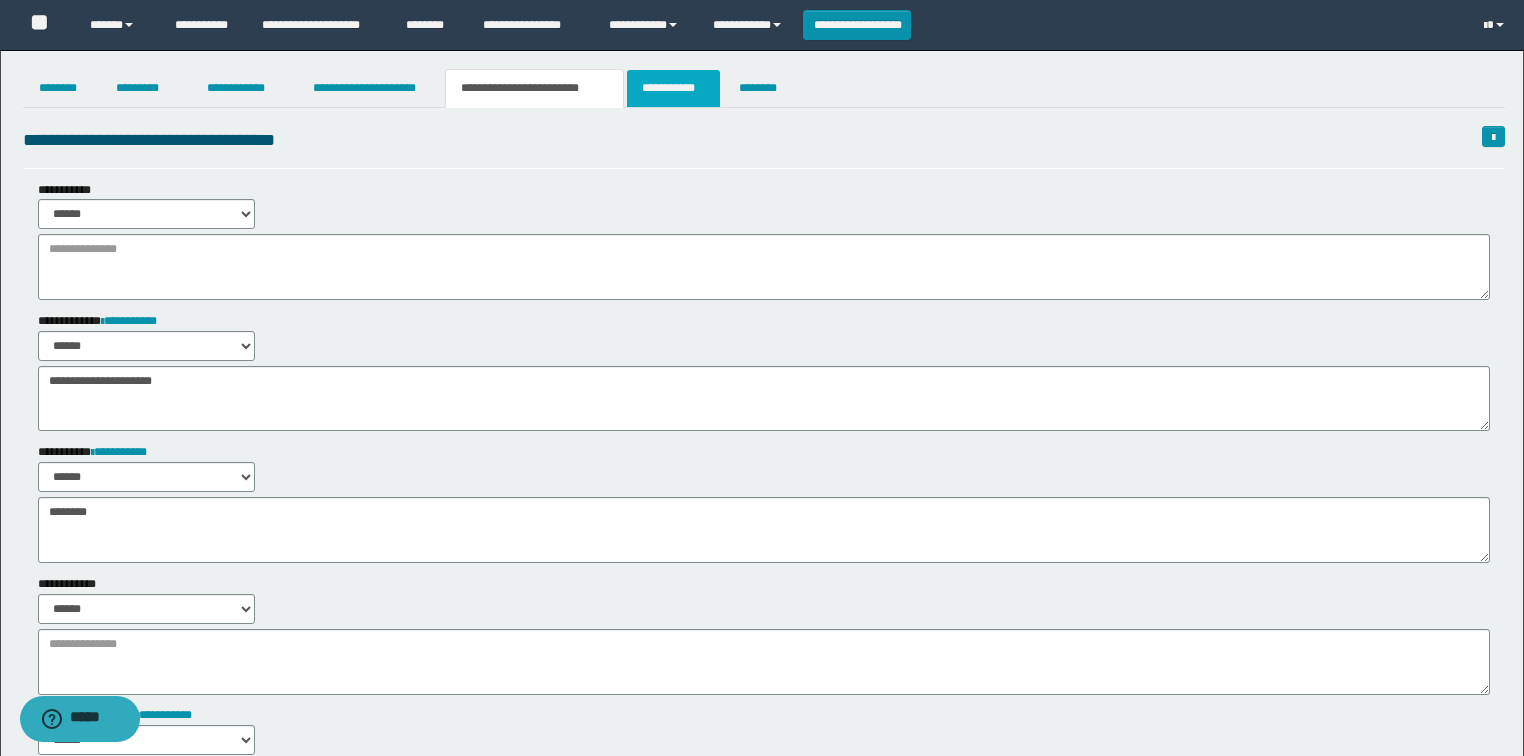 click on "**********" at bounding box center (673, 88) 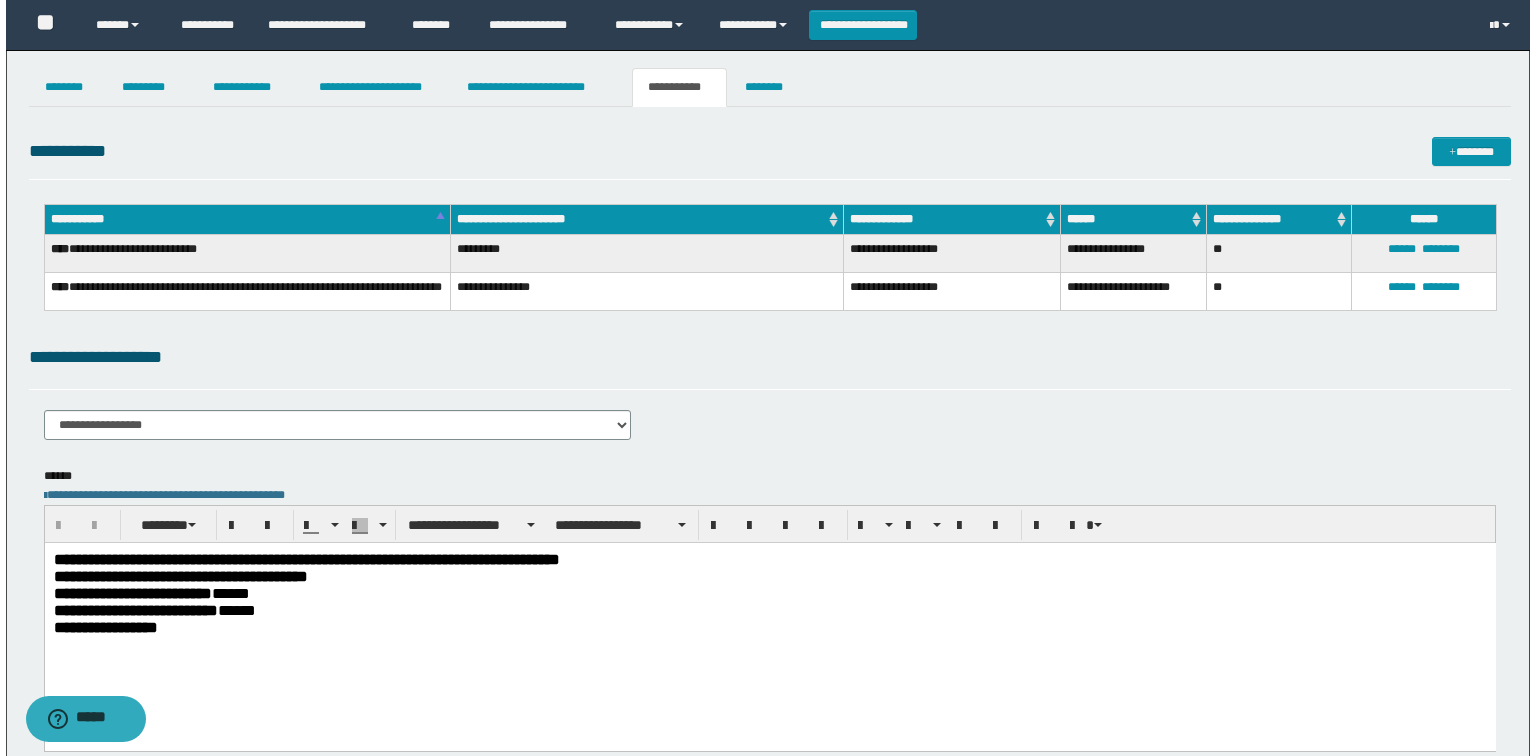 scroll, scrollTop: 0, scrollLeft: 0, axis: both 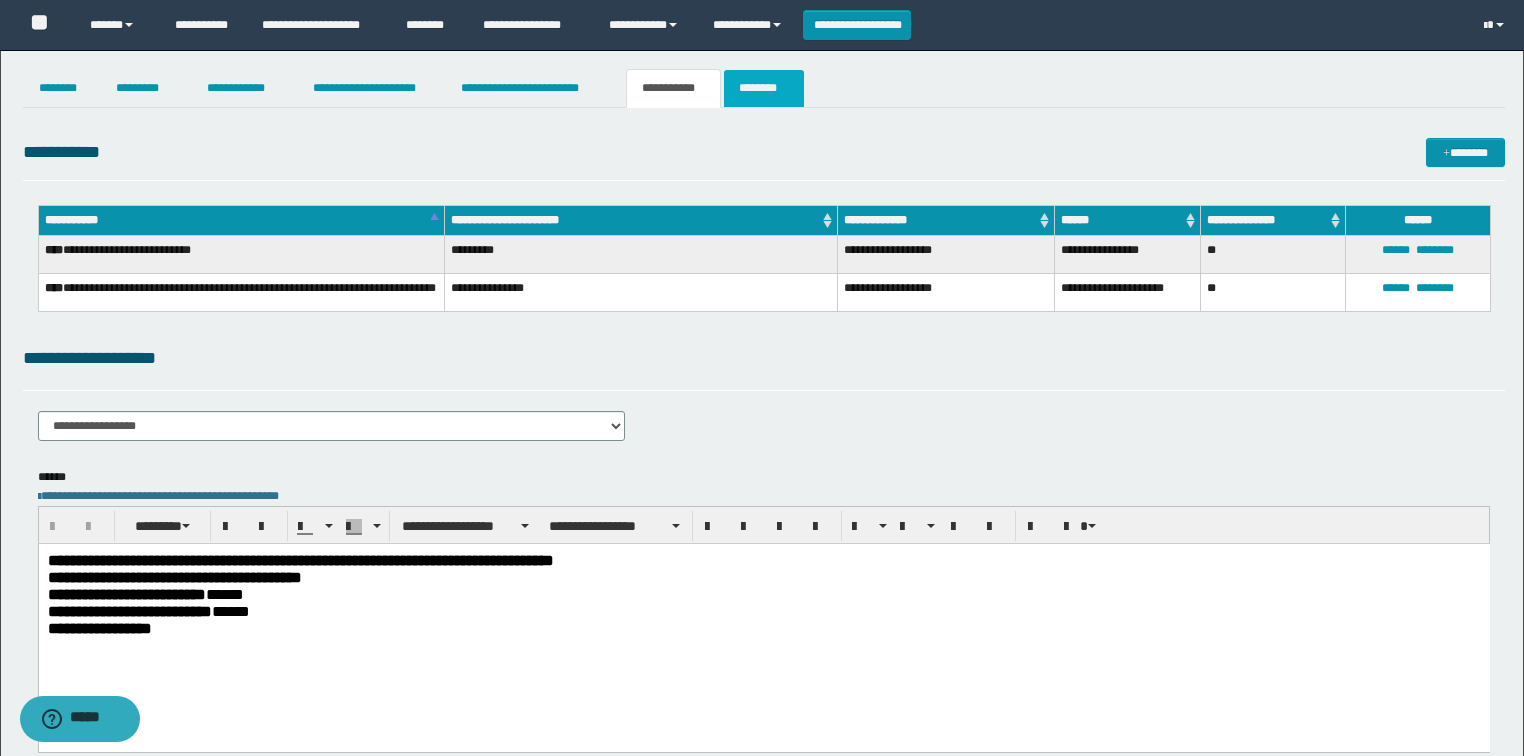 click on "********" at bounding box center [764, 88] 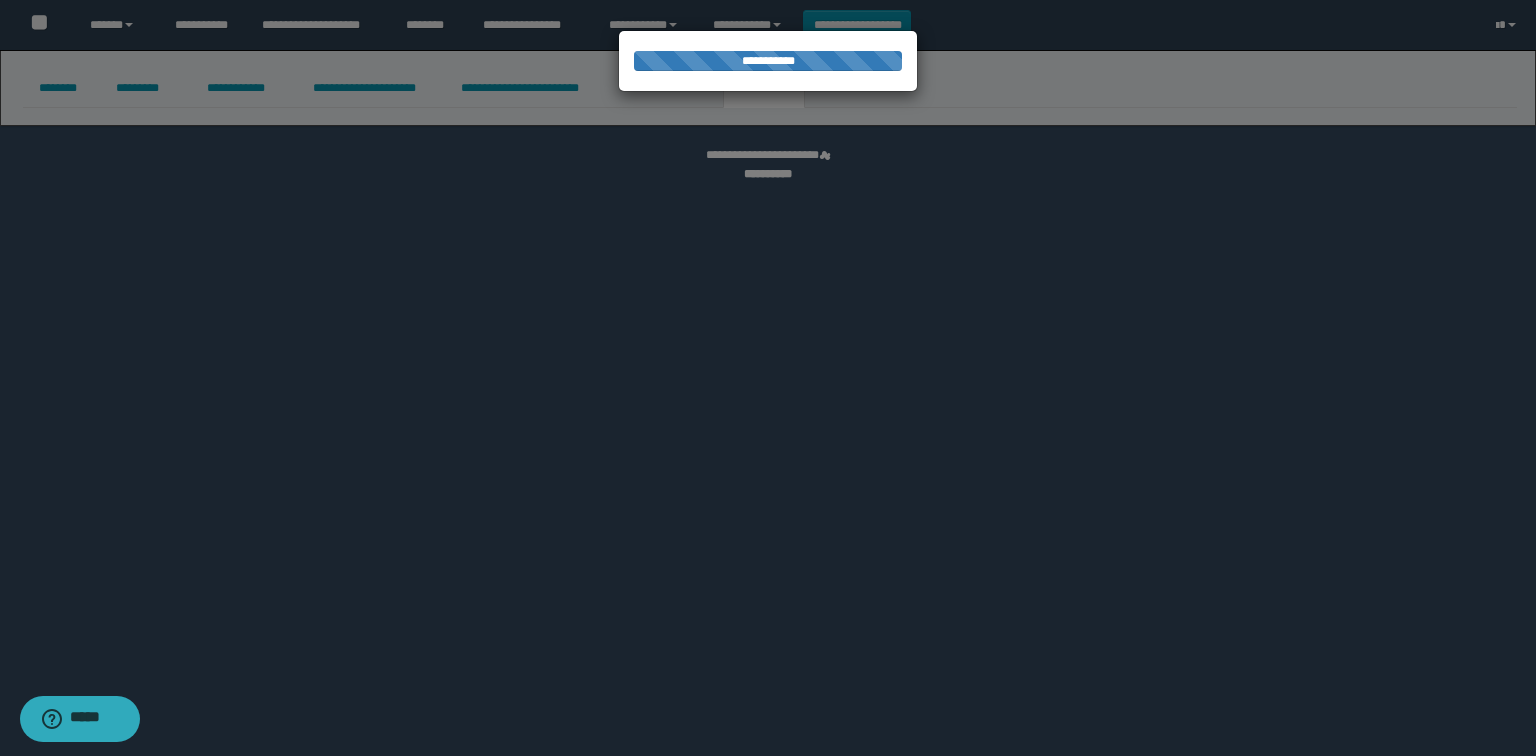 select on "****" 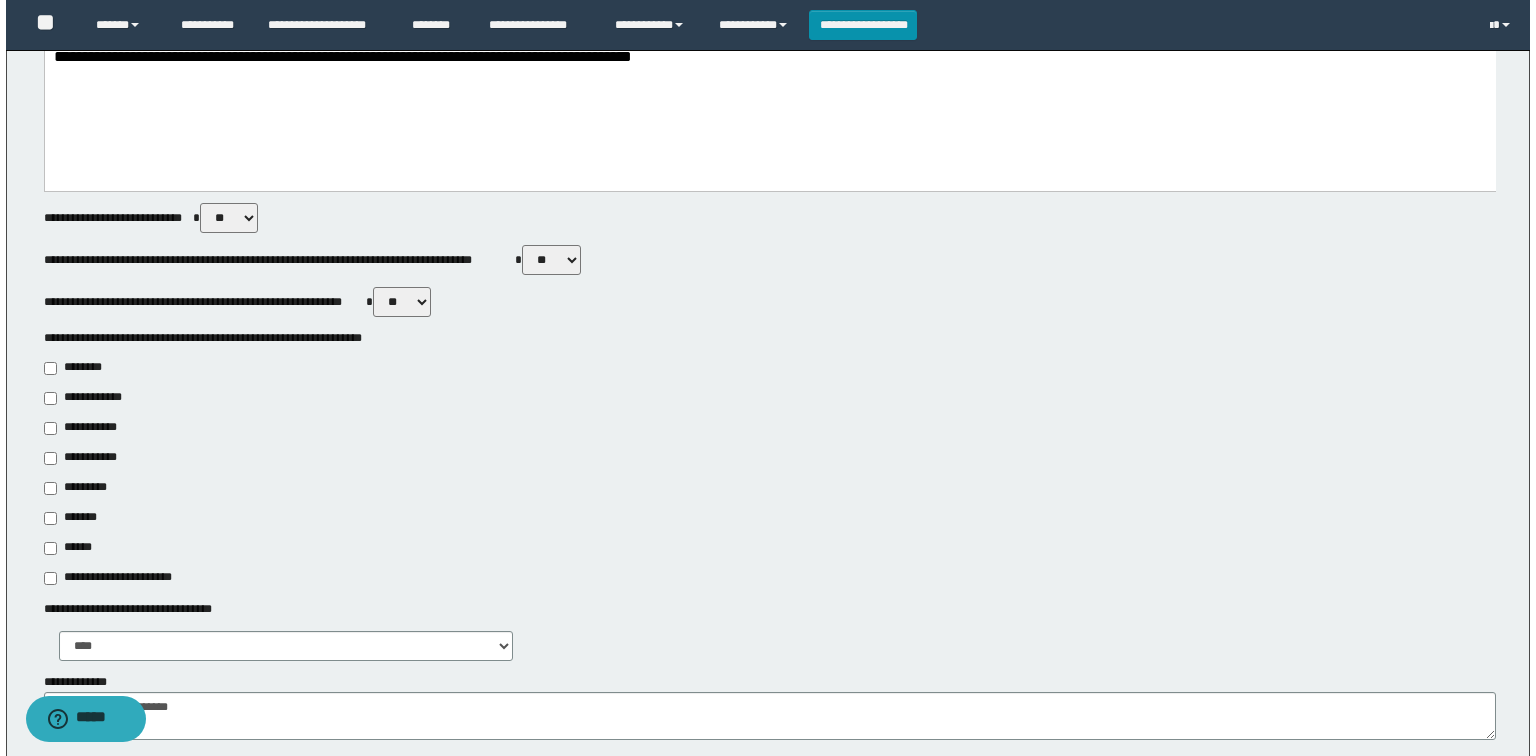 scroll, scrollTop: 1280, scrollLeft: 0, axis: vertical 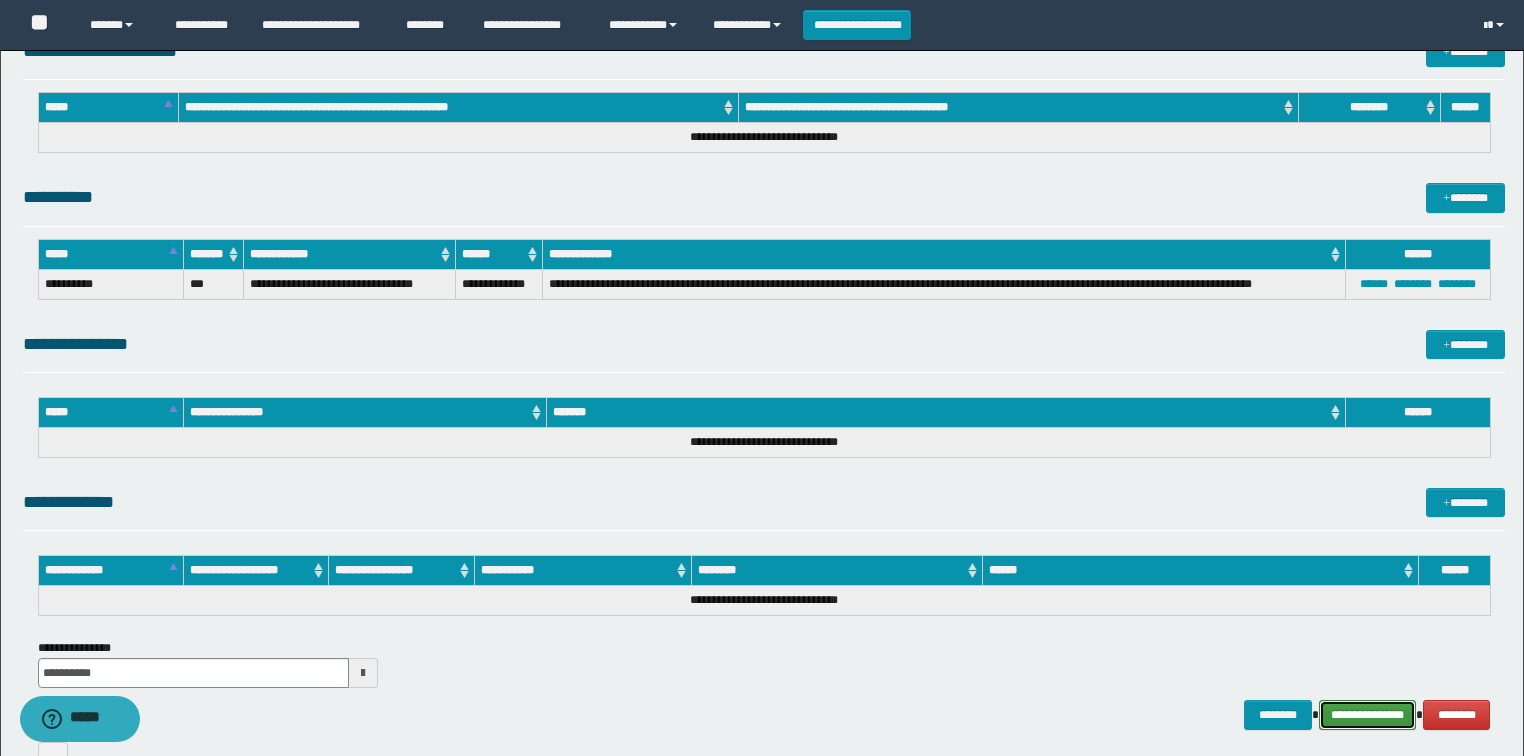 click on "**********" at bounding box center [1368, 715] 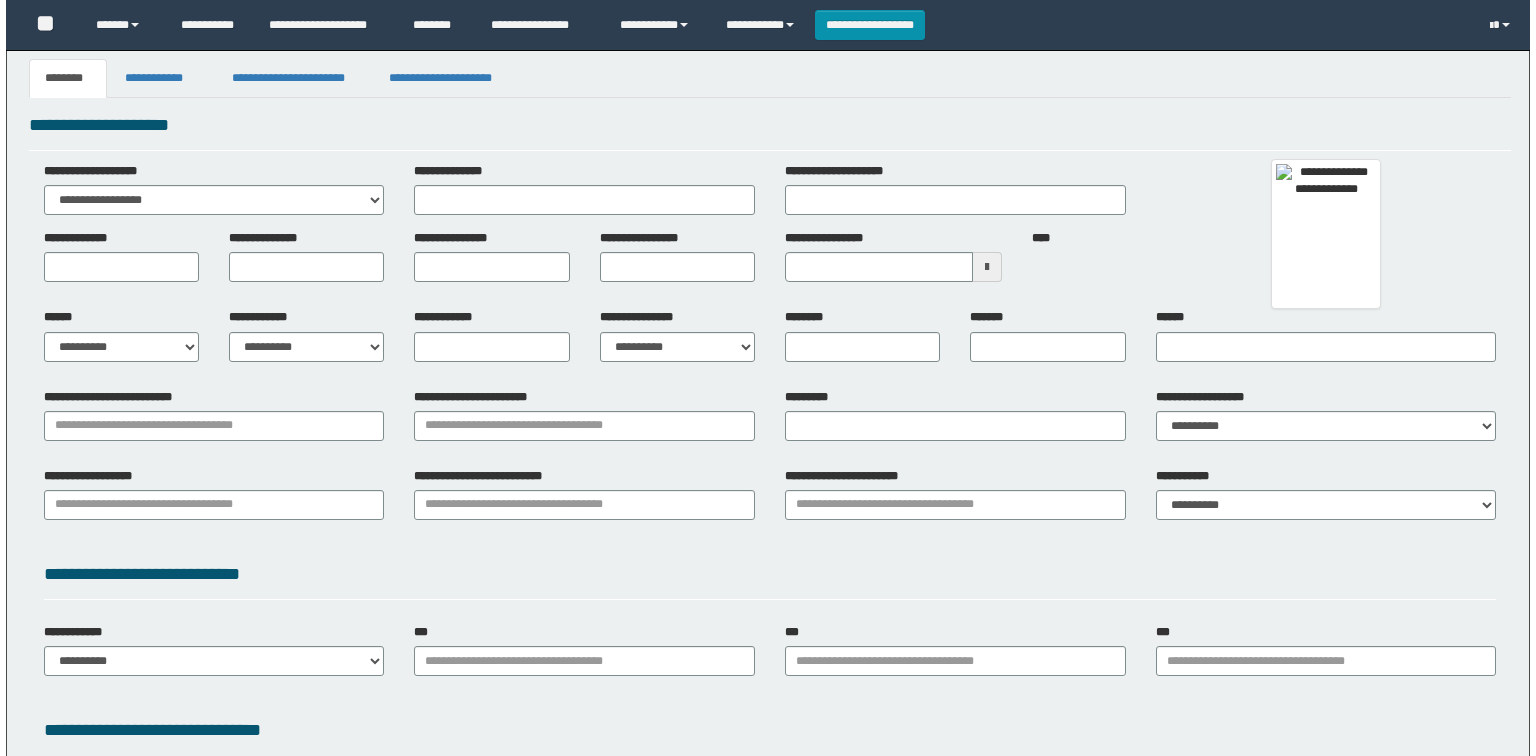 scroll, scrollTop: 0, scrollLeft: 0, axis: both 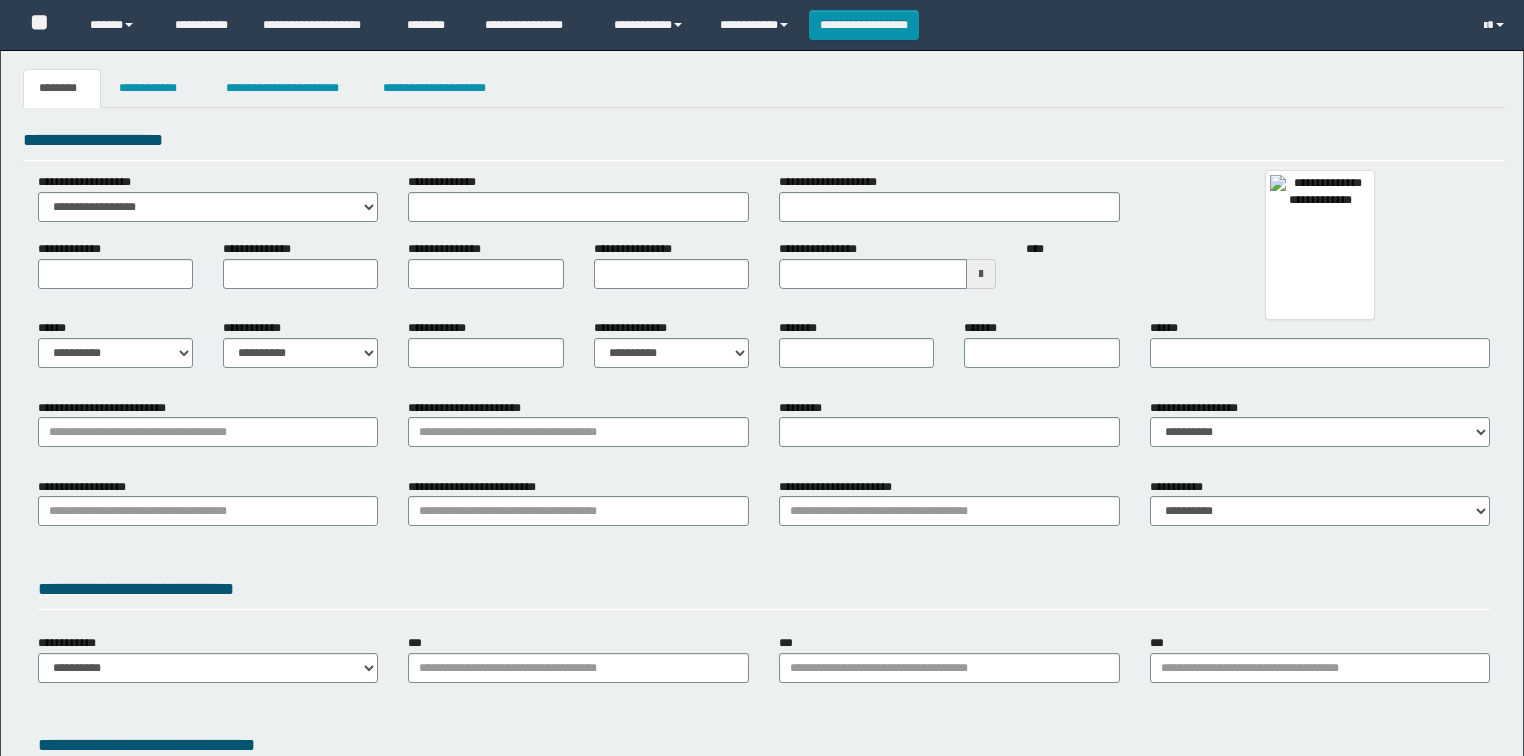 type 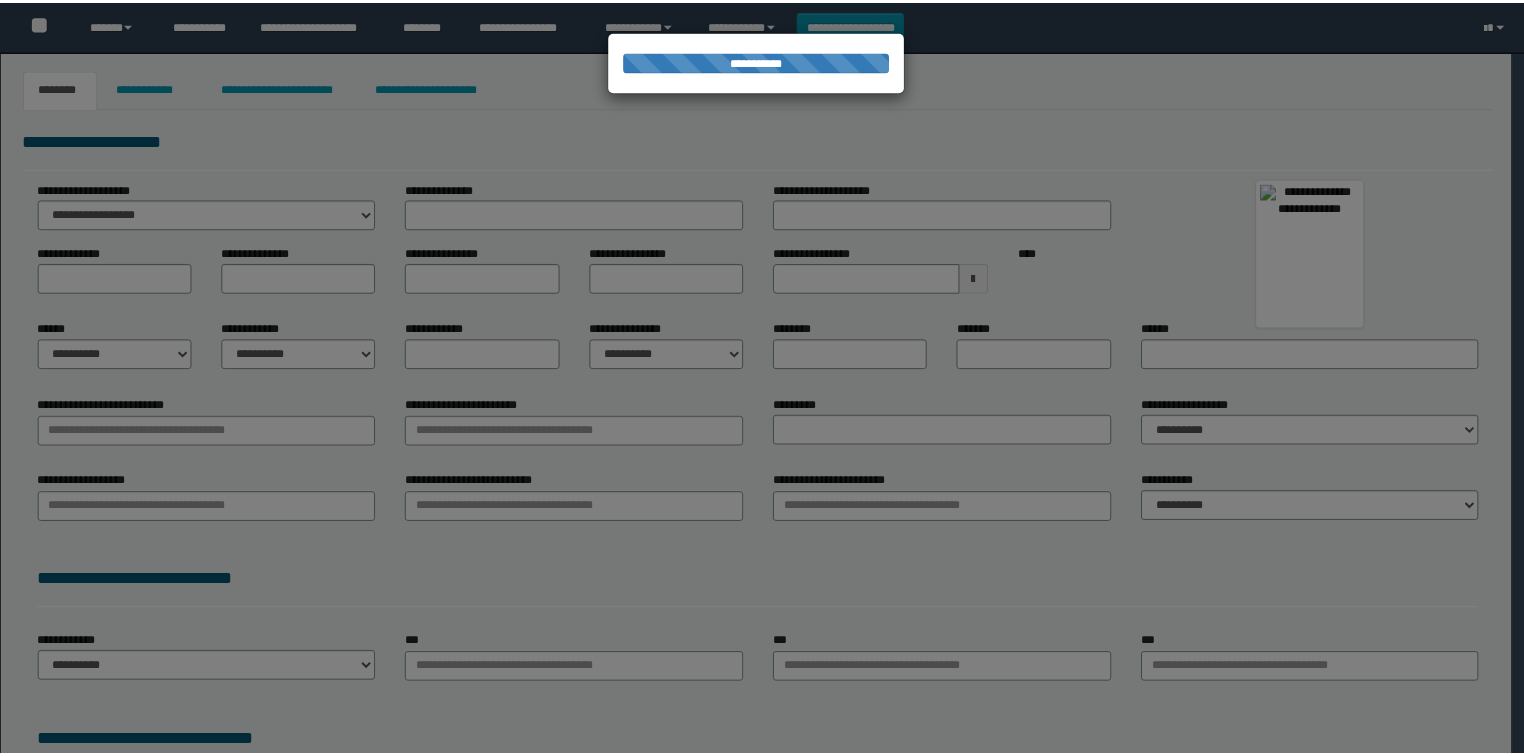 scroll, scrollTop: 0, scrollLeft: 0, axis: both 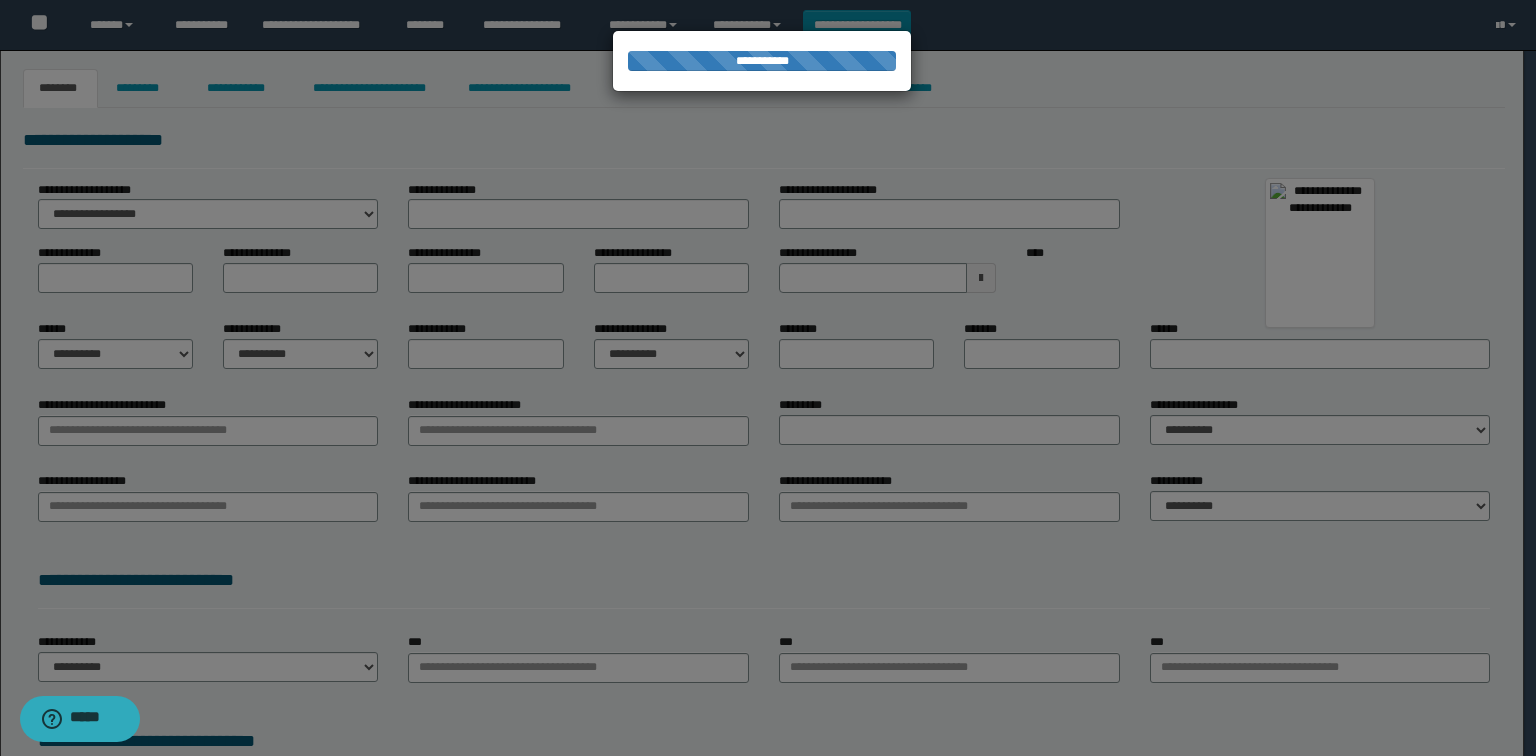 type on "**********" 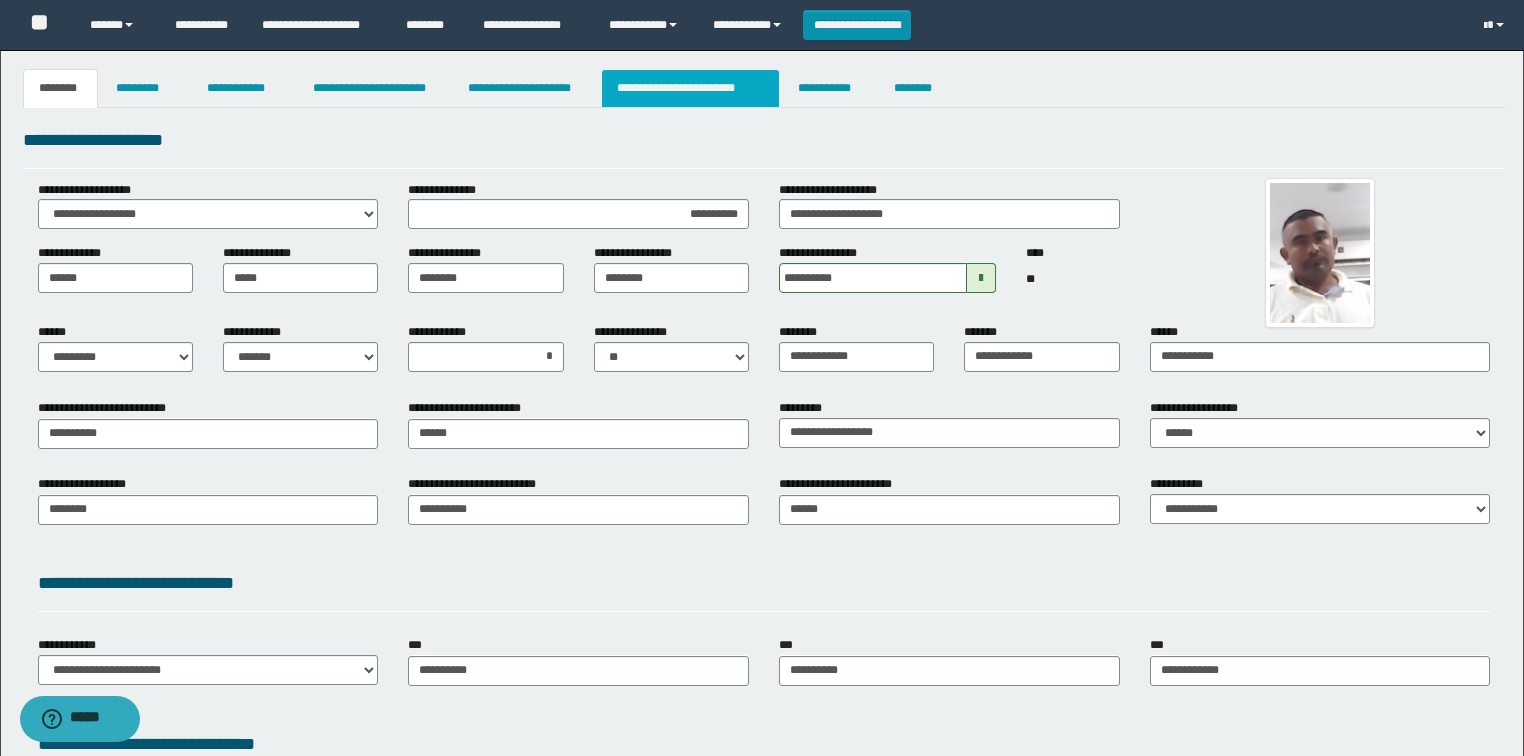click on "**********" at bounding box center [690, 88] 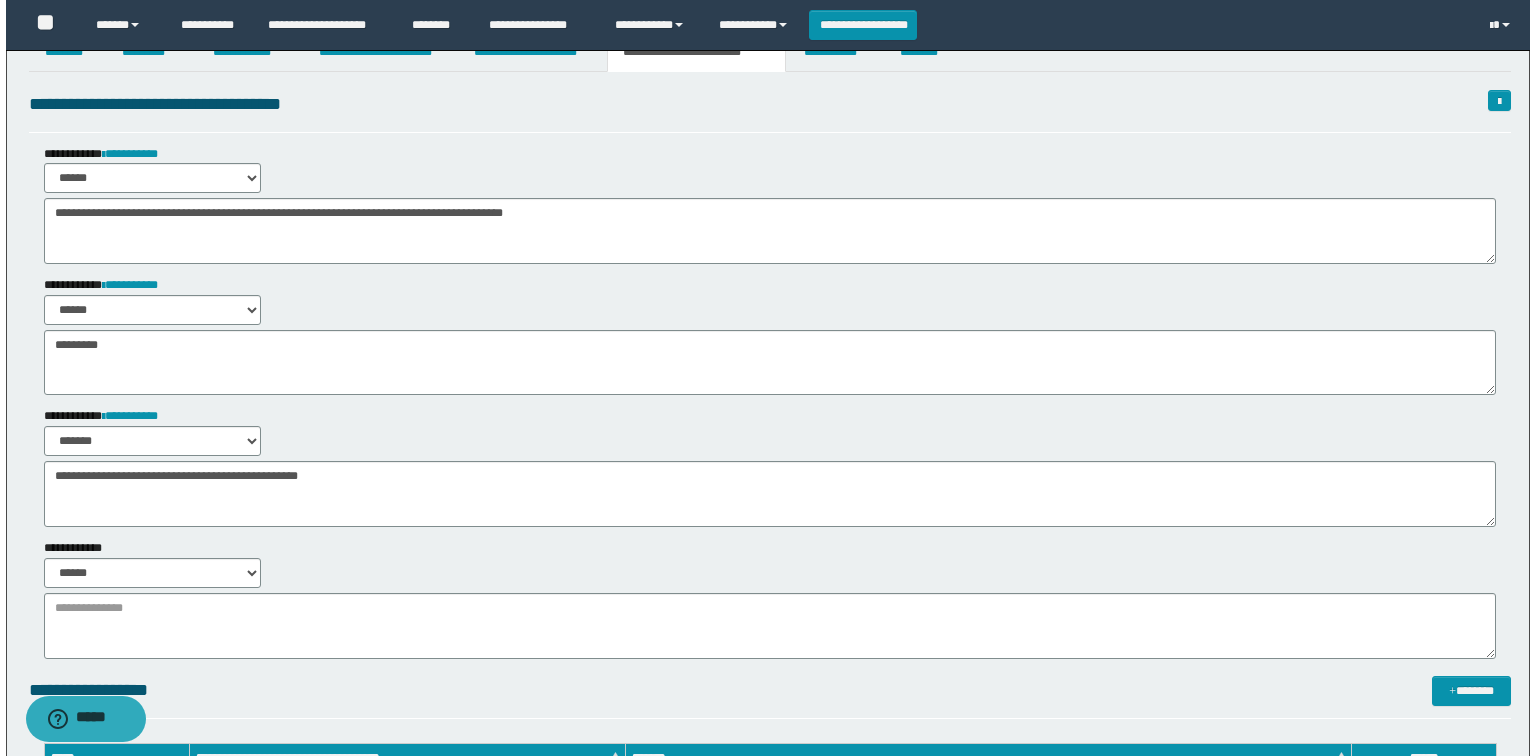 scroll, scrollTop: 0, scrollLeft: 0, axis: both 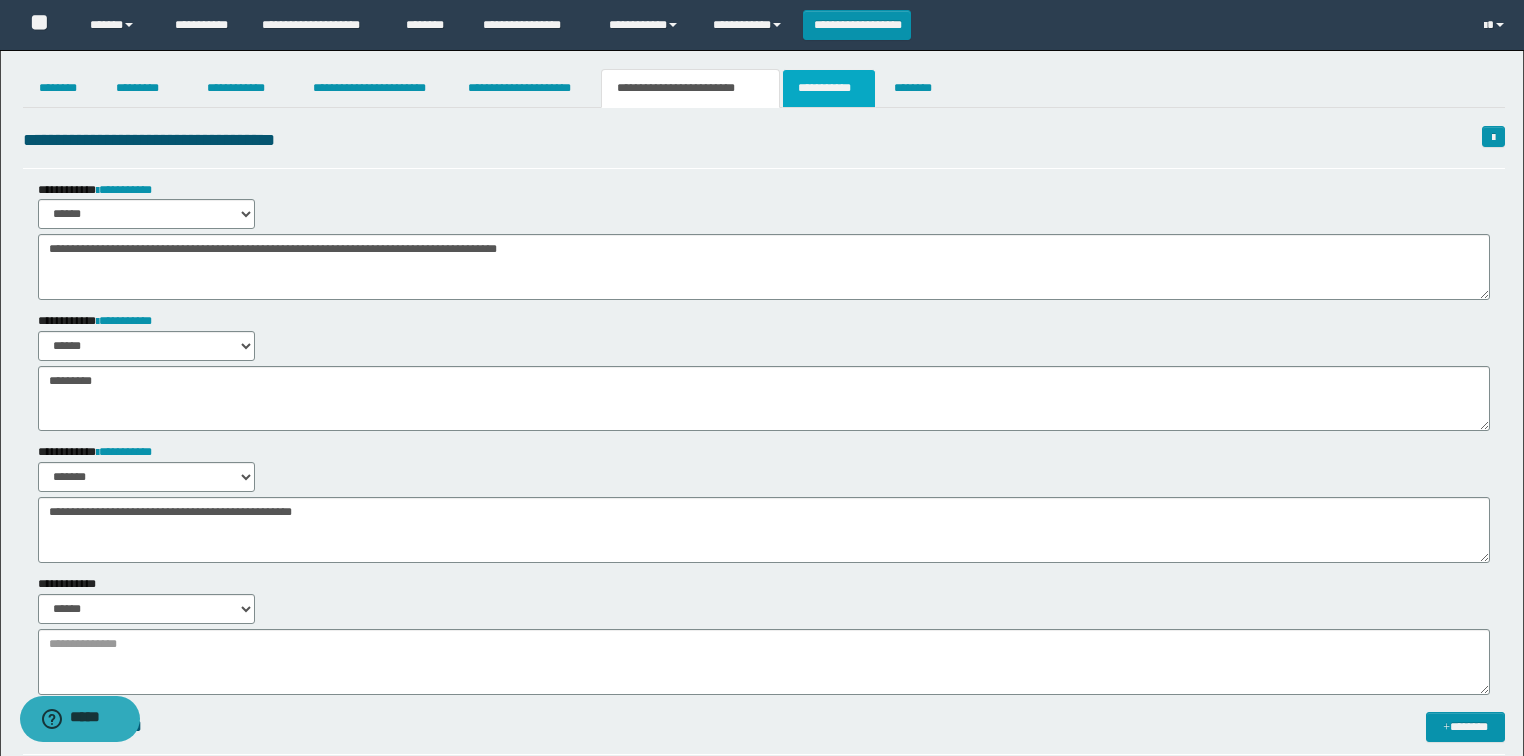 click on "**********" at bounding box center [829, 88] 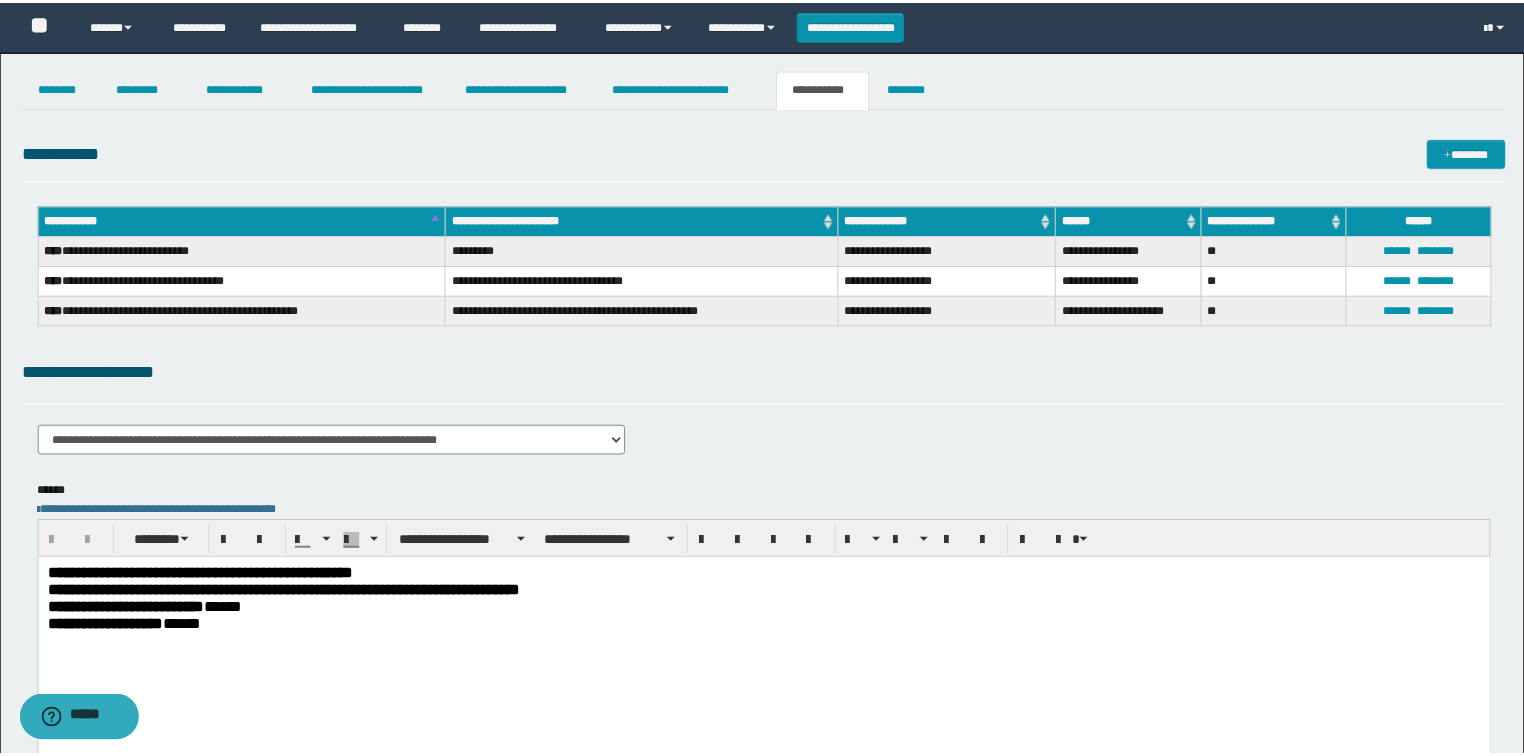 scroll, scrollTop: 0, scrollLeft: 0, axis: both 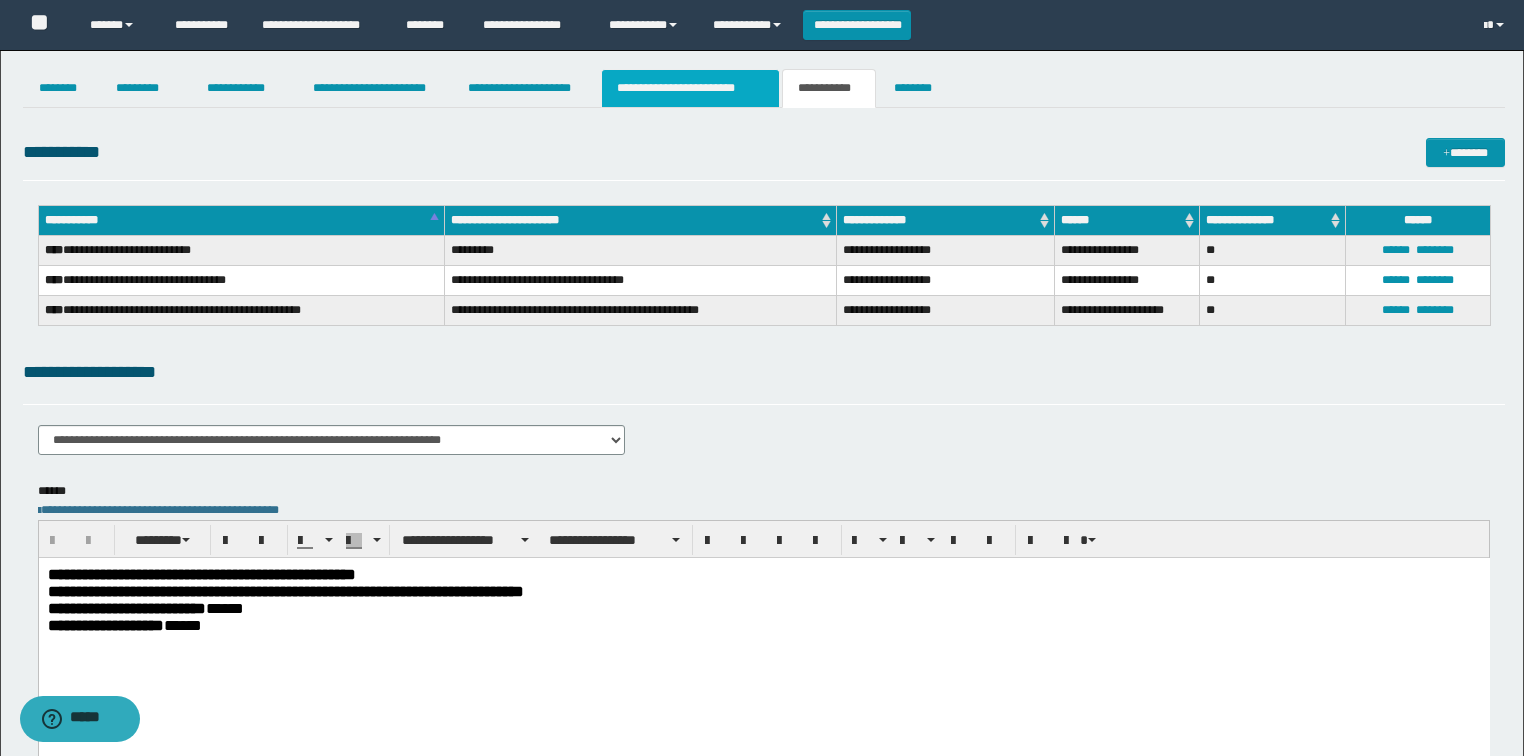 click on "**********" at bounding box center [690, 88] 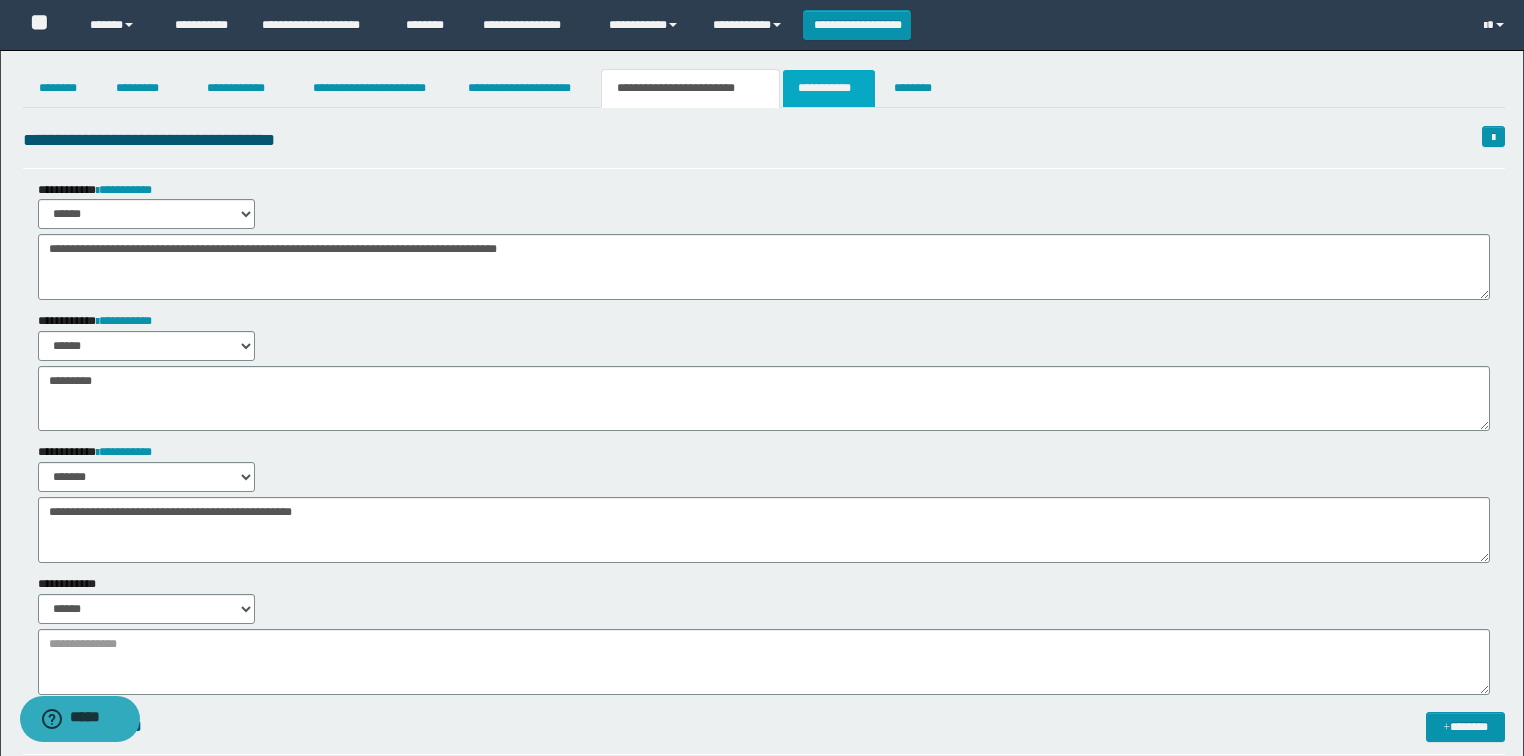 click on "**********" at bounding box center (829, 88) 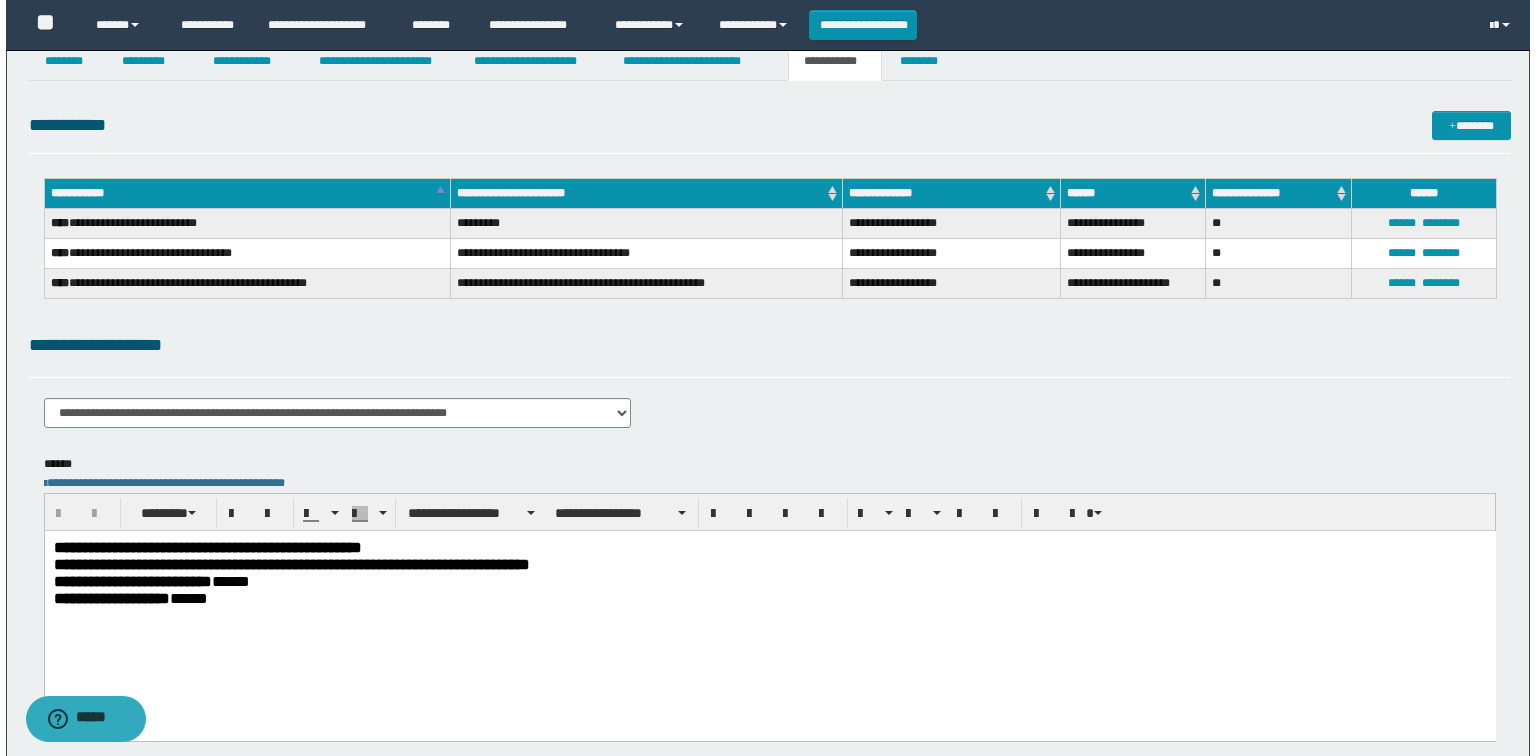 scroll, scrollTop: 0, scrollLeft: 0, axis: both 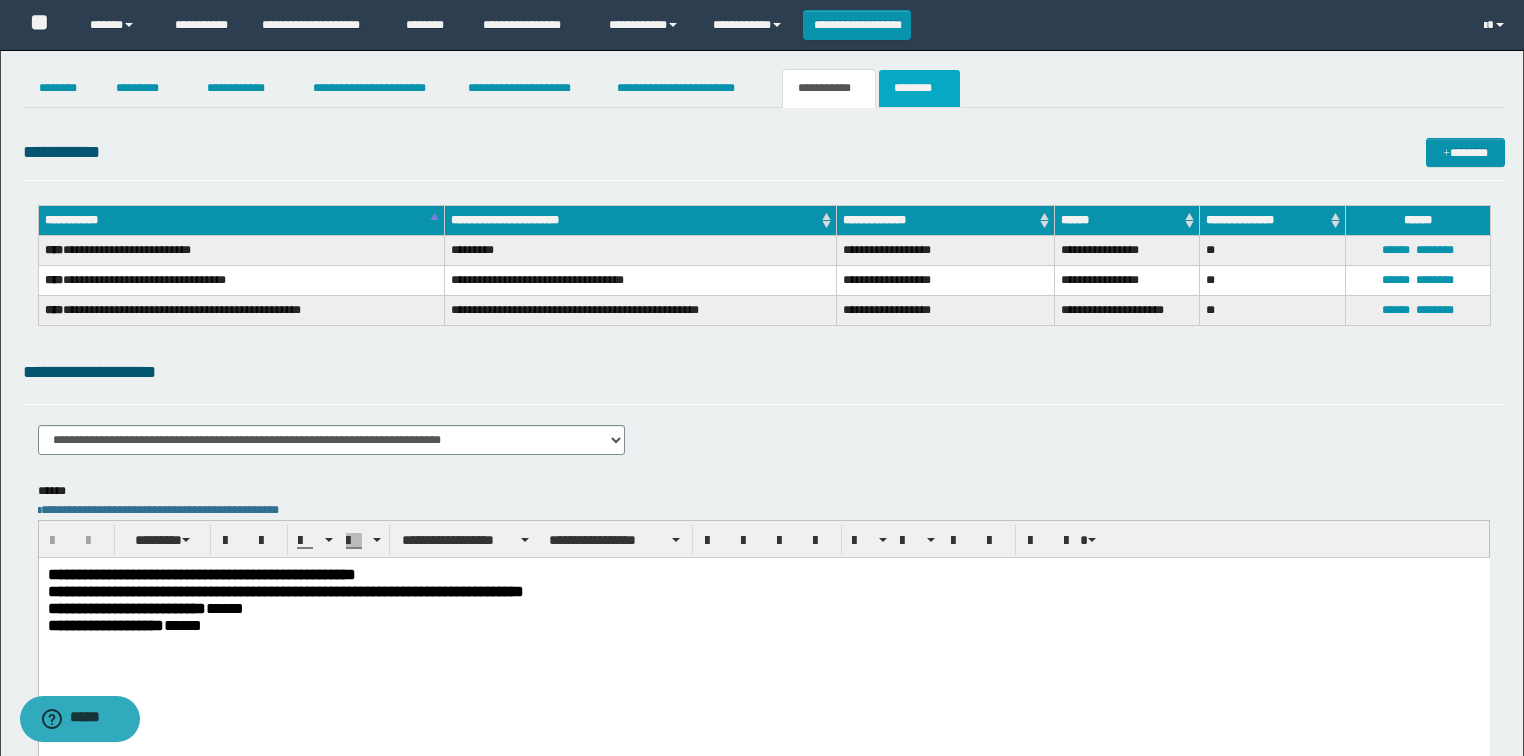 click on "********" at bounding box center (919, 88) 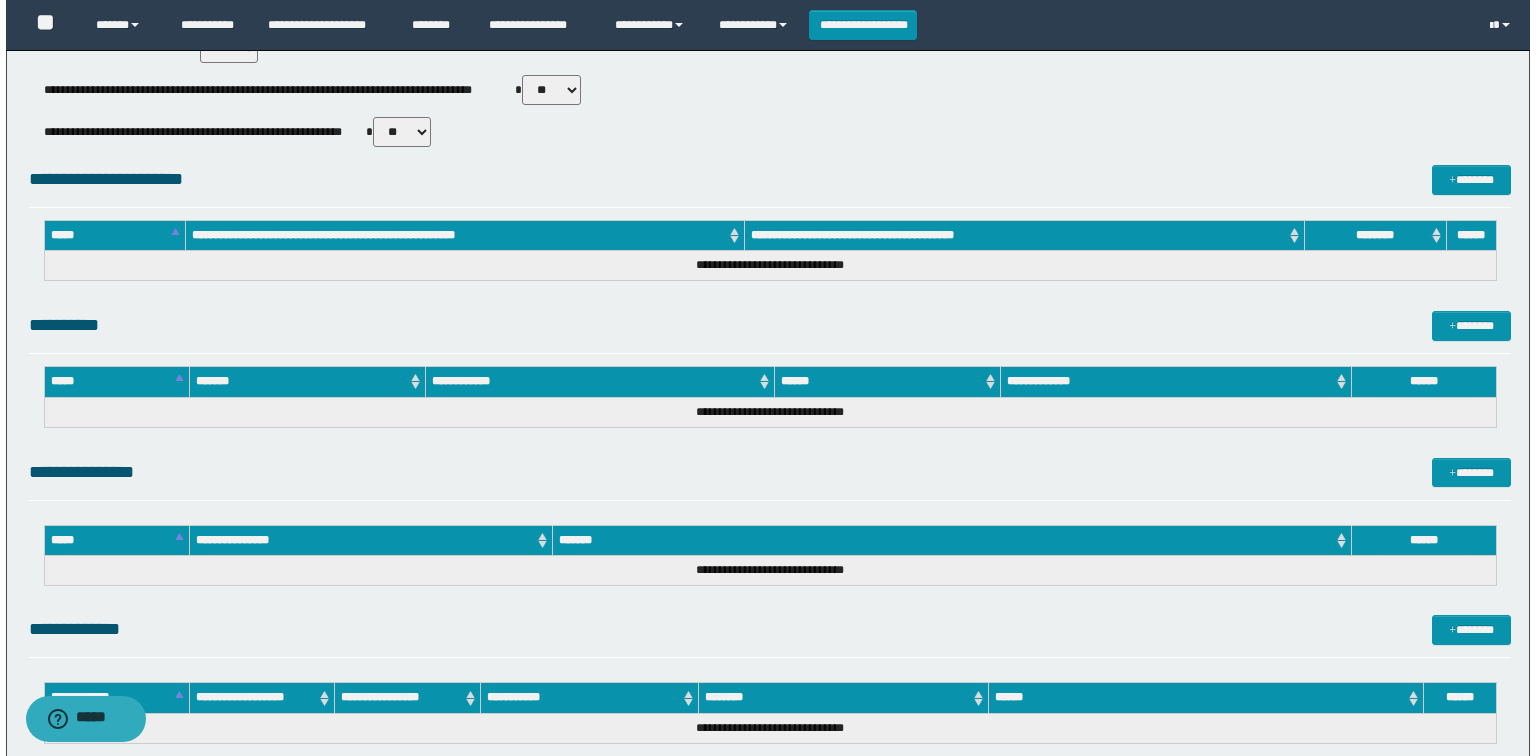 scroll, scrollTop: 1003, scrollLeft: 0, axis: vertical 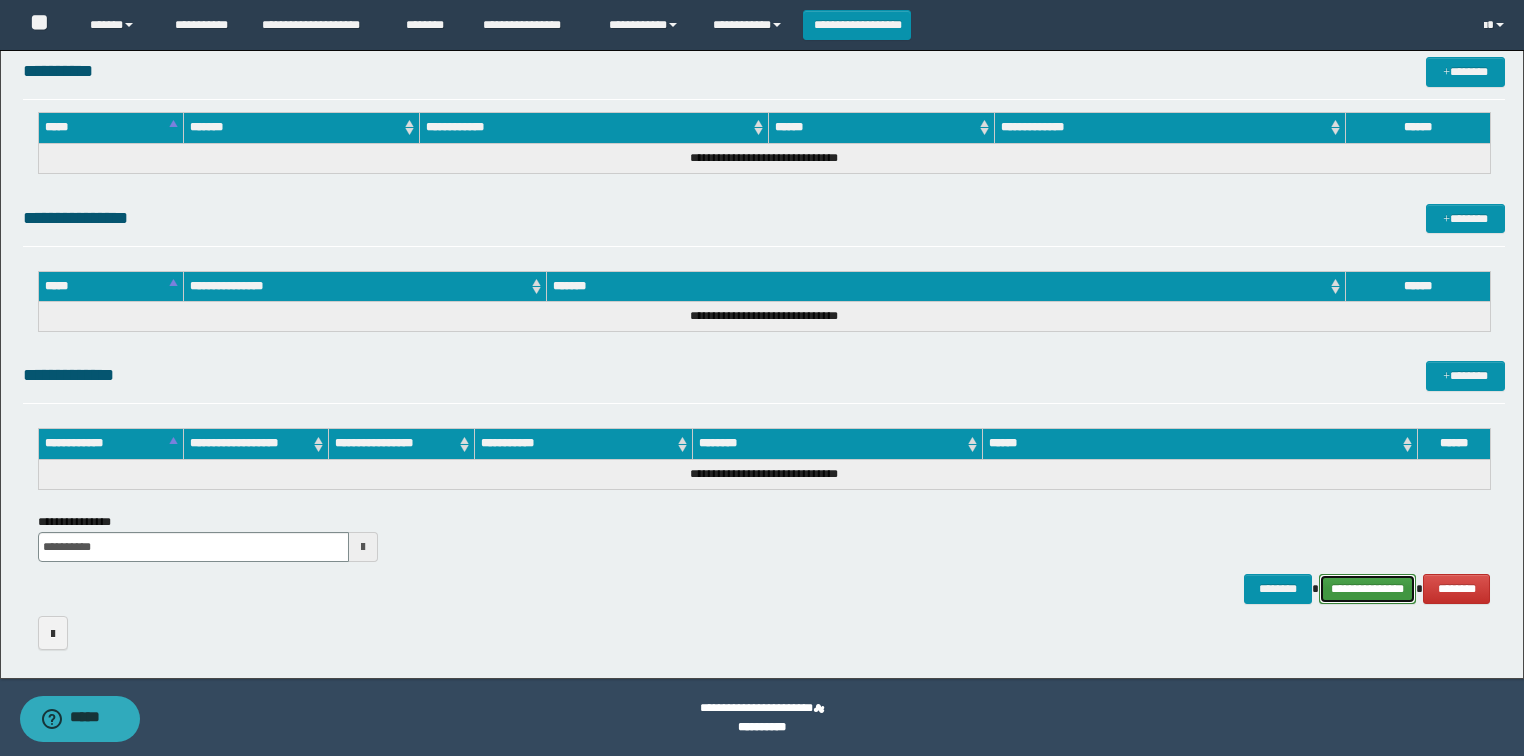 click on "**********" at bounding box center [1368, 589] 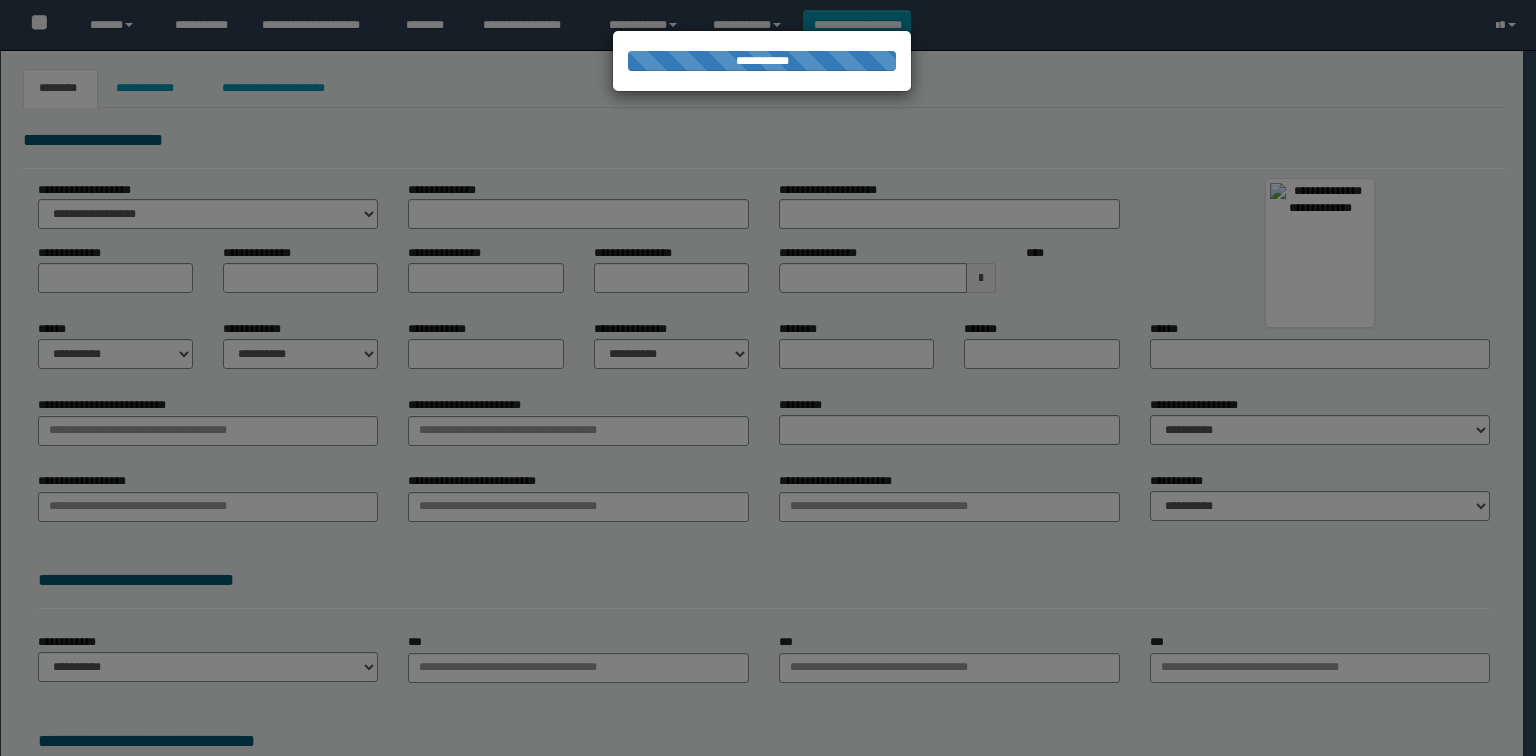 scroll, scrollTop: 0, scrollLeft: 0, axis: both 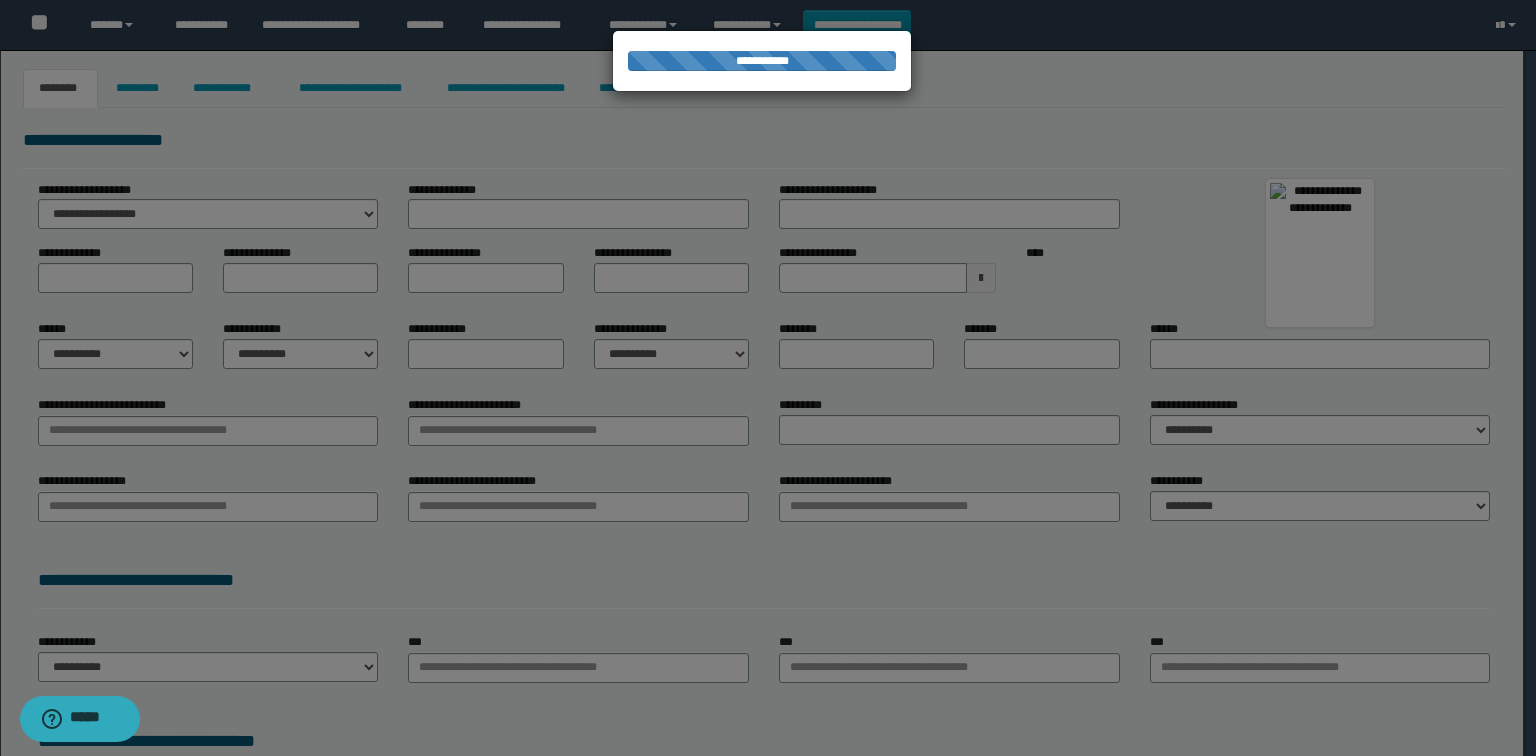 type on "**********" 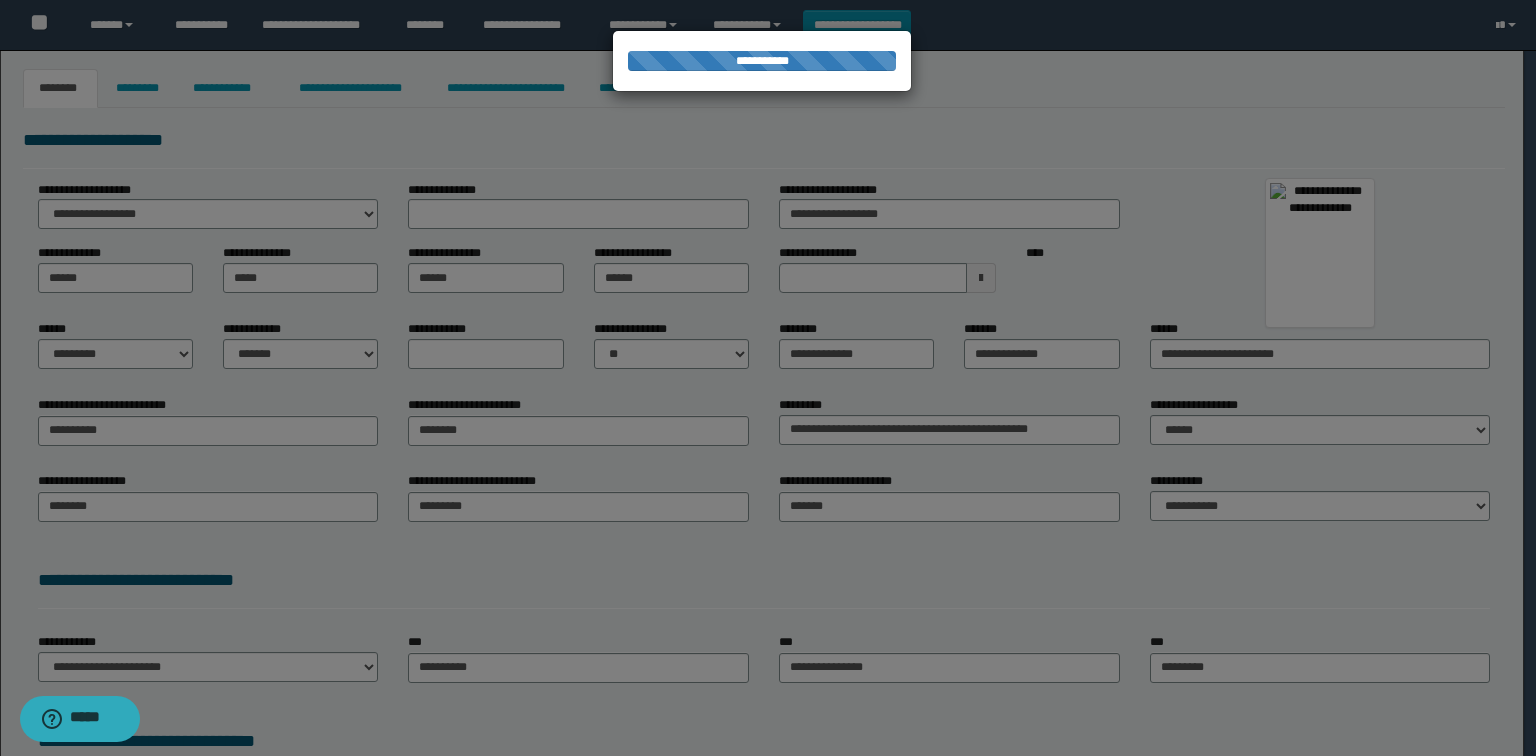 select on "*" 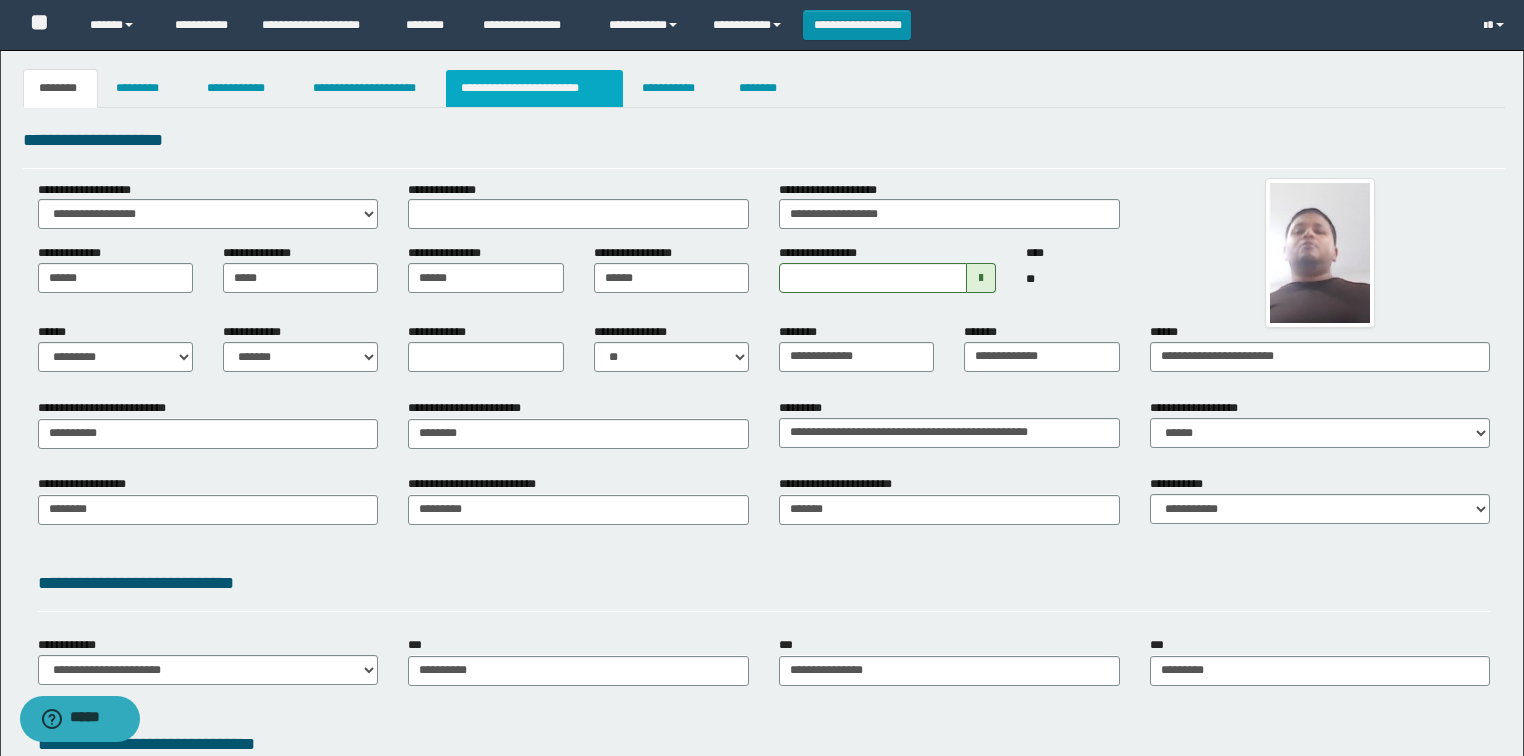 click on "**********" at bounding box center (534, 88) 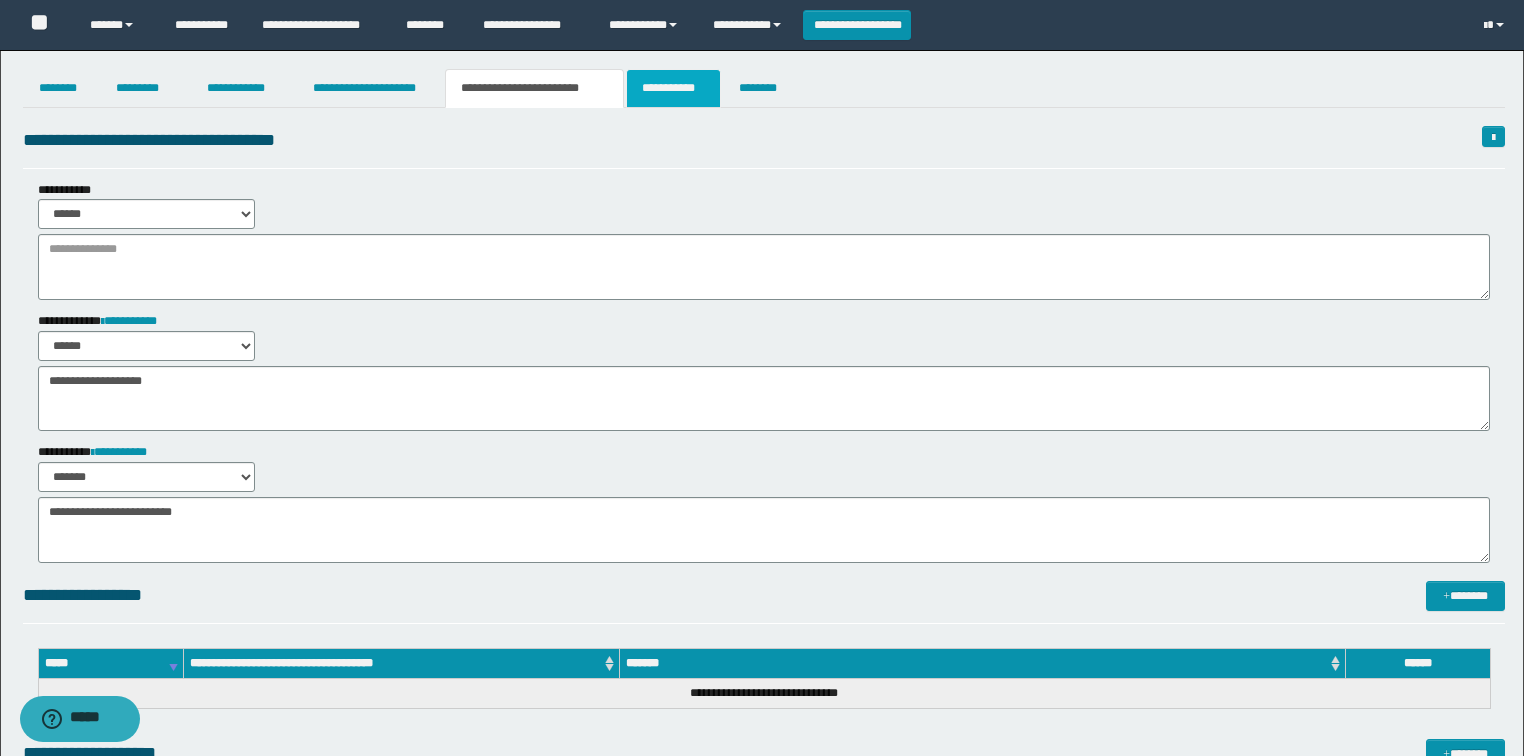 click on "**********" at bounding box center [673, 88] 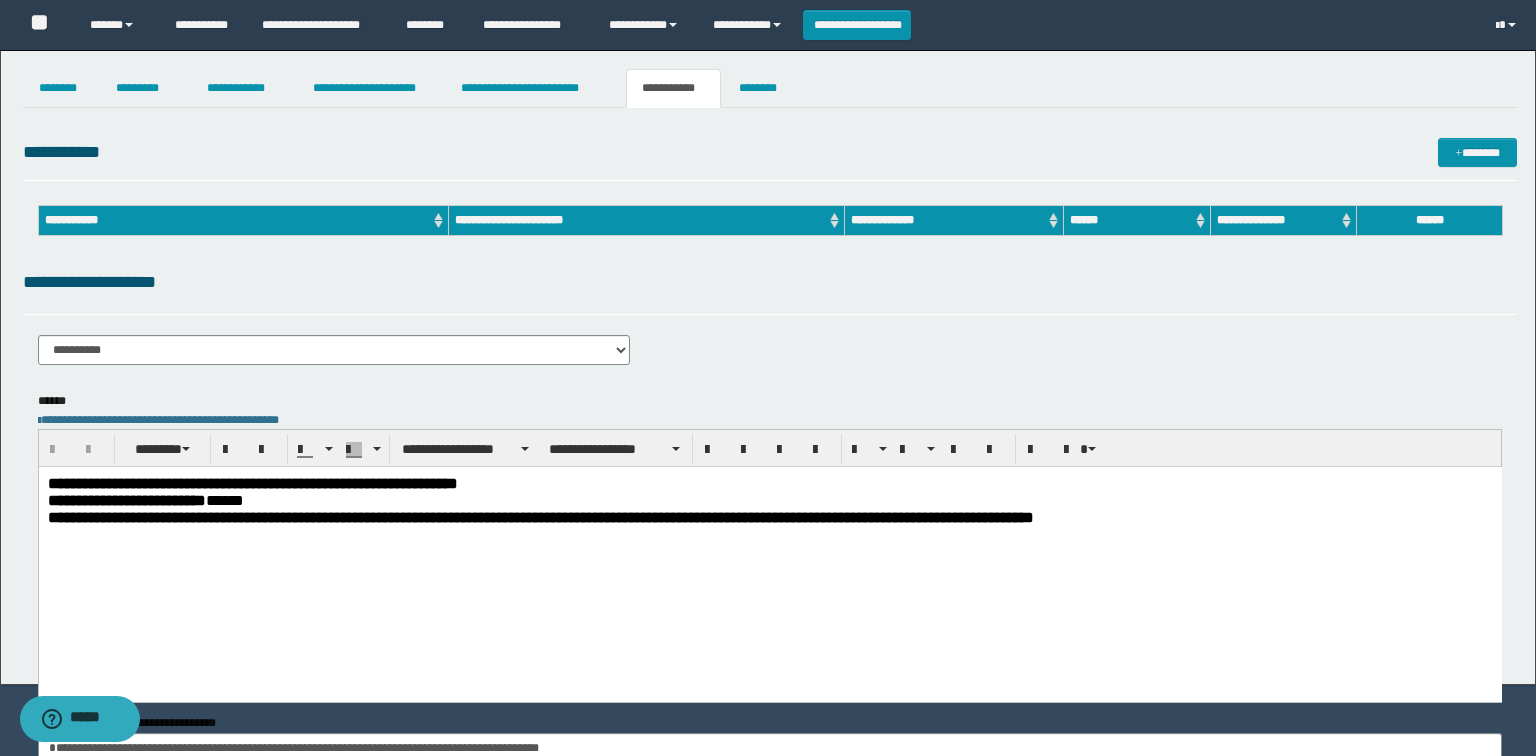 scroll, scrollTop: 0, scrollLeft: 0, axis: both 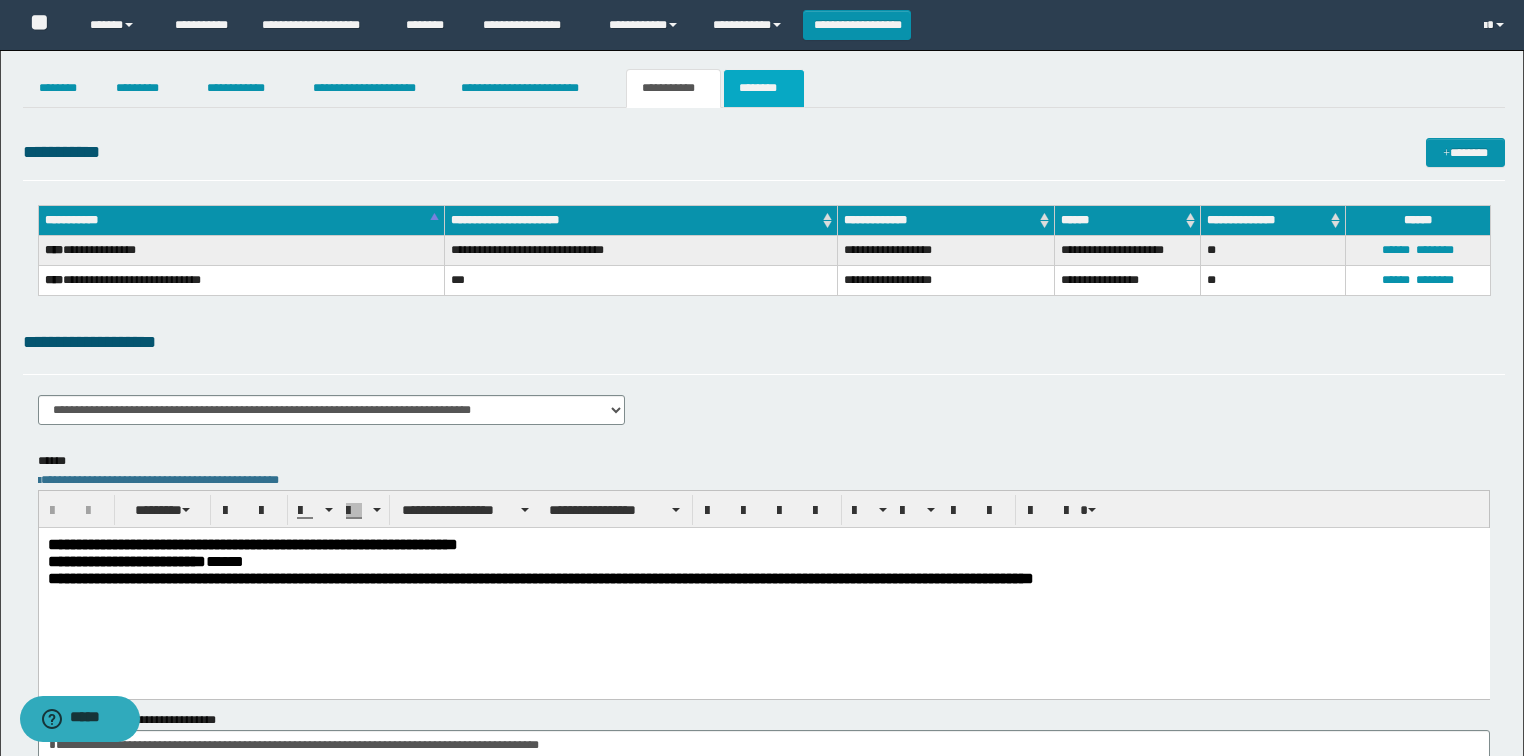 click on "********" at bounding box center (764, 88) 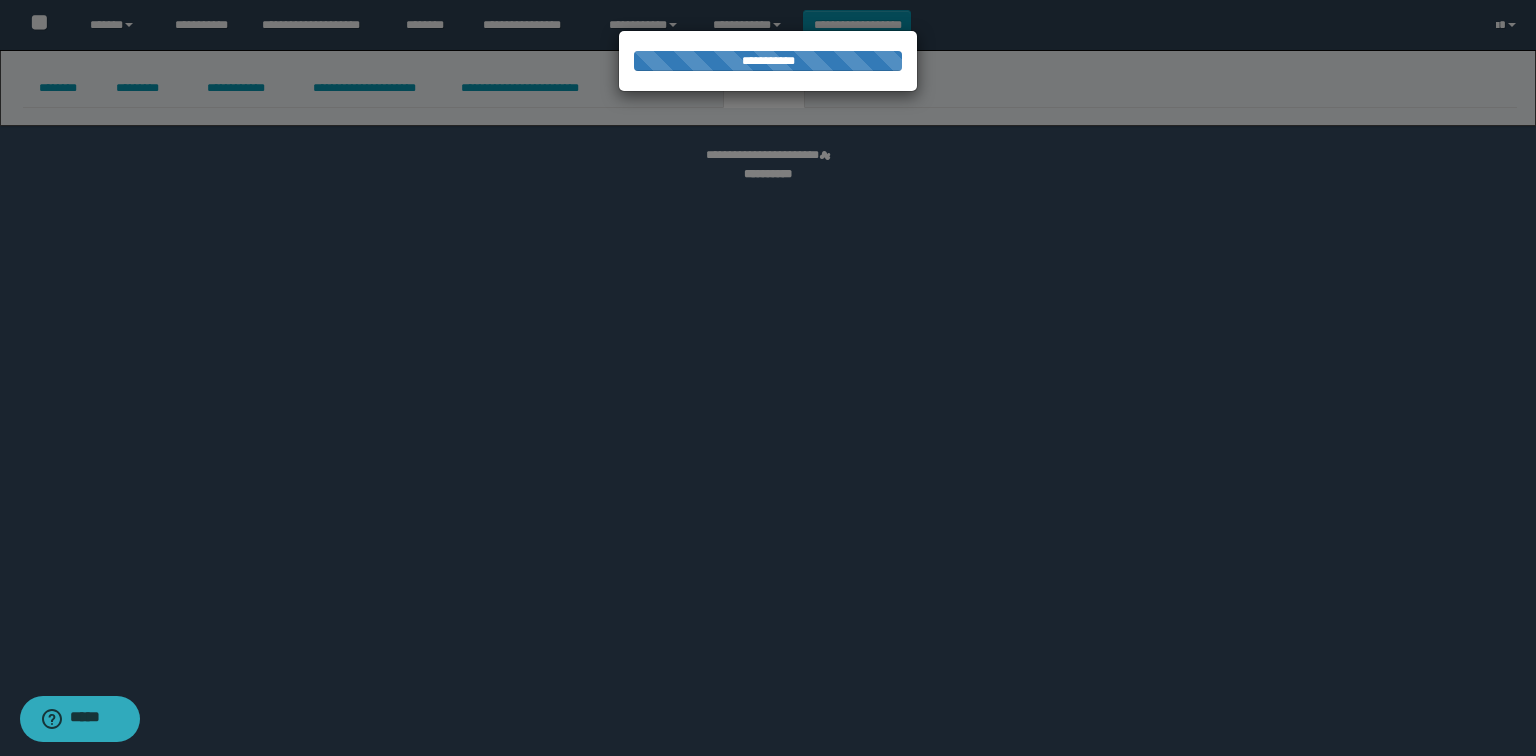 select on "****" 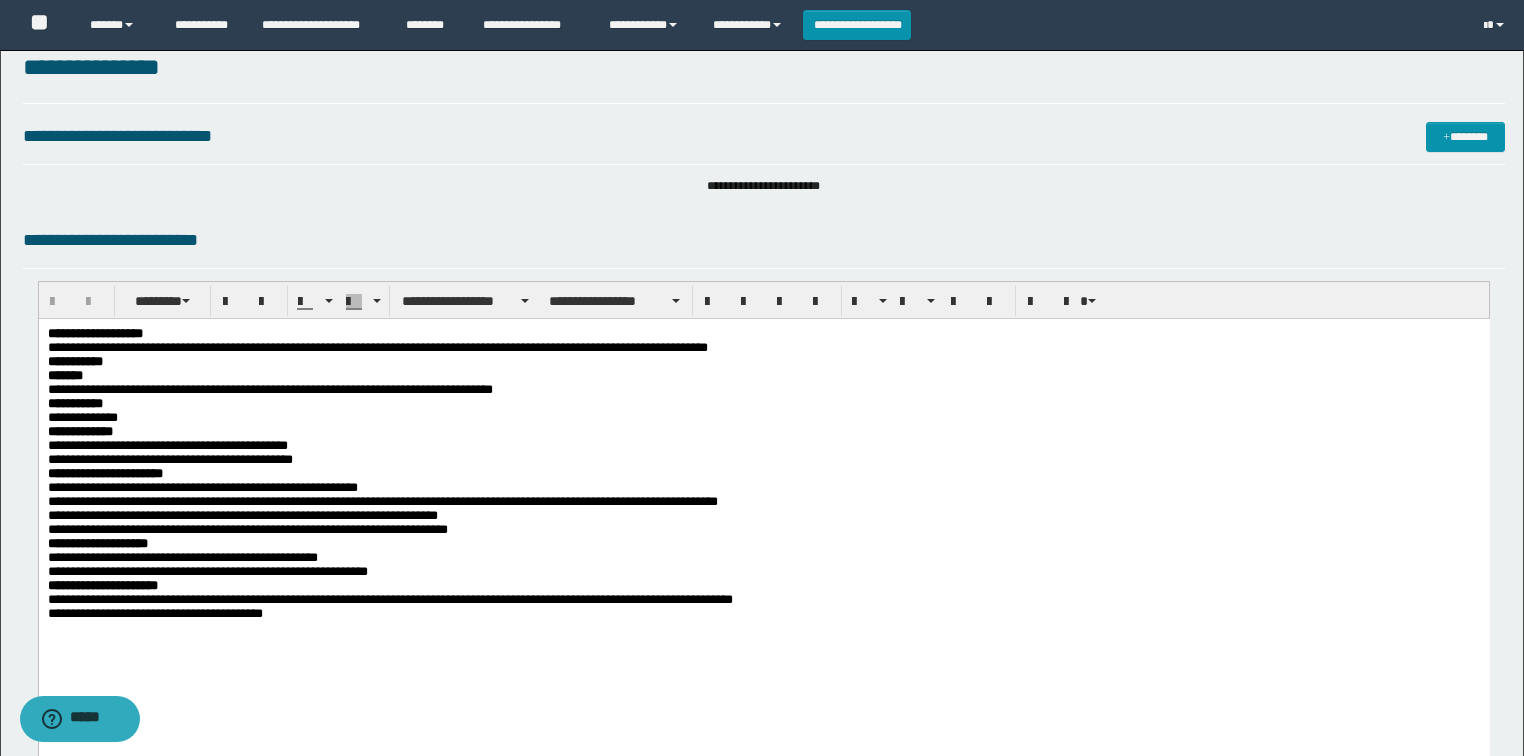 scroll, scrollTop: 0, scrollLeft: 0, axis: both 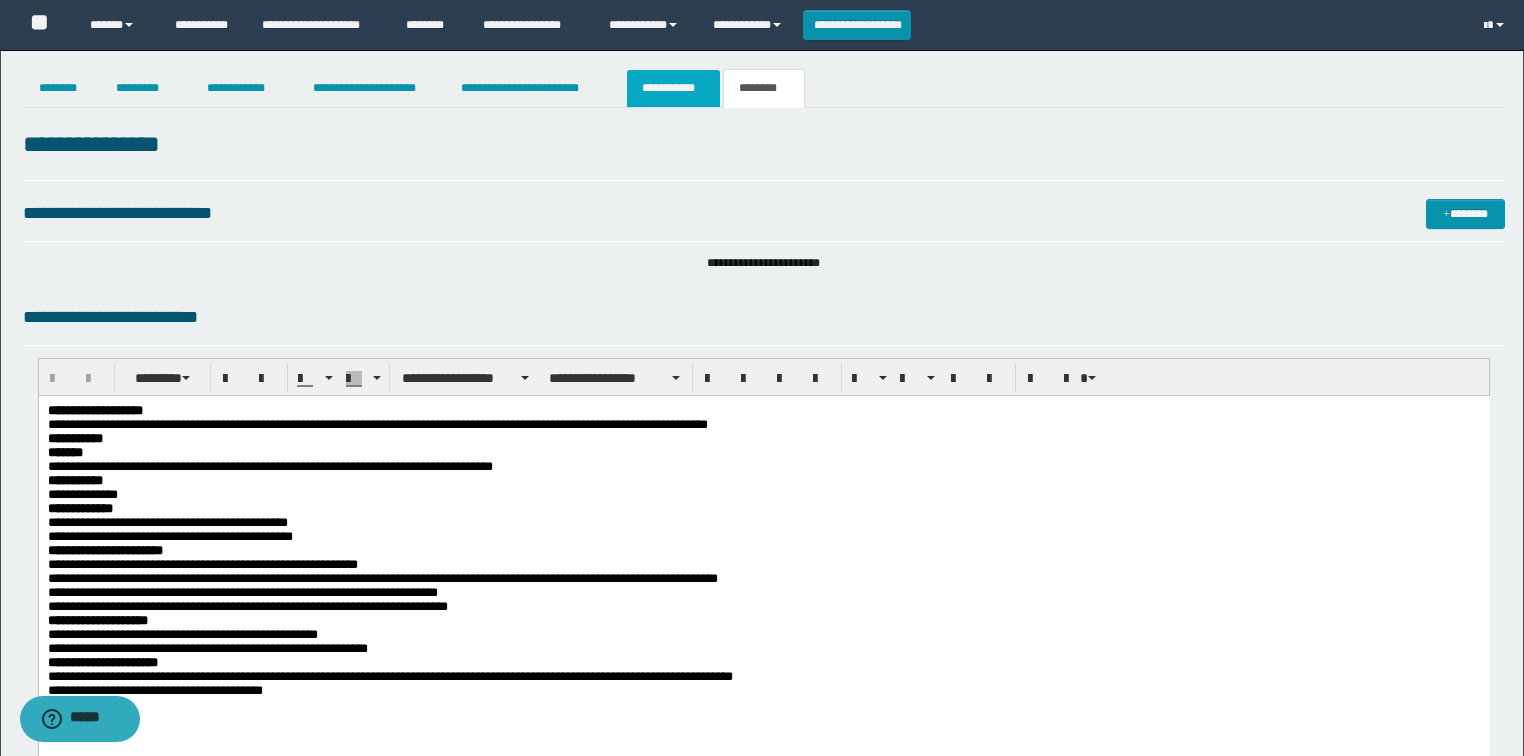 click on "**********" at bounding box center (673, 88) 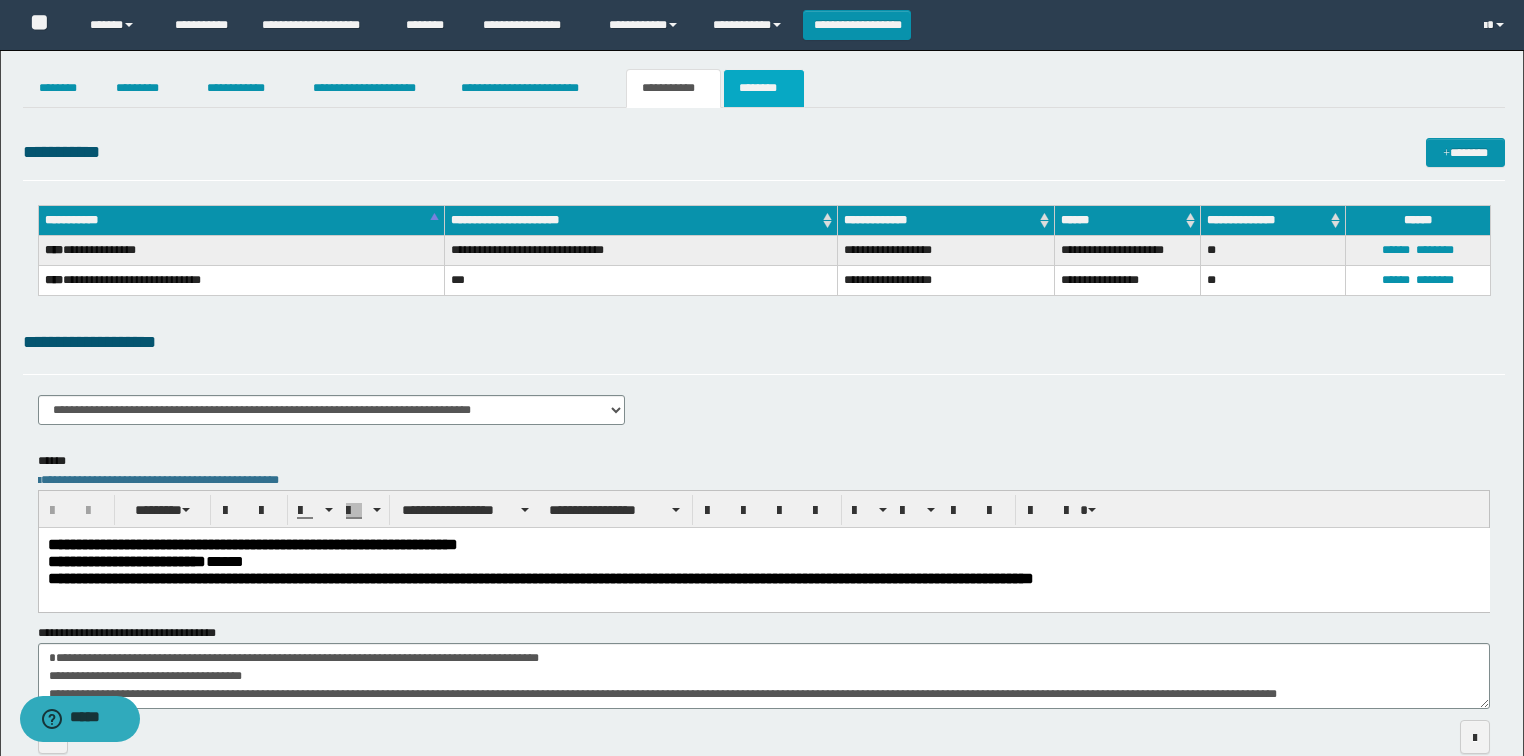 click on "********" at bounding box center (764, 88) 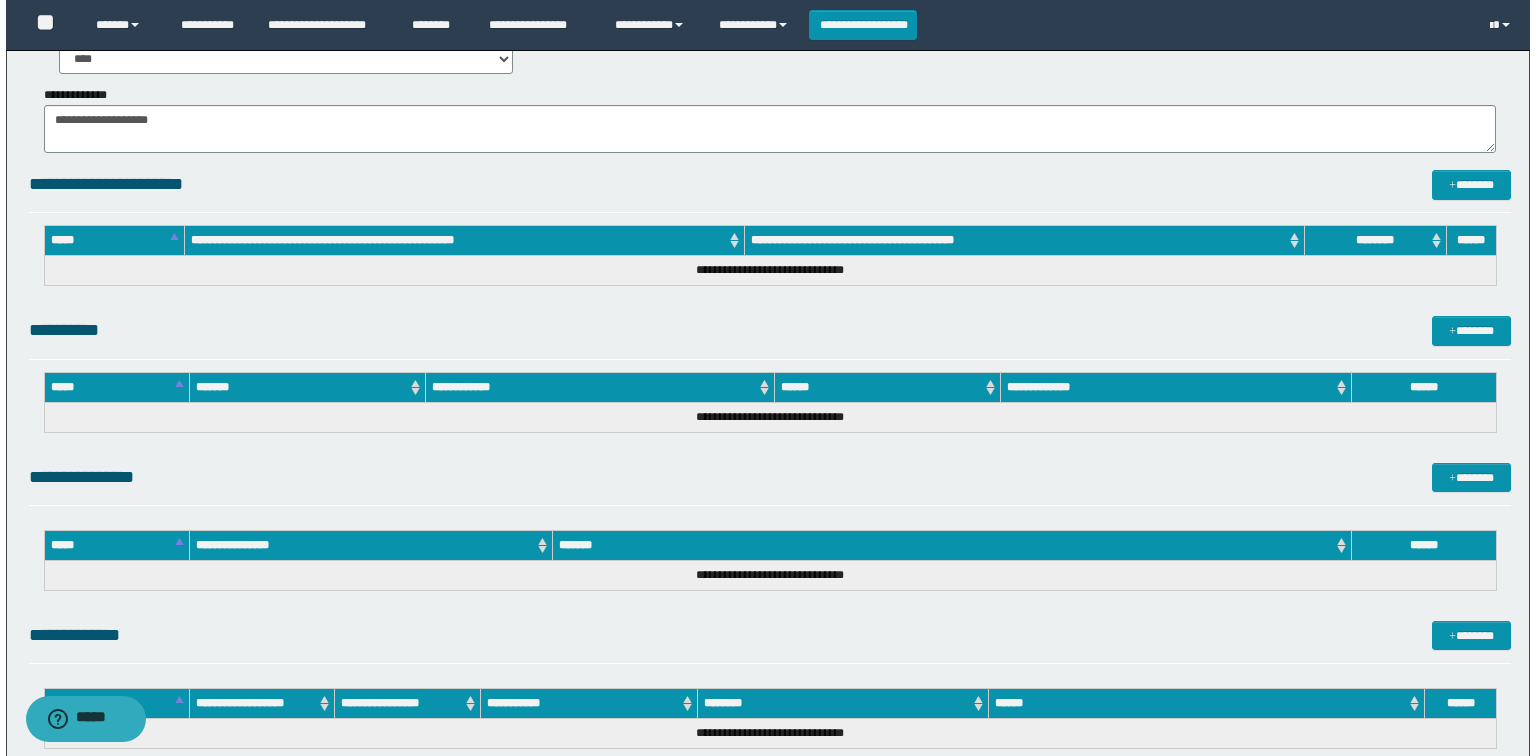scroll, scrollTop: 1503, scrollLeft: 0, axis: vertical 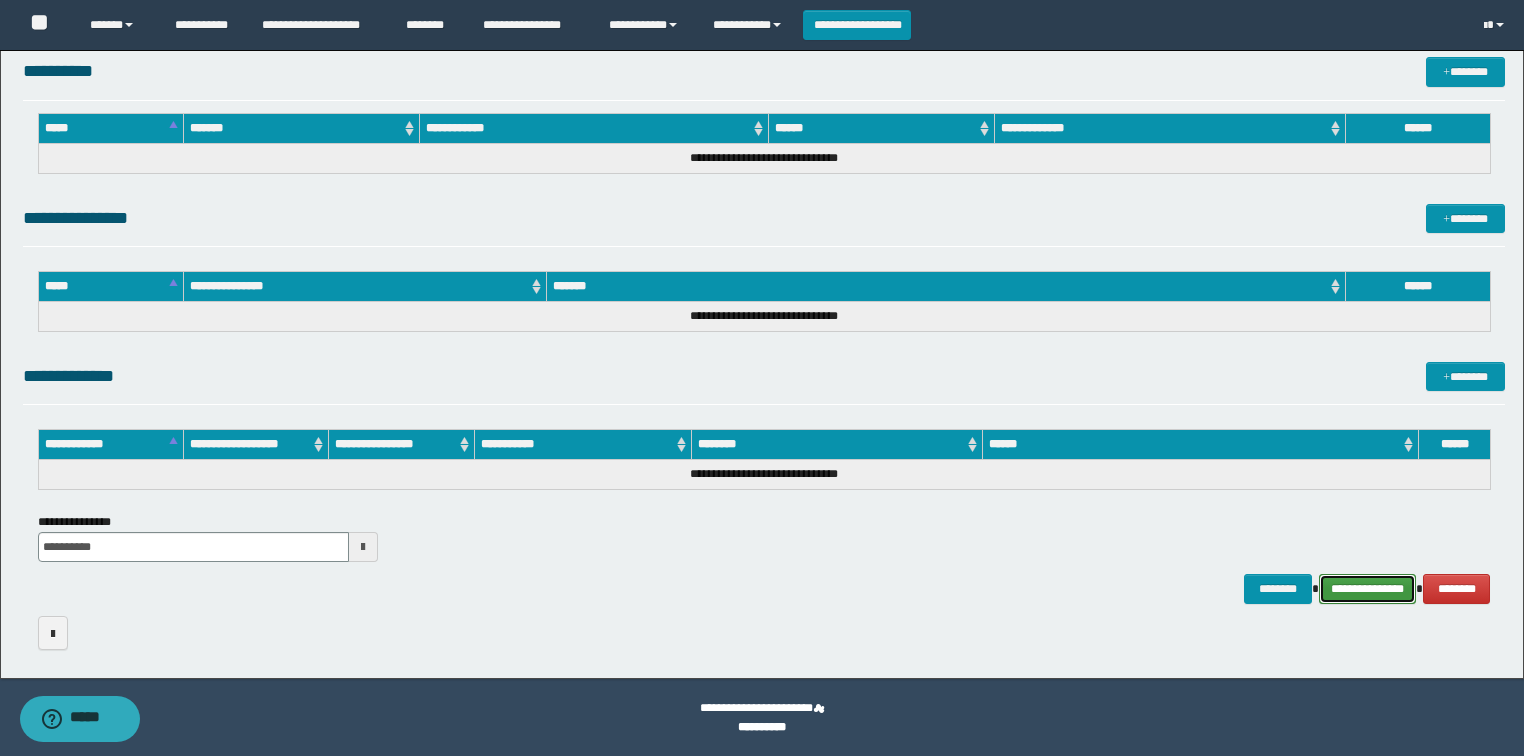 click on "**********" at bounding box center [1368, 589] 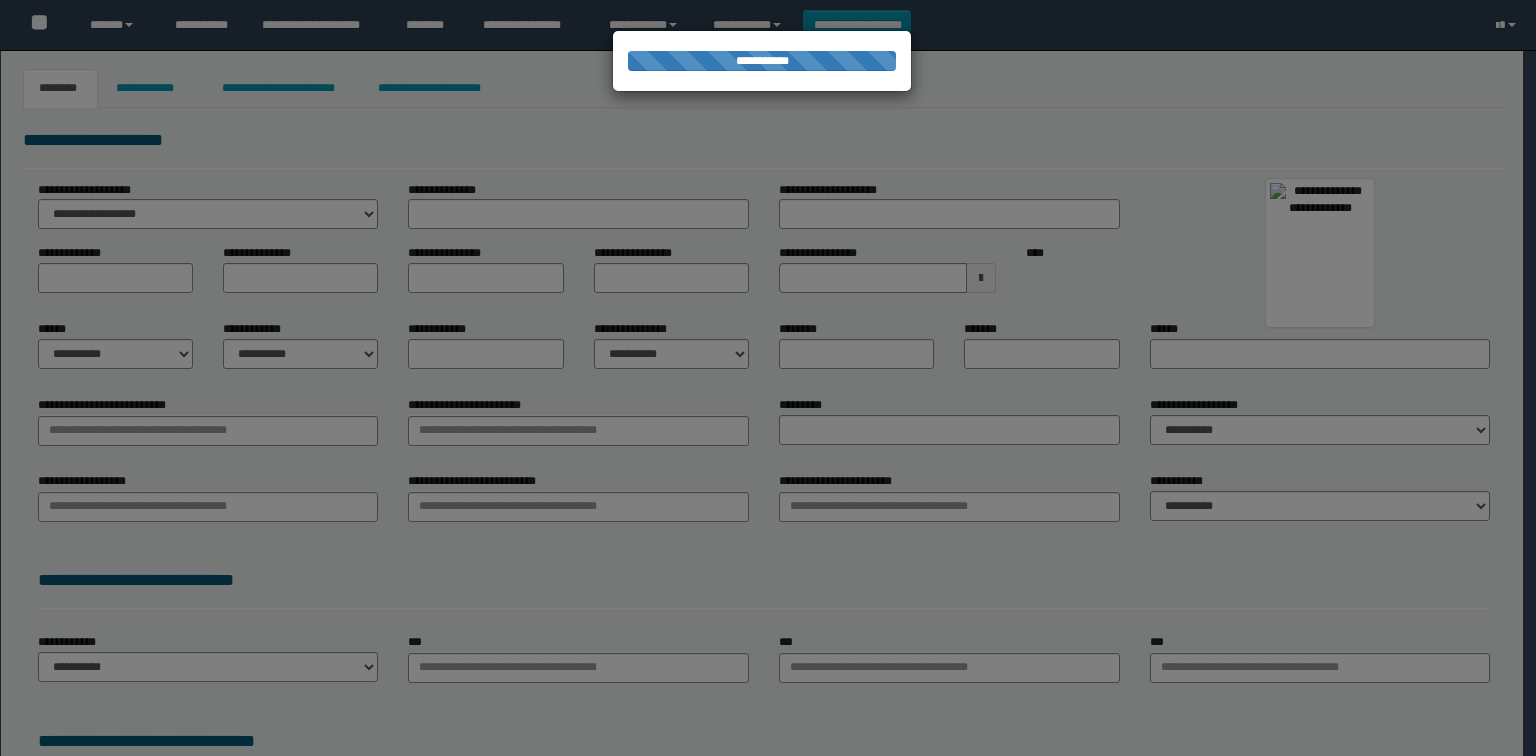 scroll, scrollTop: 0, scrollLeft: 0, axis: both 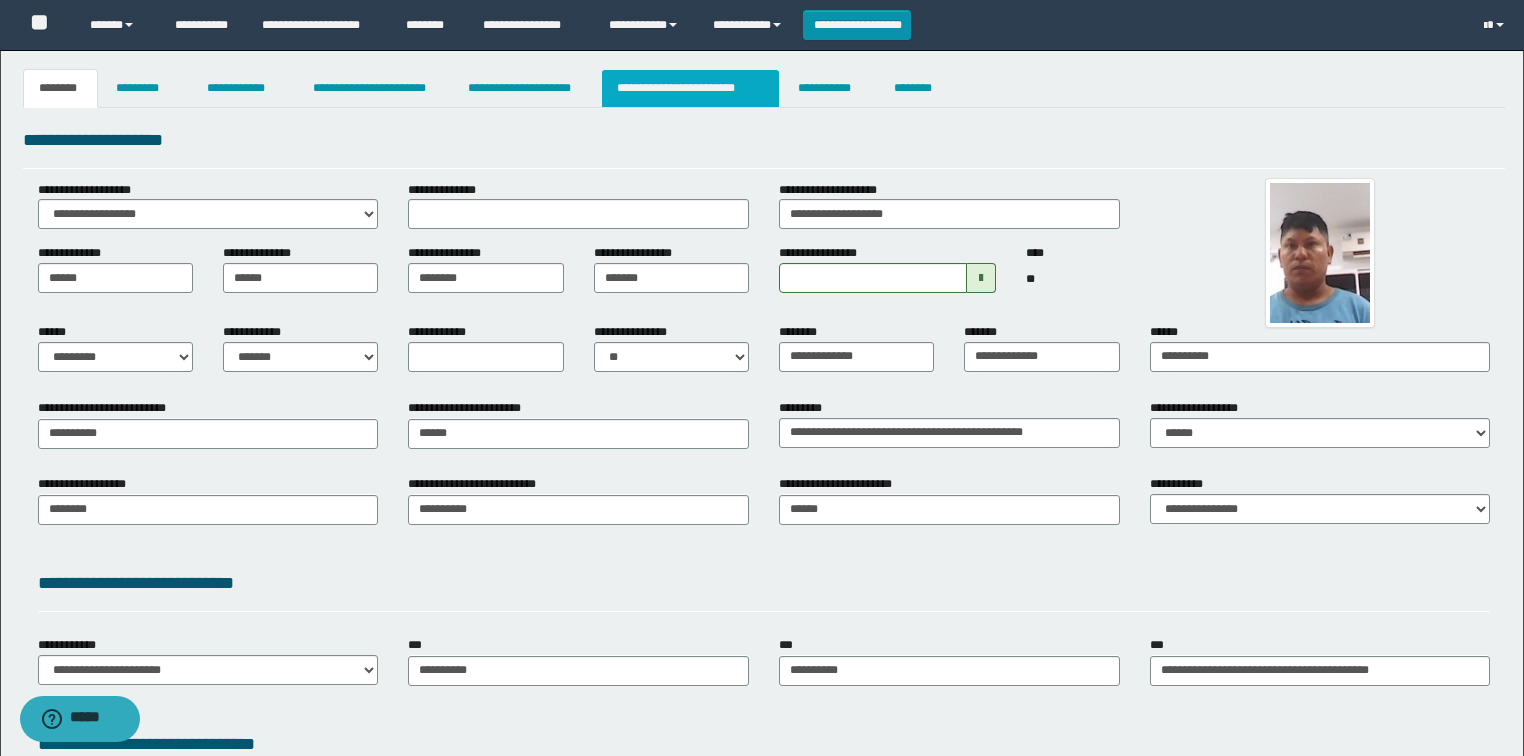 click on "**********" at bounding box center (690, 88) 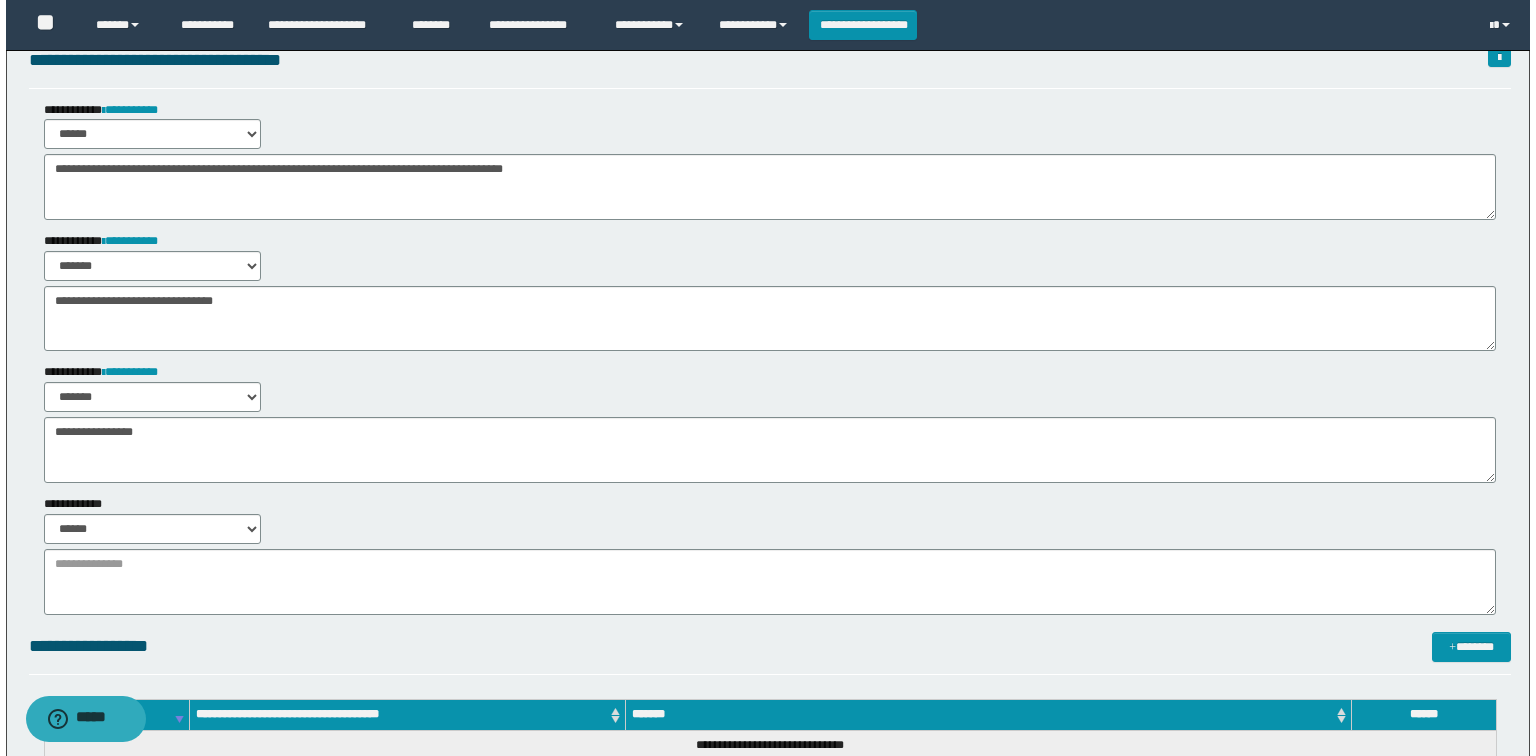 scroll, scrollTop: 0, scrollLeft: 0, axis: both 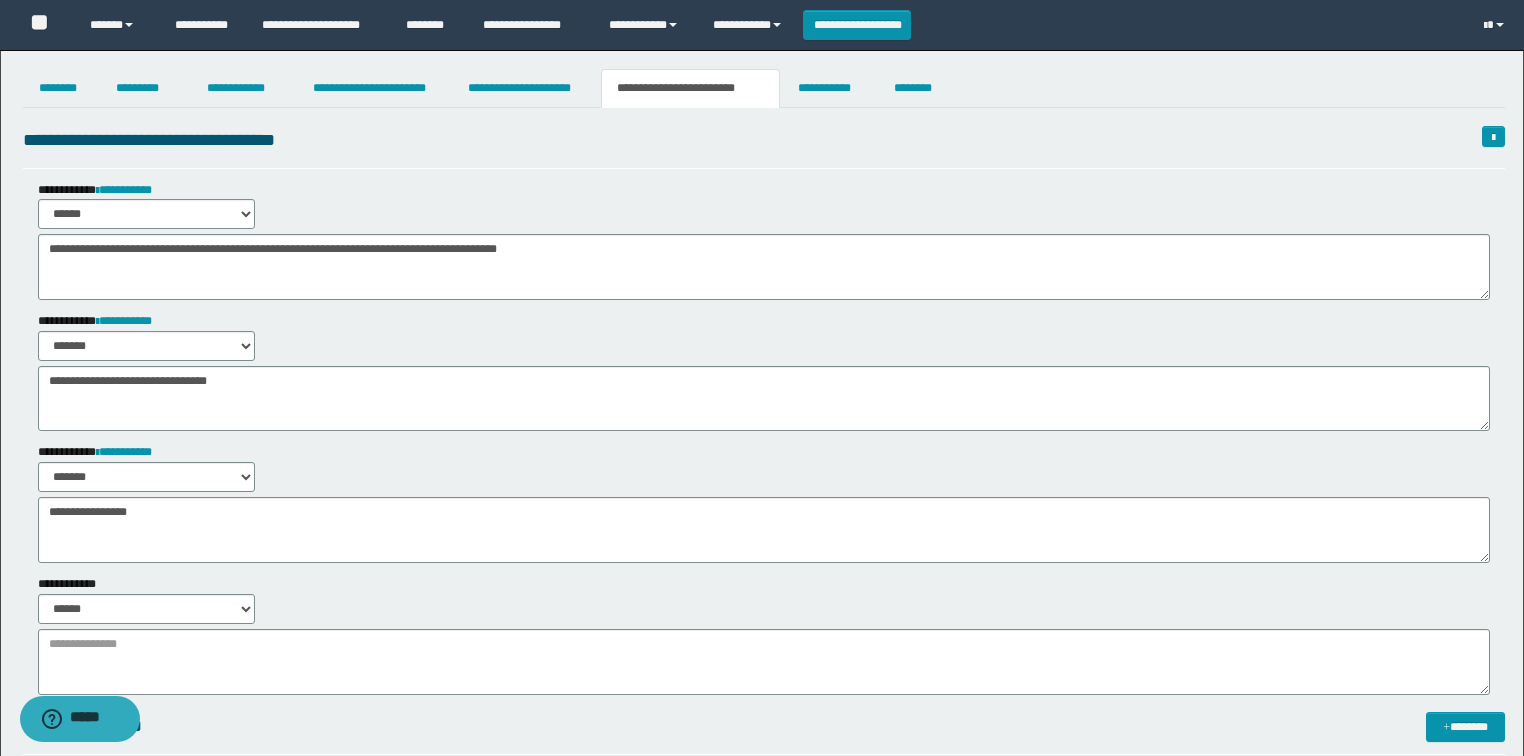 click on "**********" at bounding box center (762, 568) 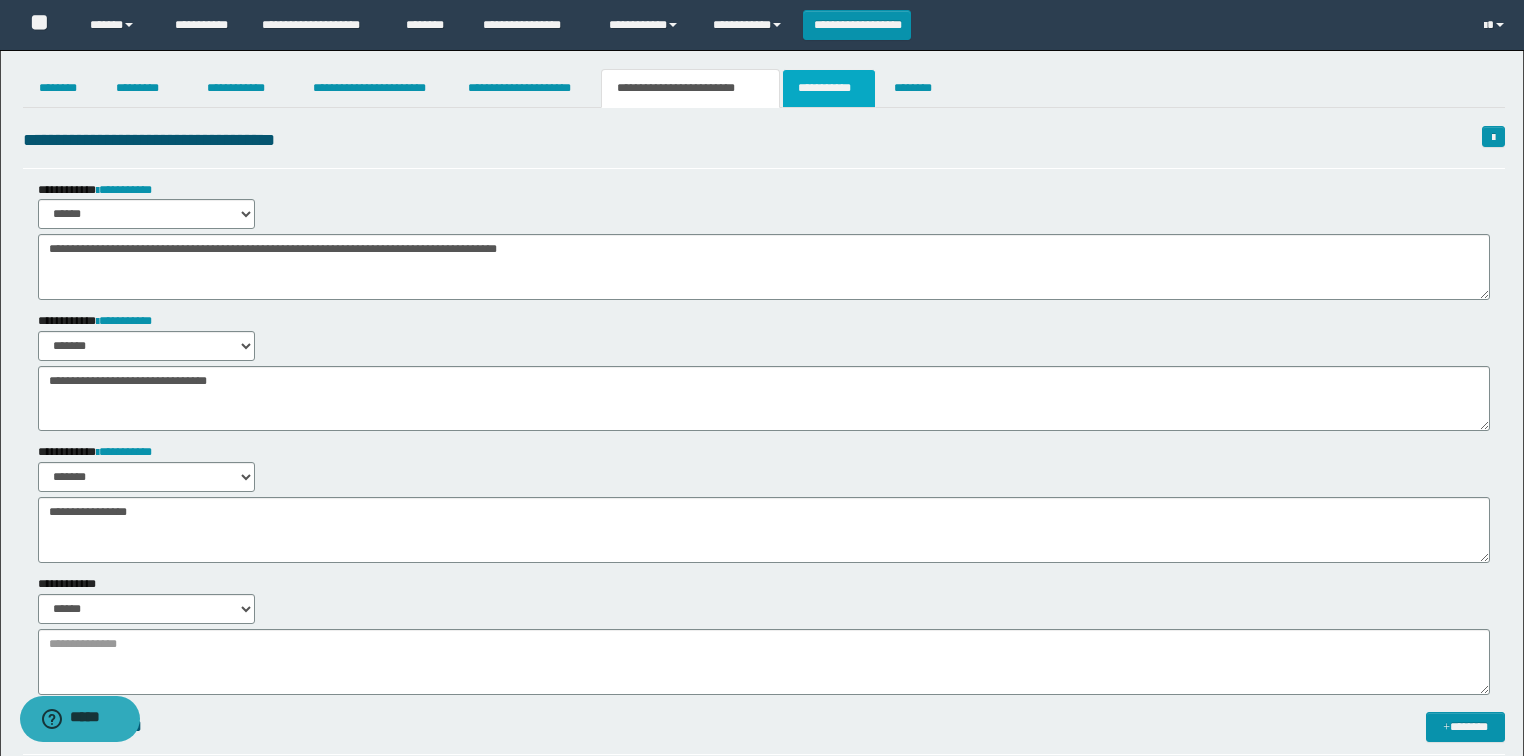 click on "**********" at bounding box center (829, 88) 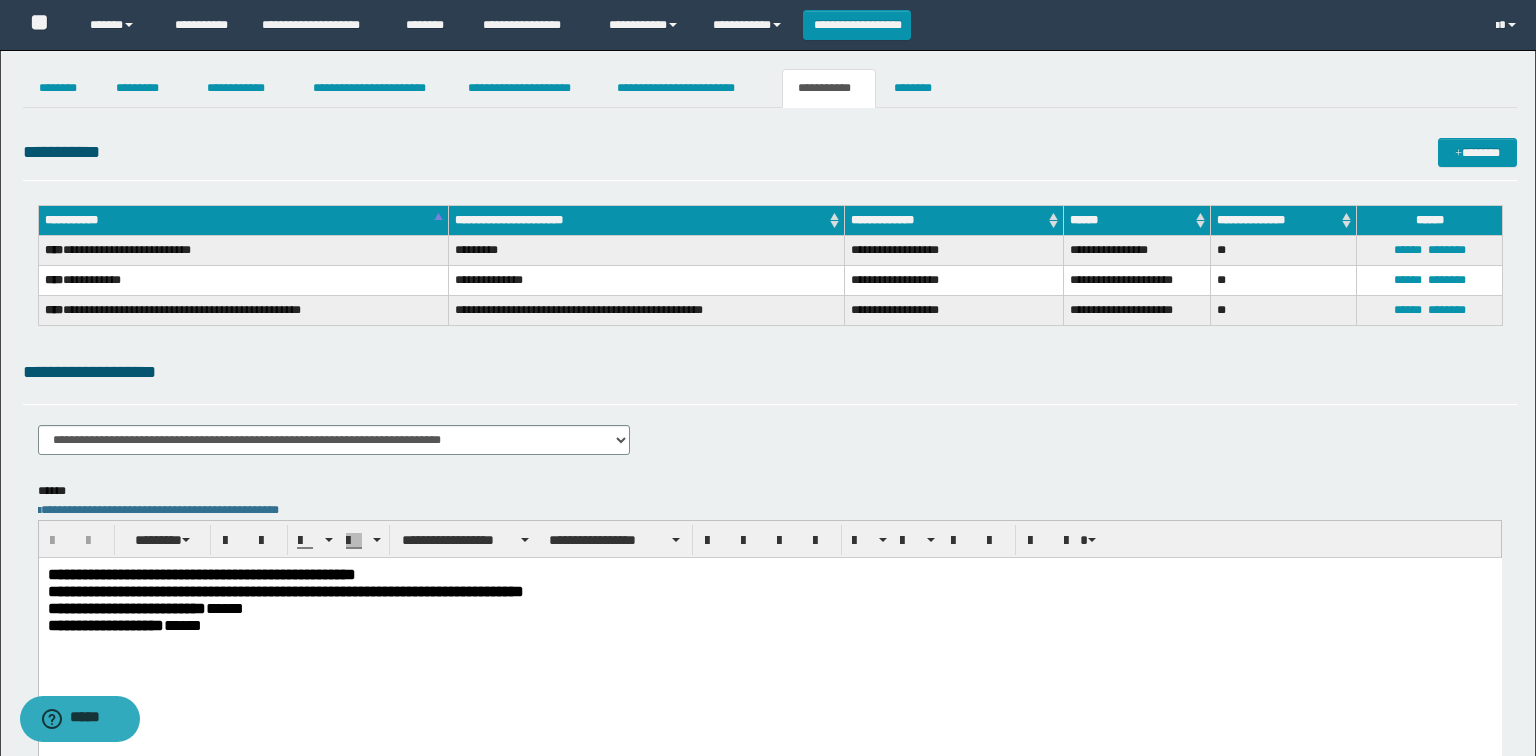 scroll, scrollTop: 0, scrollLeft: 0, axis: both 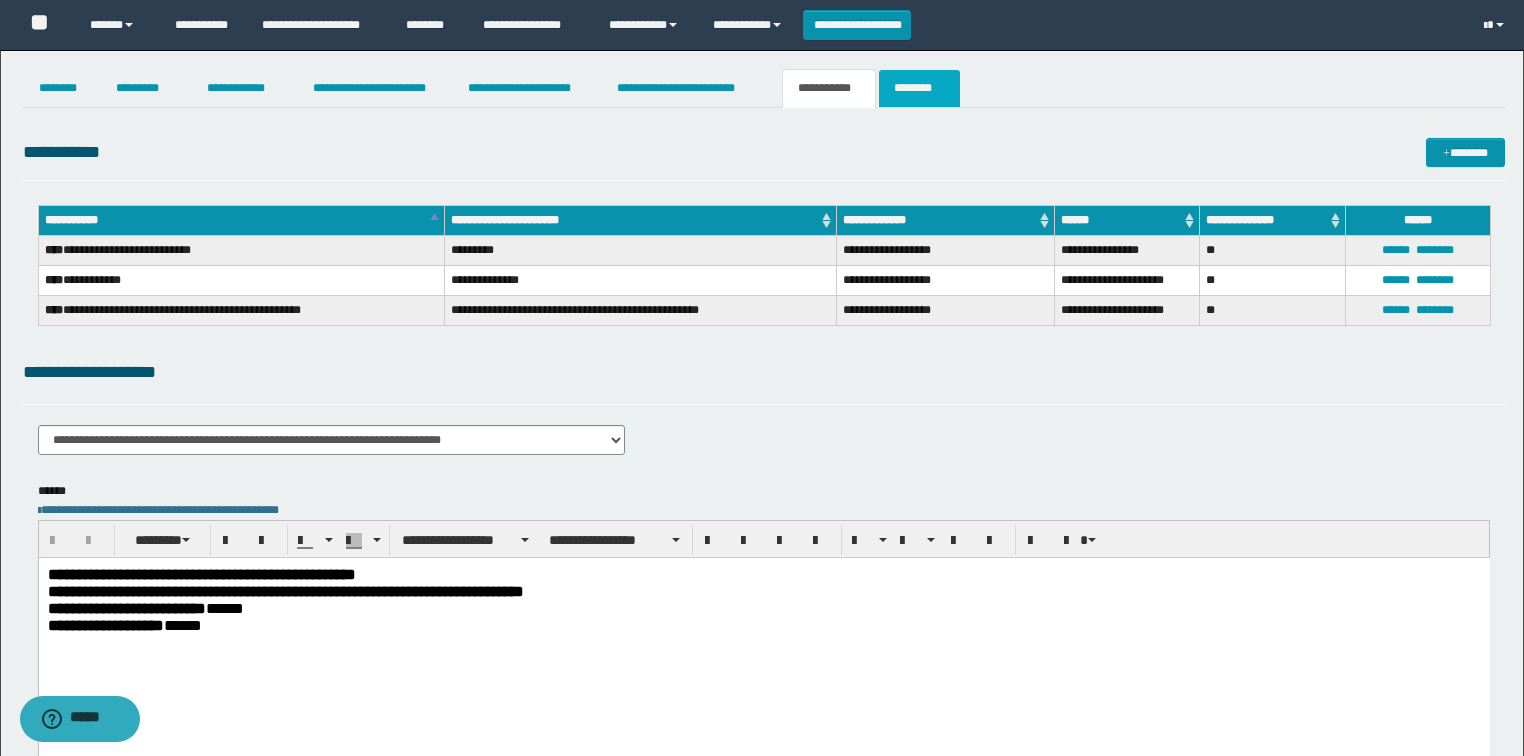 click on "********" at bounding box center (919, 88) 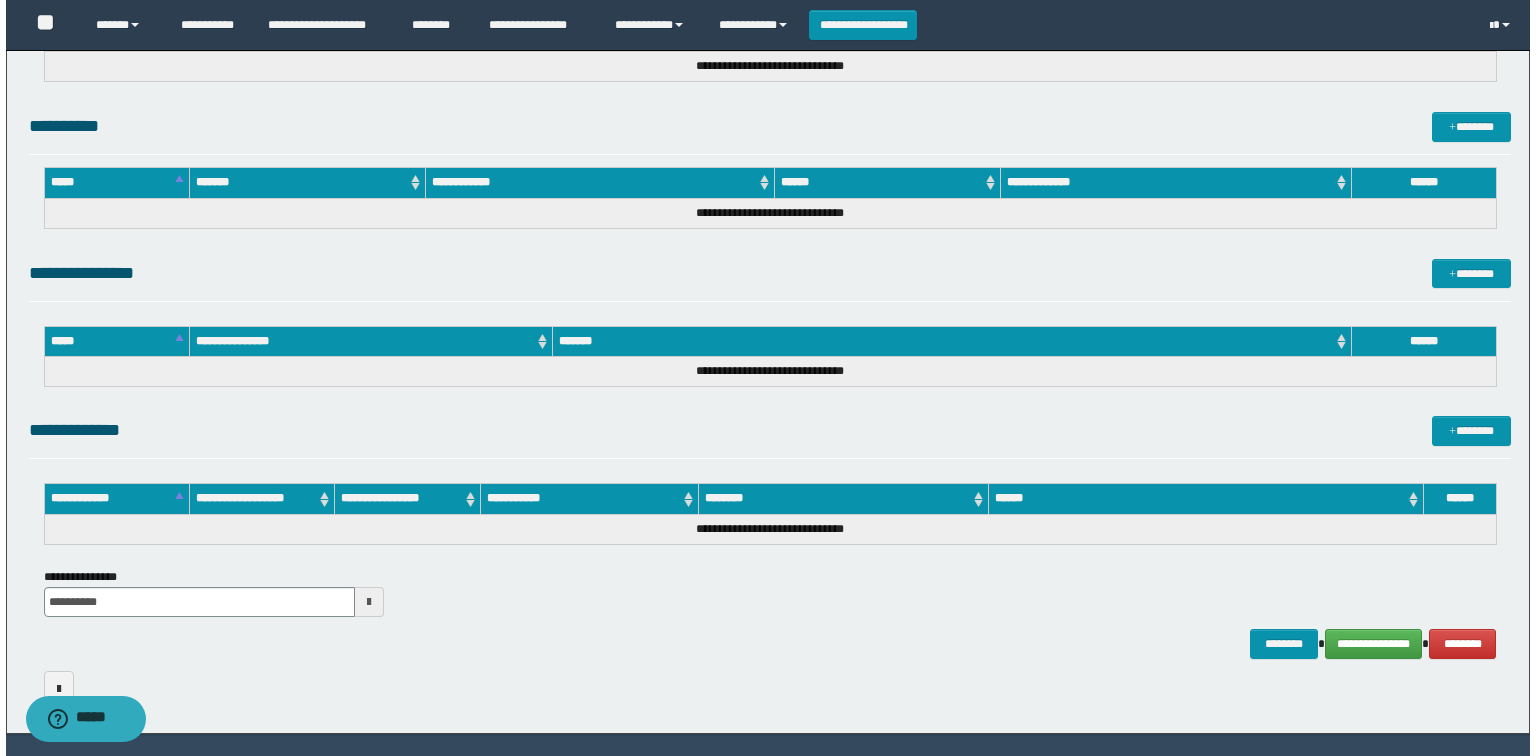 scroll, scrollTop: 1039, scrollLeft: 0, axis: vertical 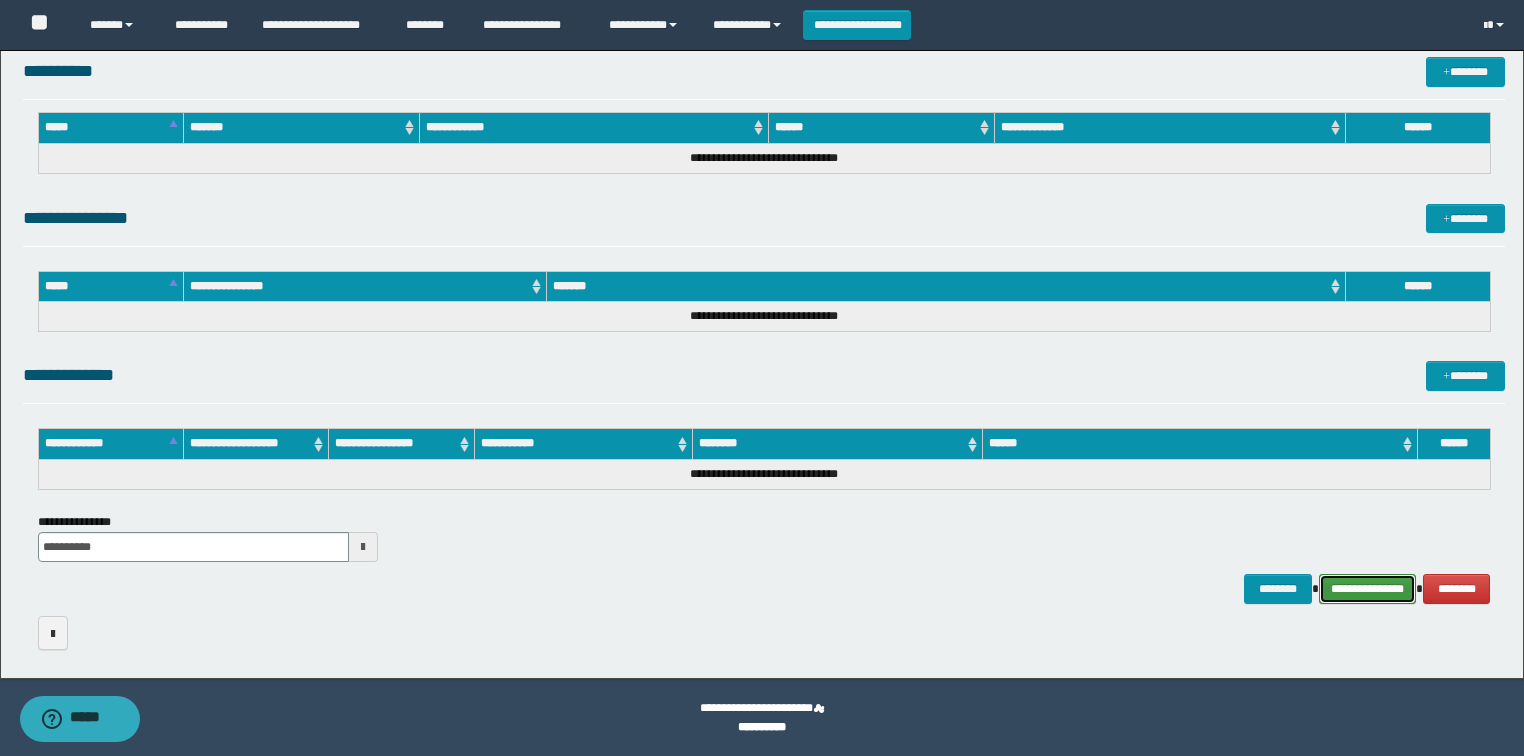click on "**********" at bounding box center [1368, 589] 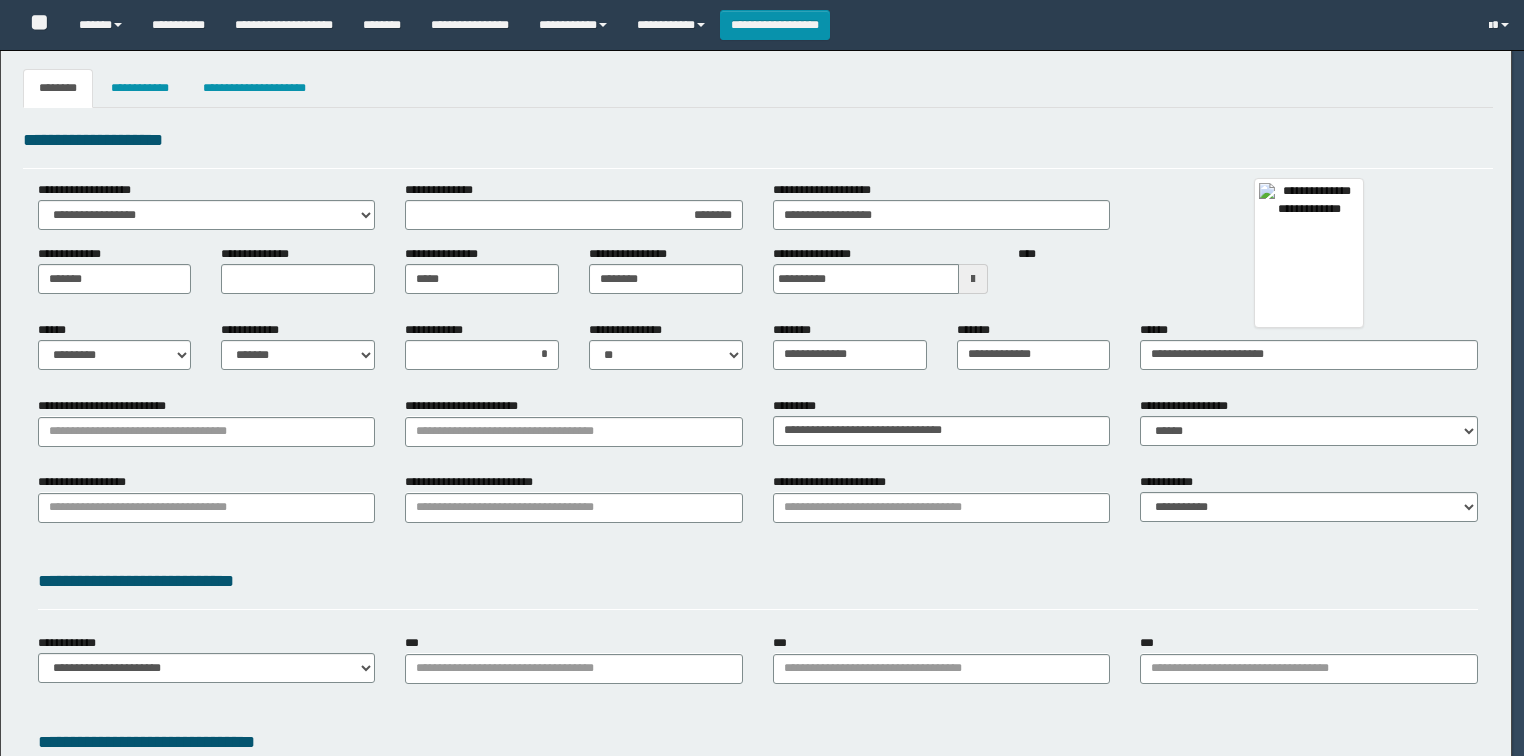 select on "*" 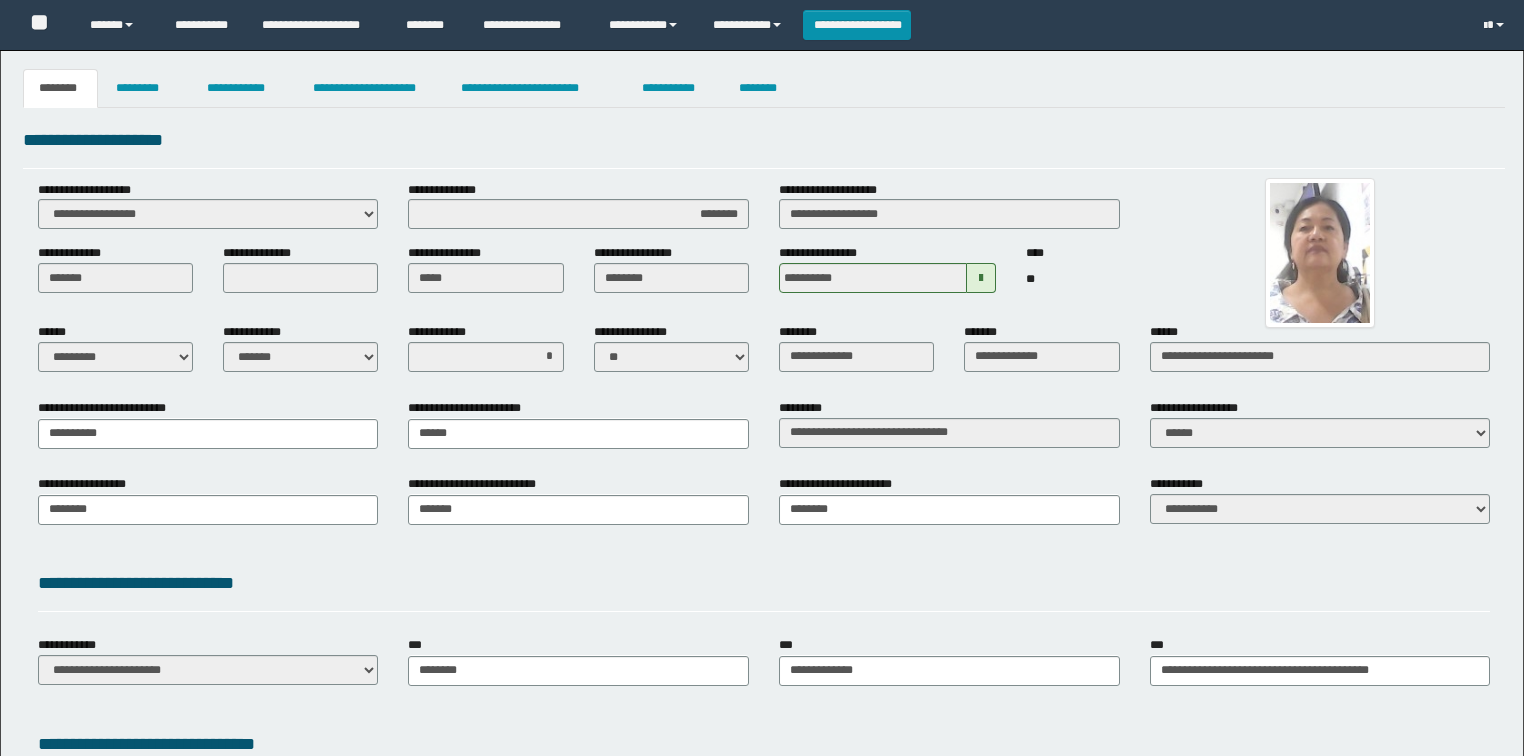 scroll, scrollTop: 0, scrollLeft: 0, axis: both 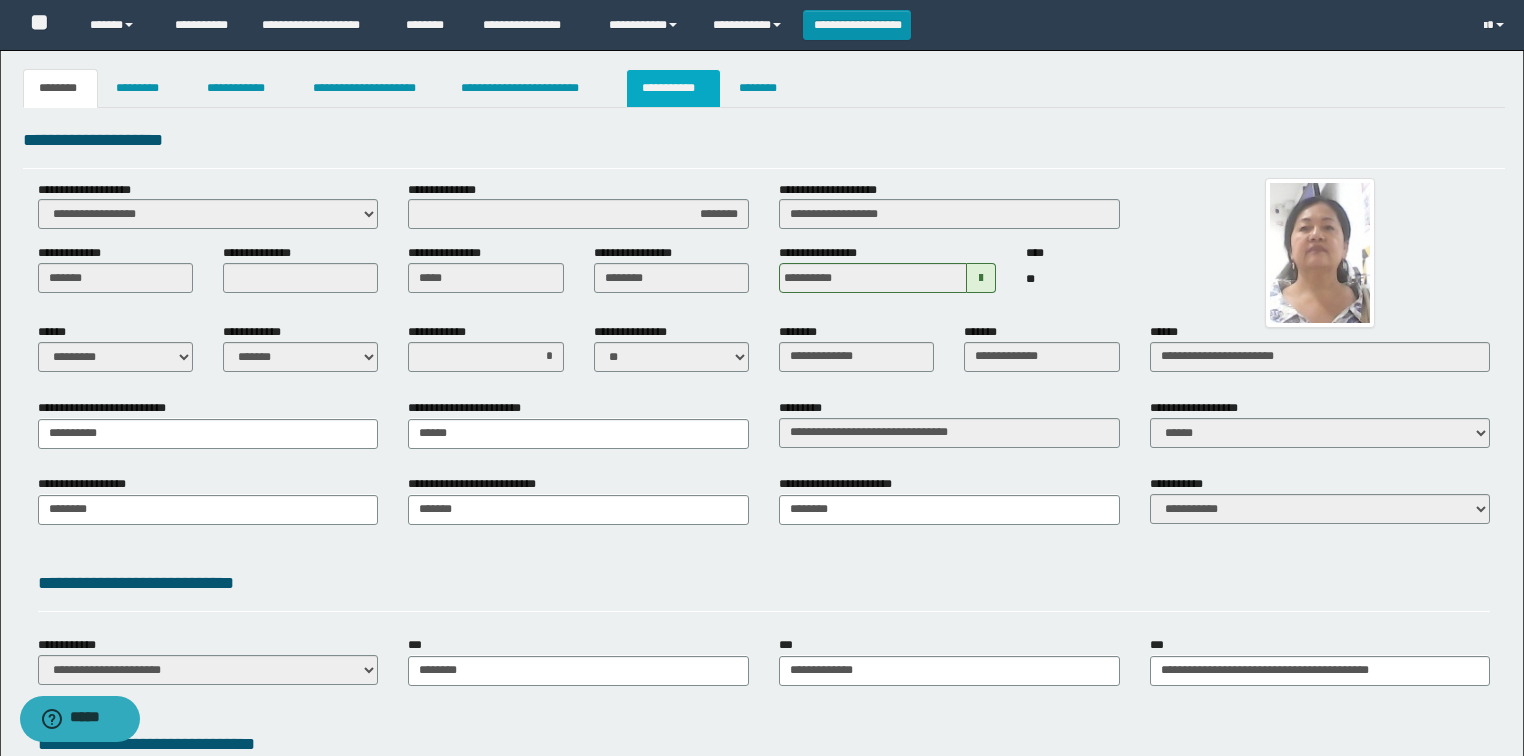 click on "**********" at bounding box center (673, 88) 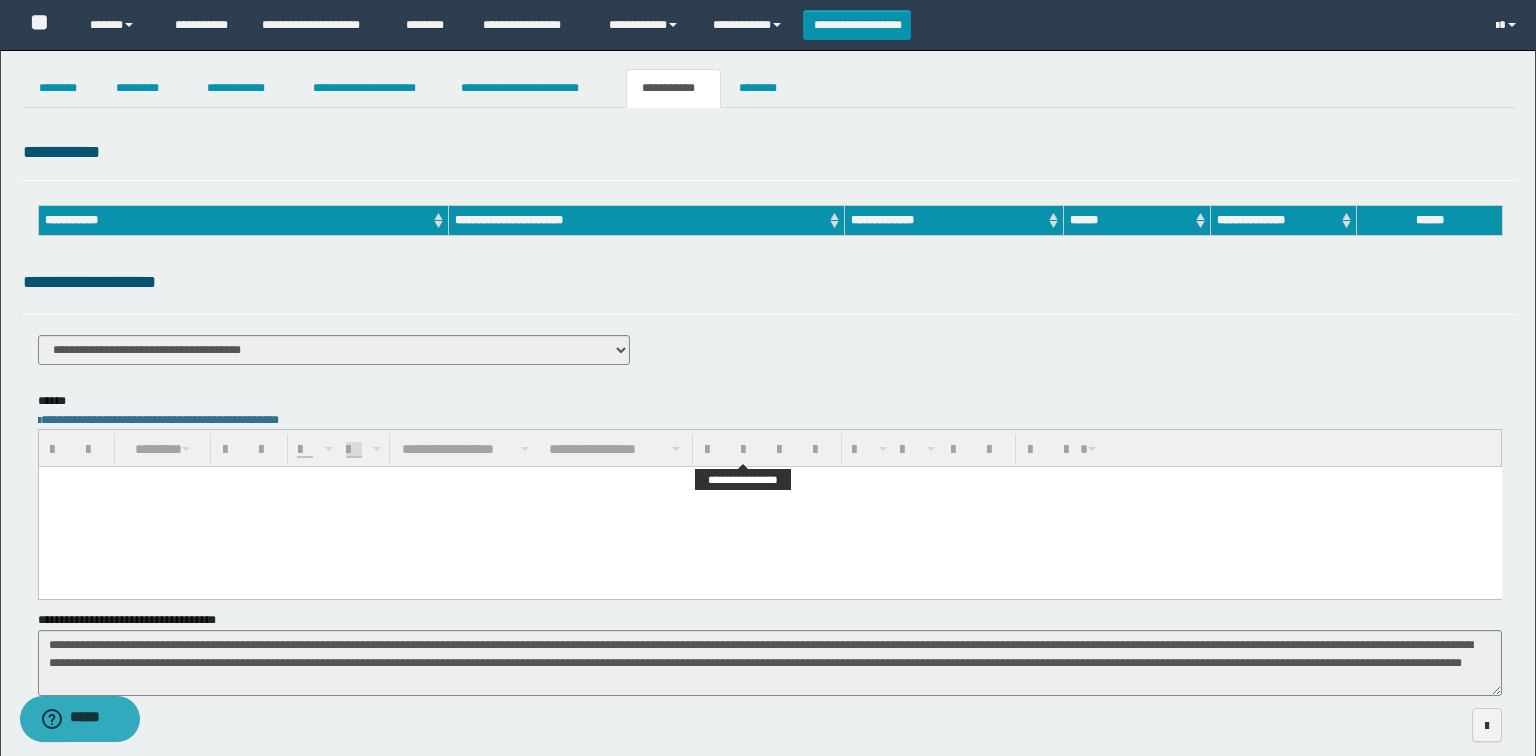 scroll, scrollTop: 0, scrollLeft: 0, axis: both 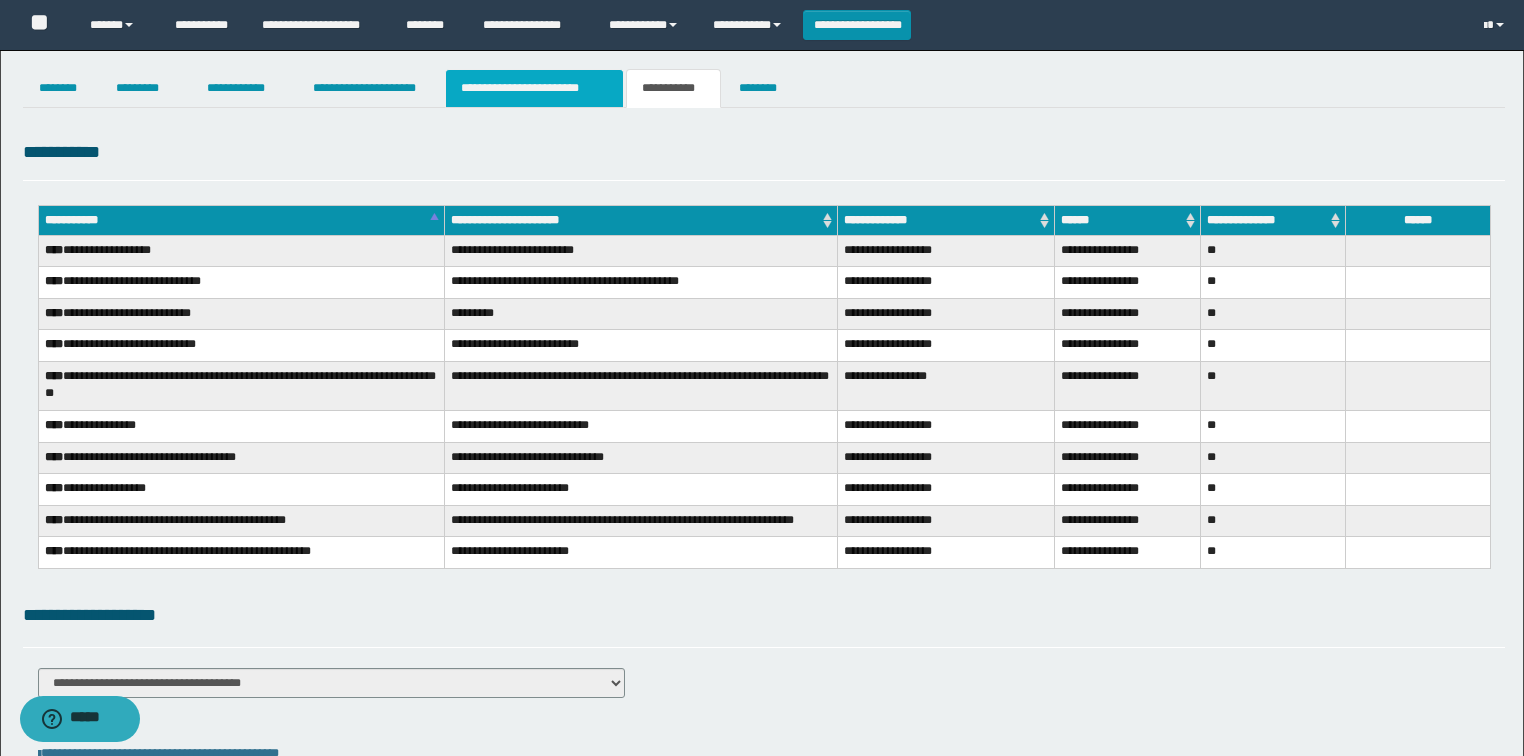 click on "**********" at bounding box center [534, 88] 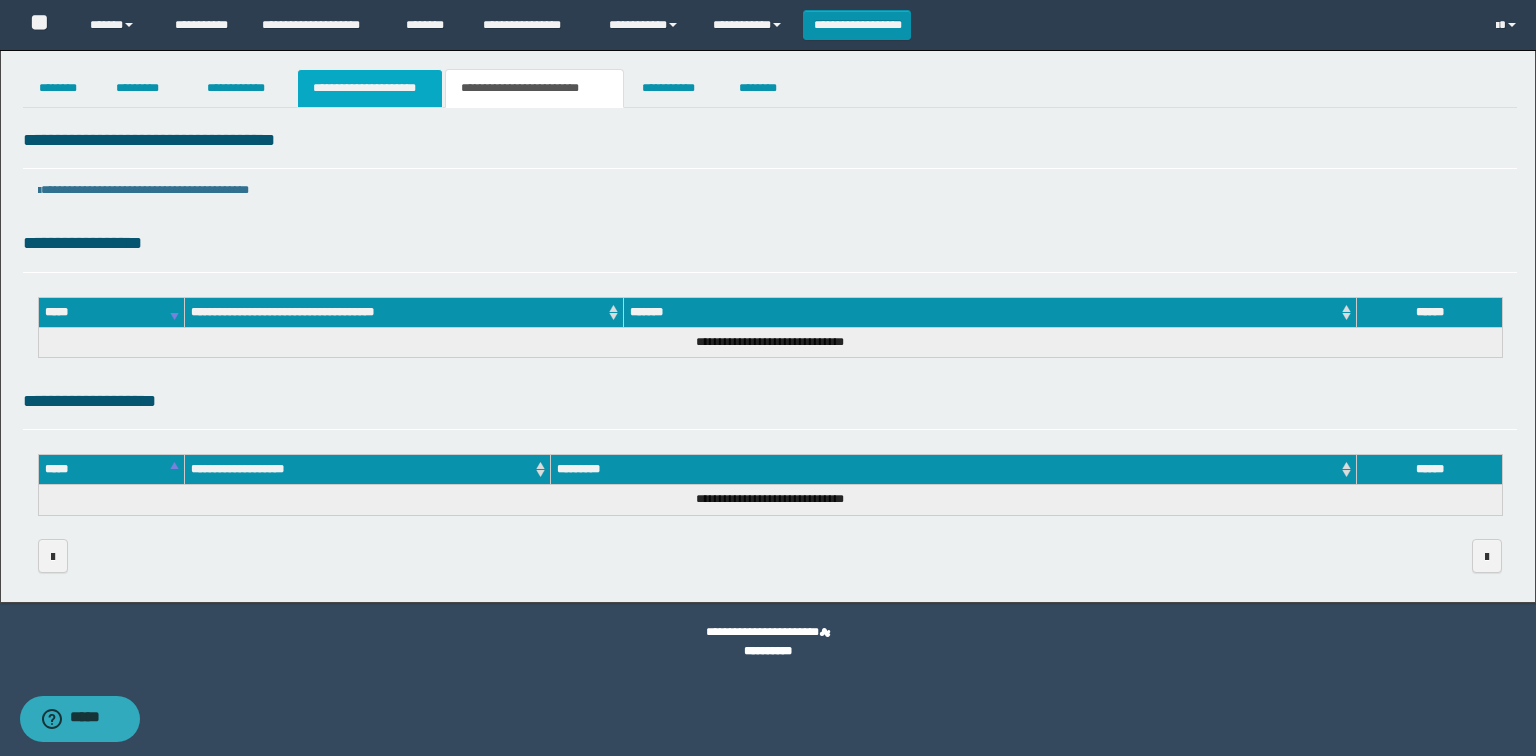 click on "**********" at bounding box center (370, 88) 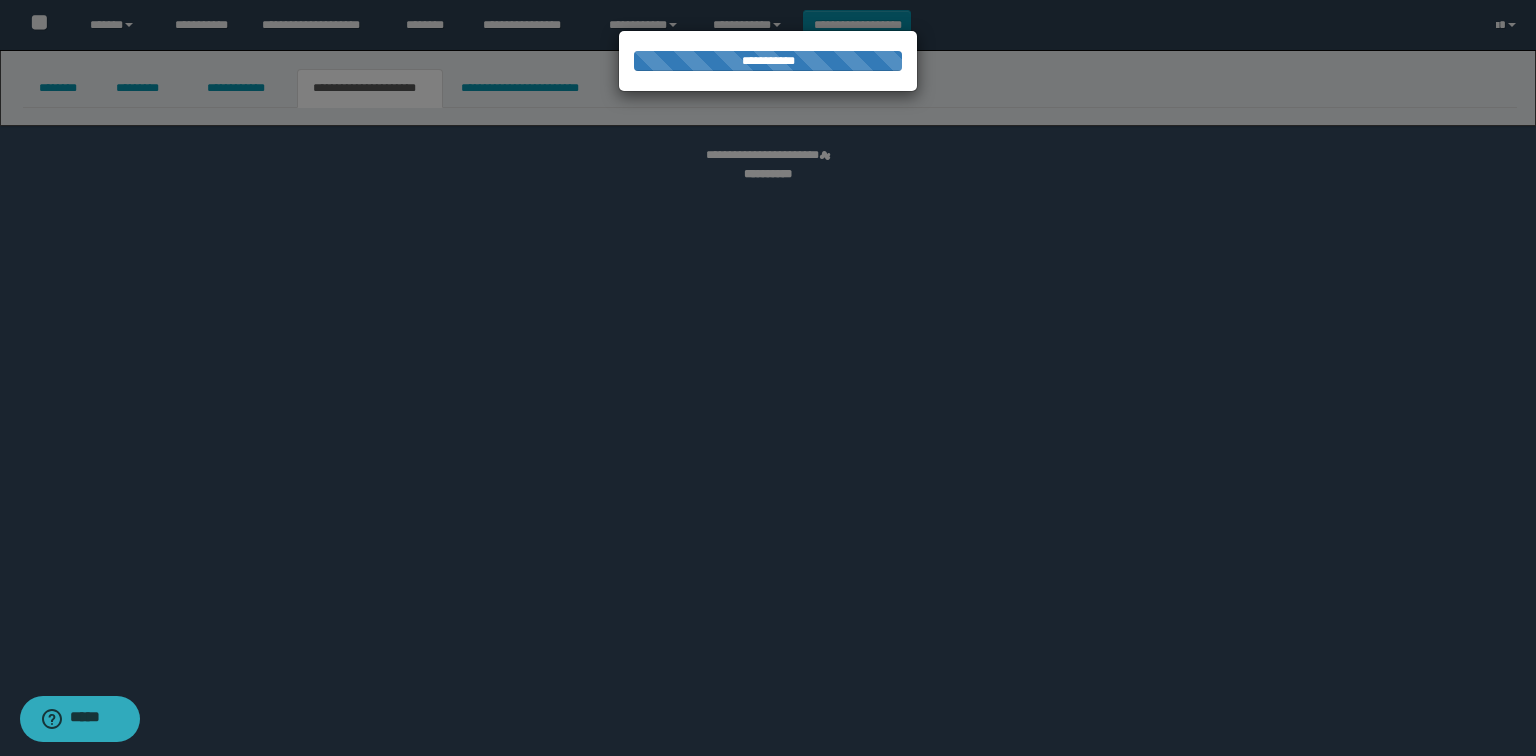 select on "*" 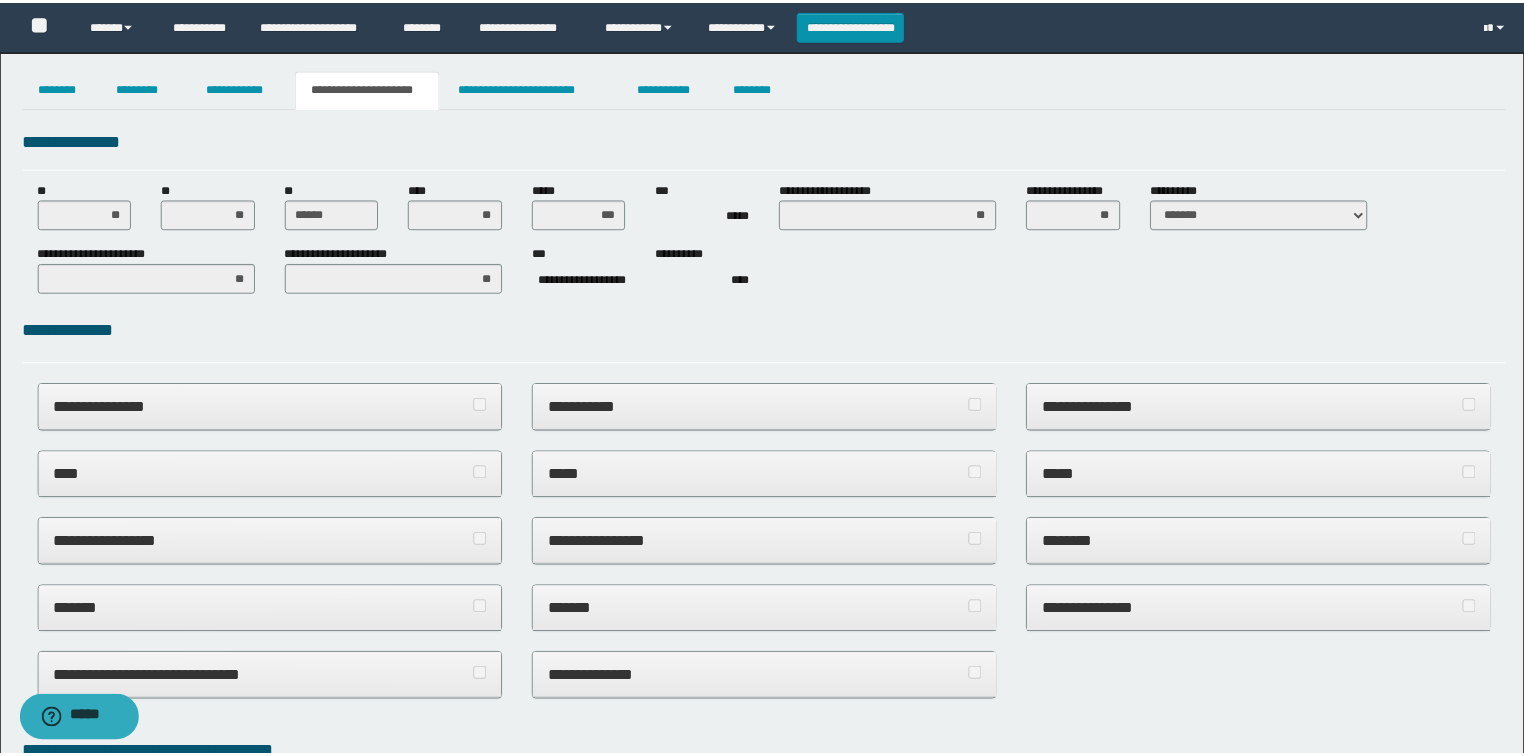 scroll, scrollTop: 0, scrollLeft: 0, axis: both 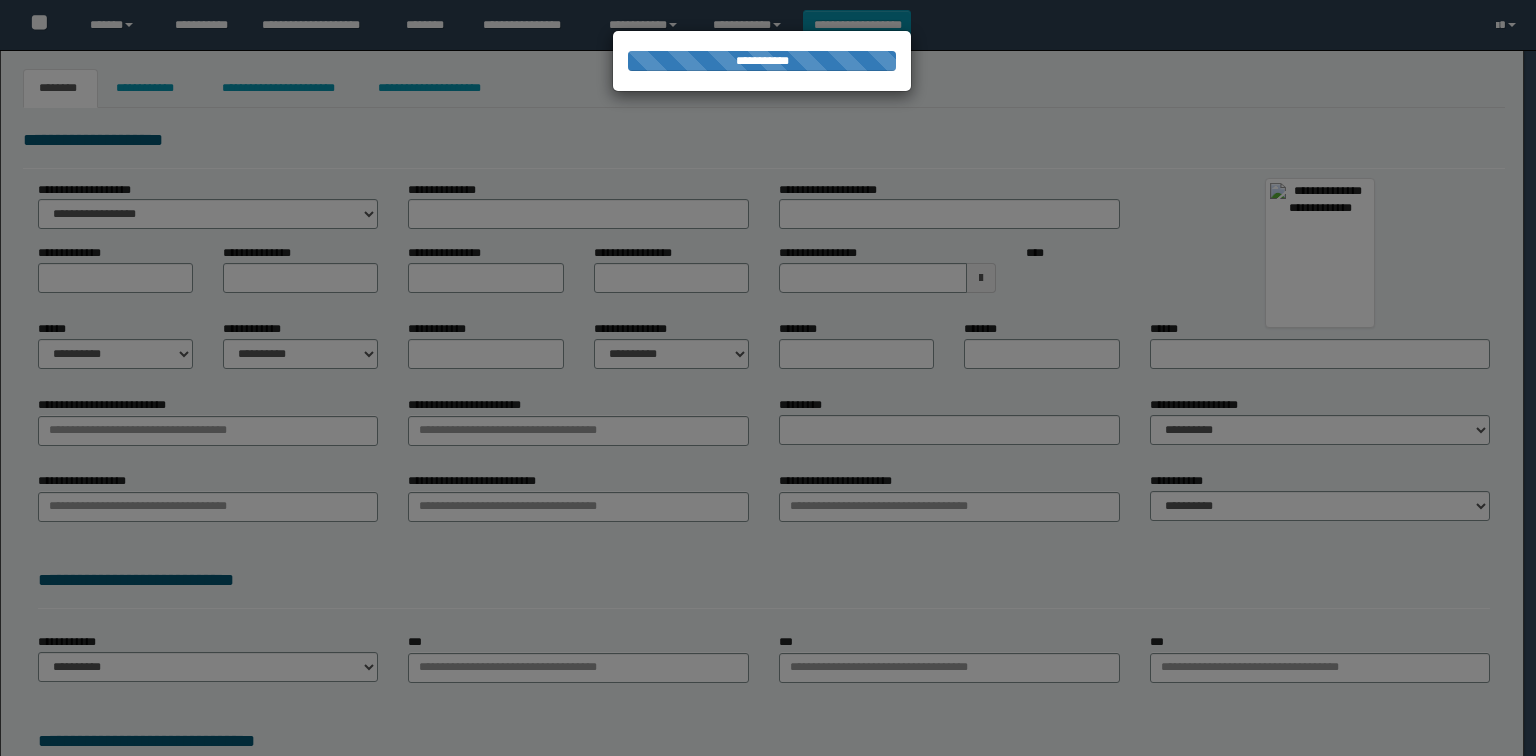 type on "**********" 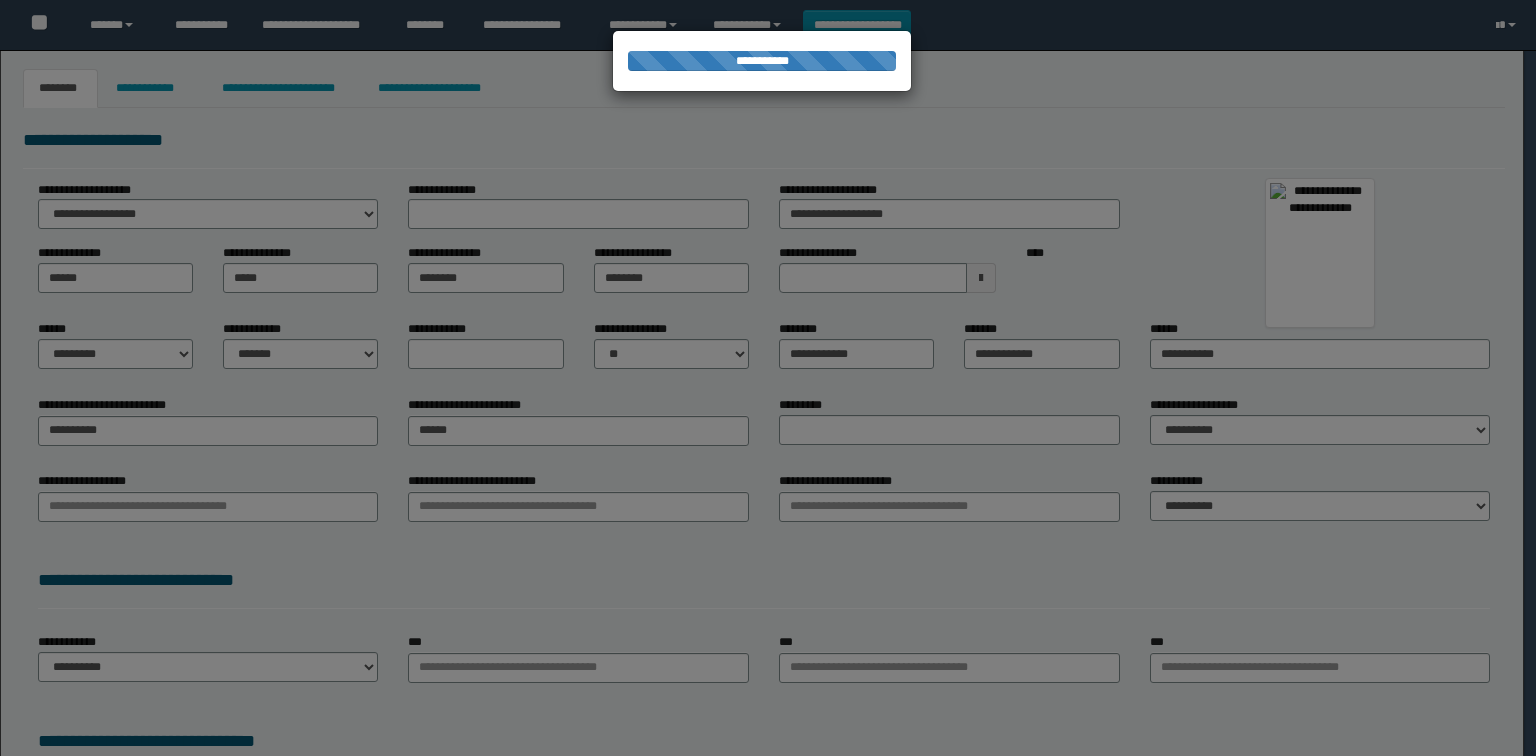type on "**********" 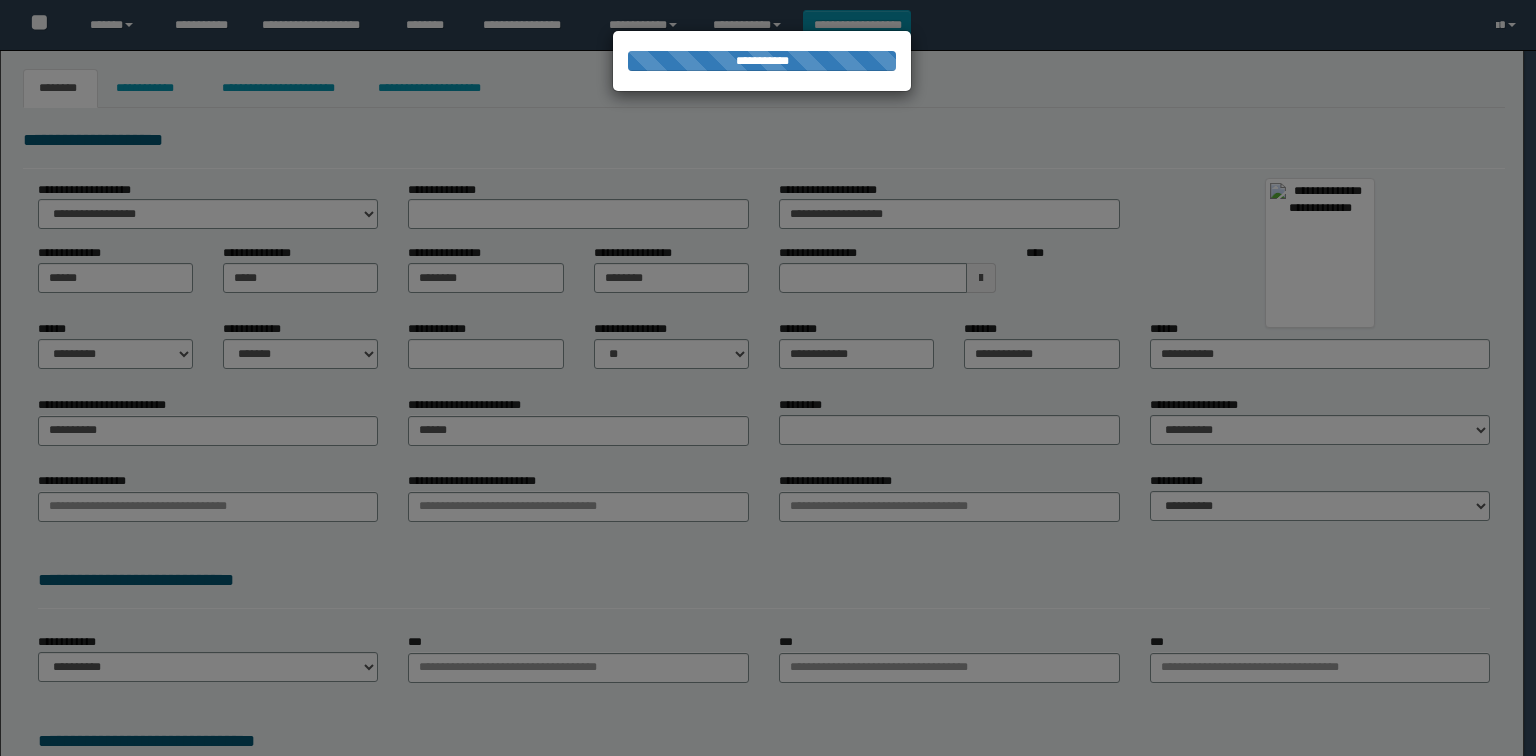 select on "*" 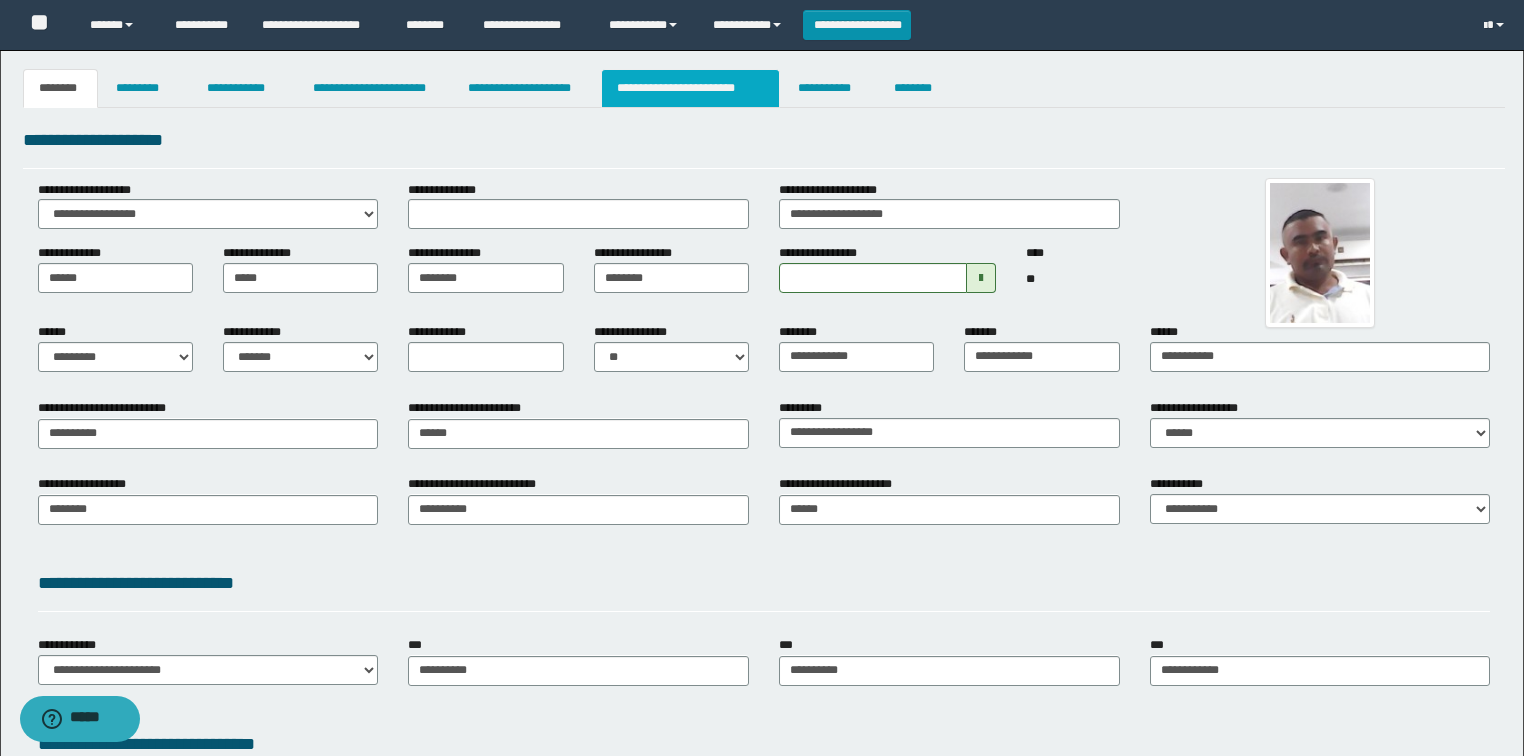 click on "**********" at bounding box center (690, 88) 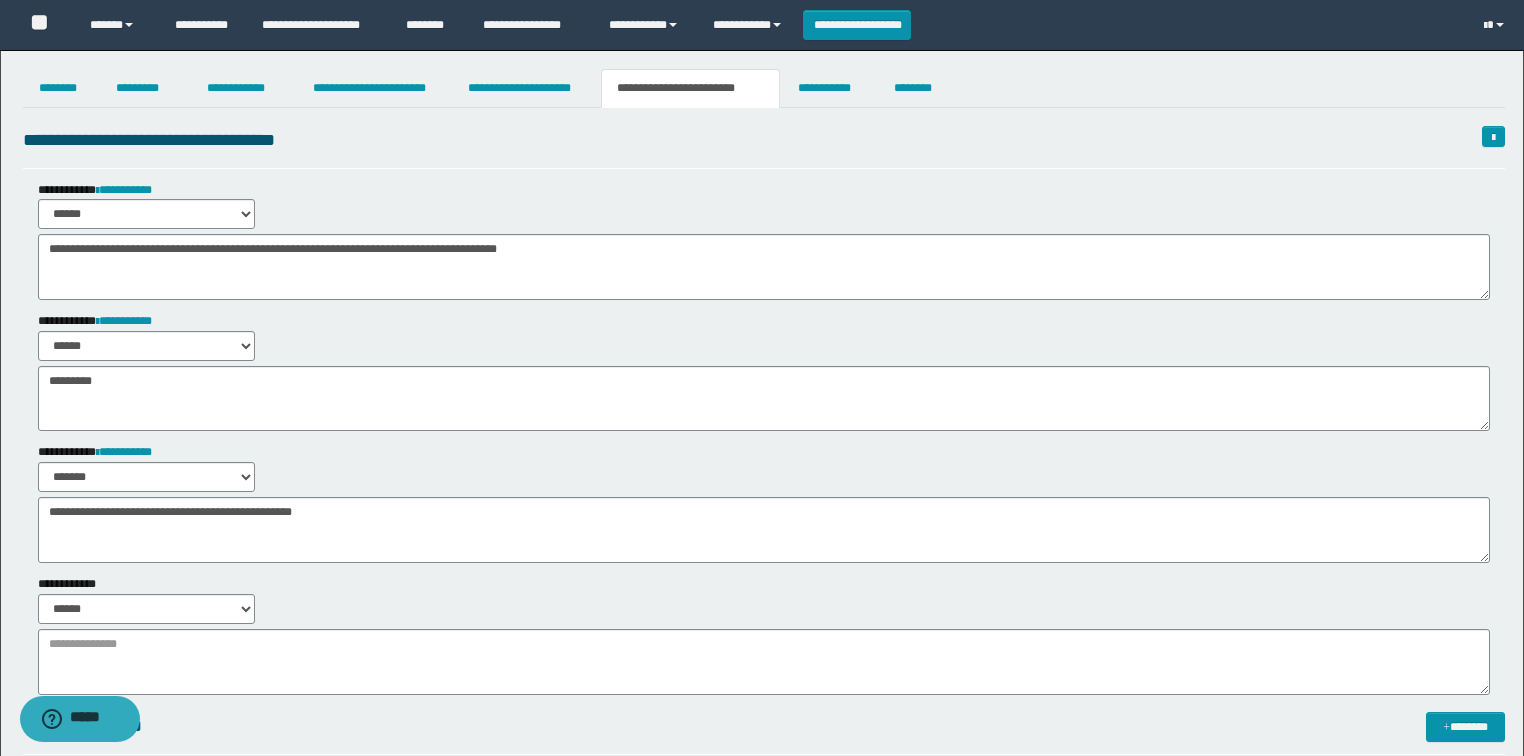 scroll, scrollTop: 80, scrollLeft: 0, axis: vertical 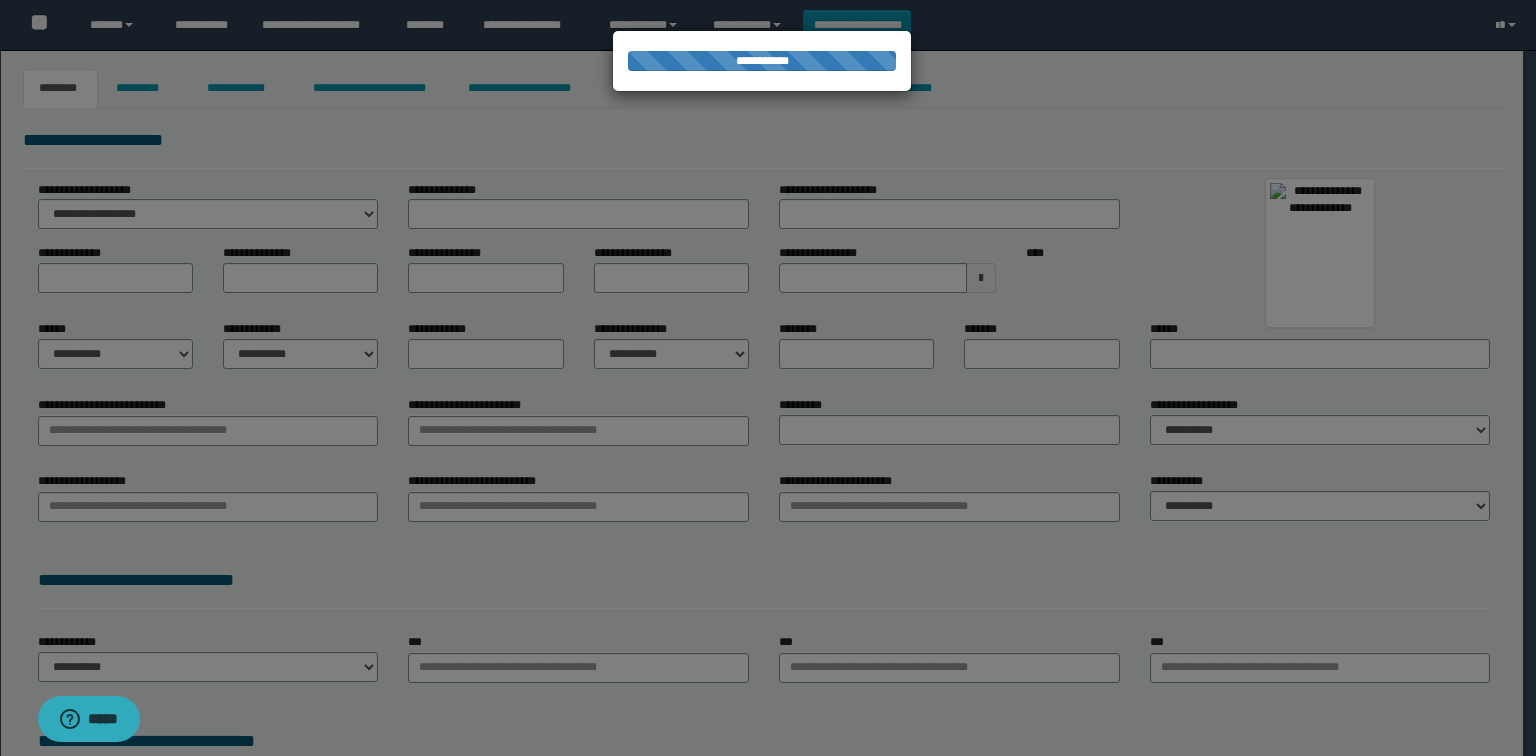 type on "**********" 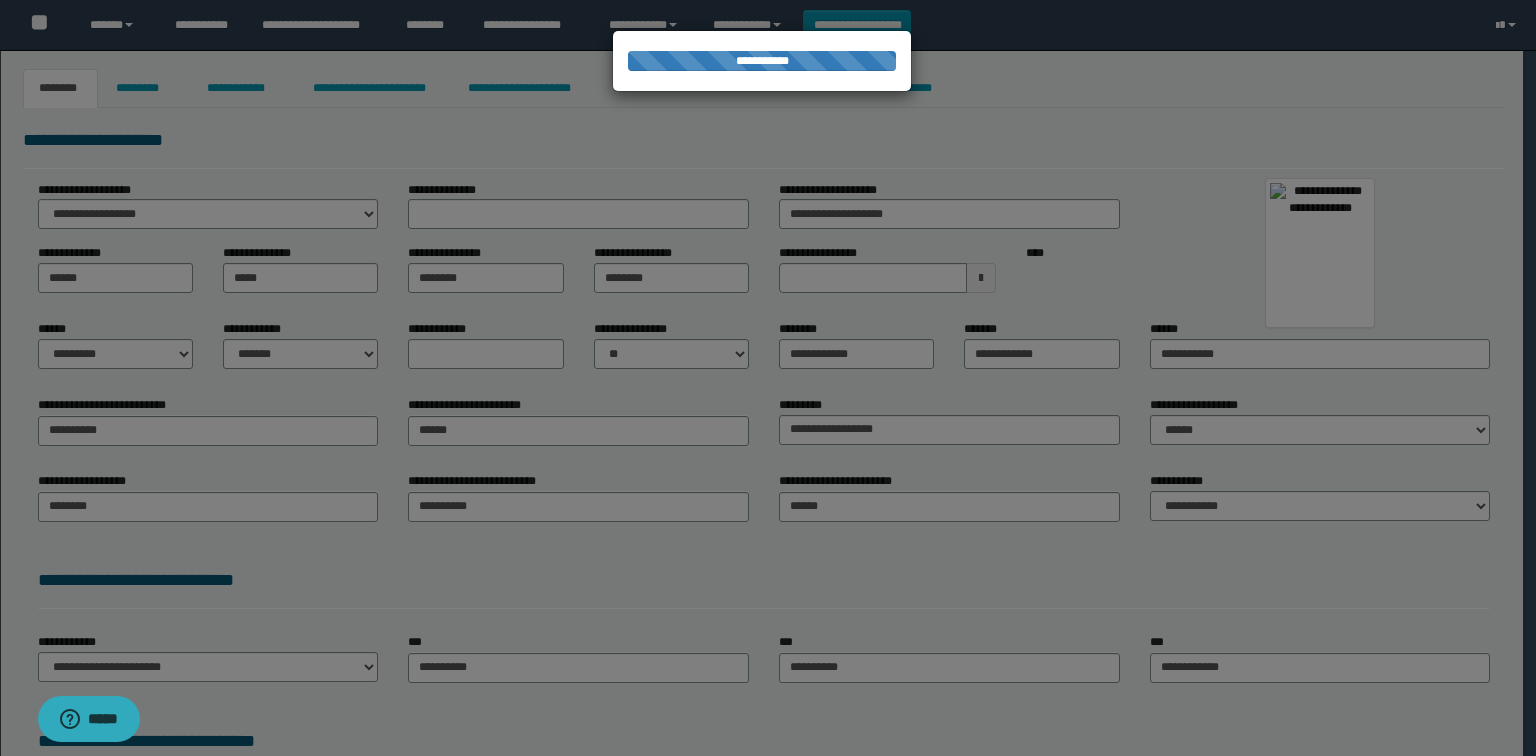 select on "*" 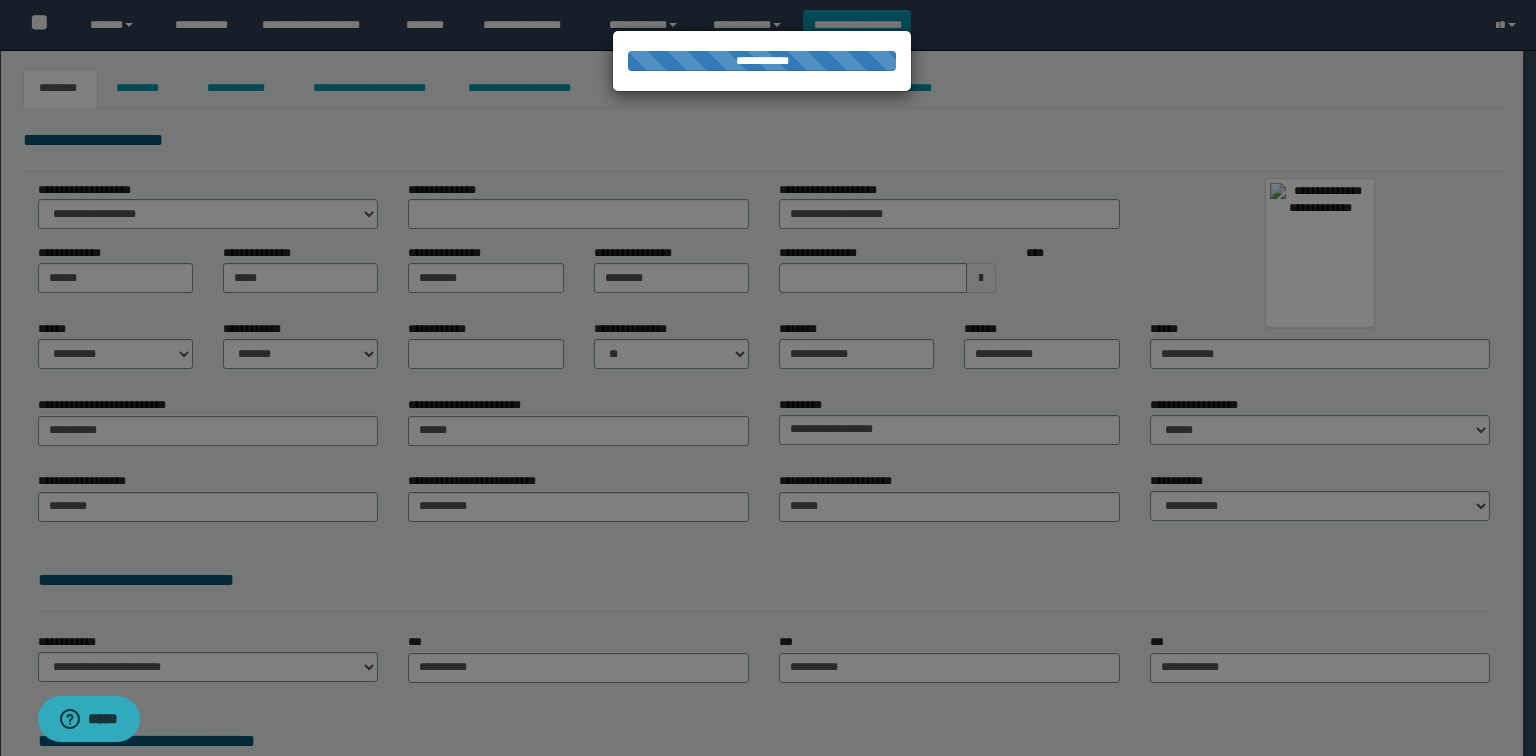 select on "*" 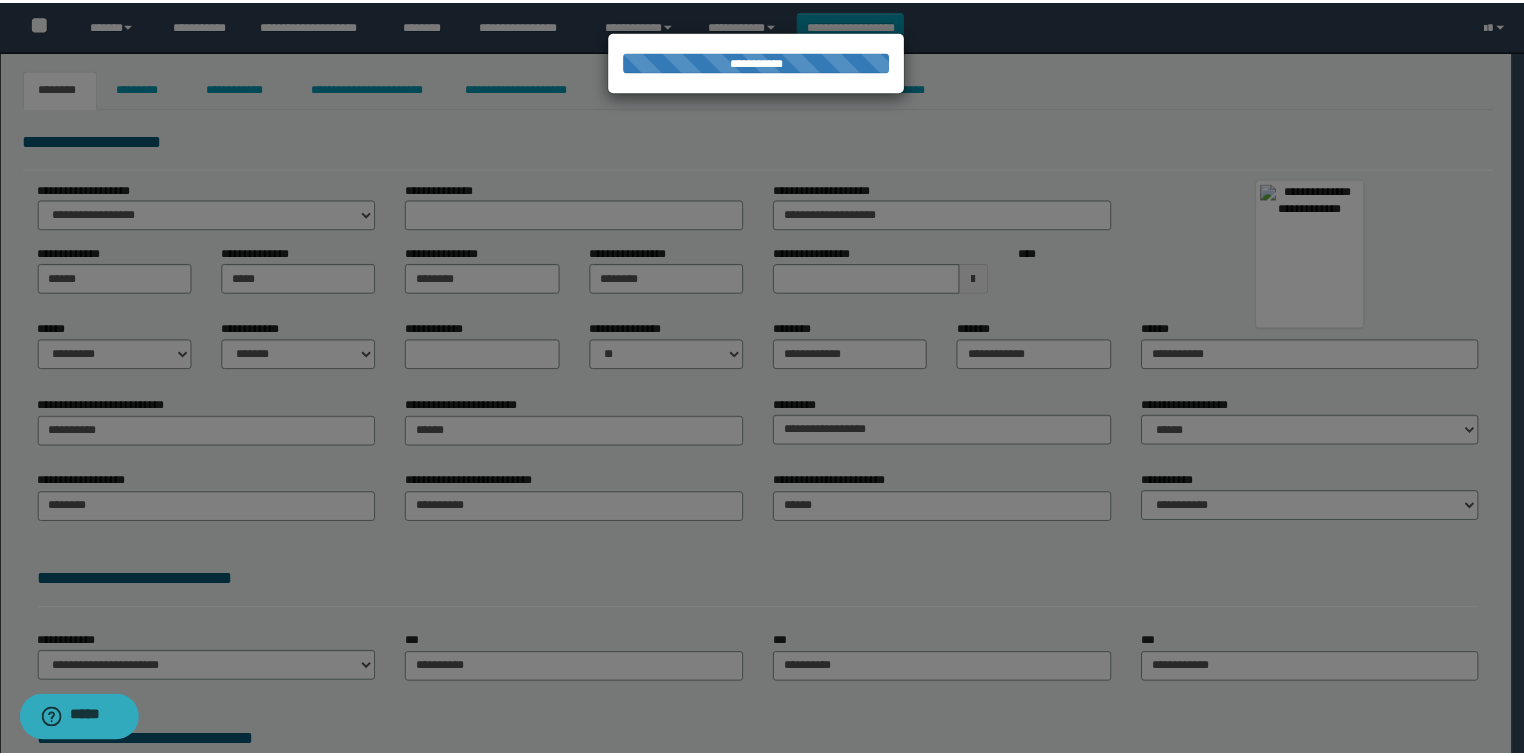 scroll, scrollTop: 0, scrollLeft: 0, axis: both 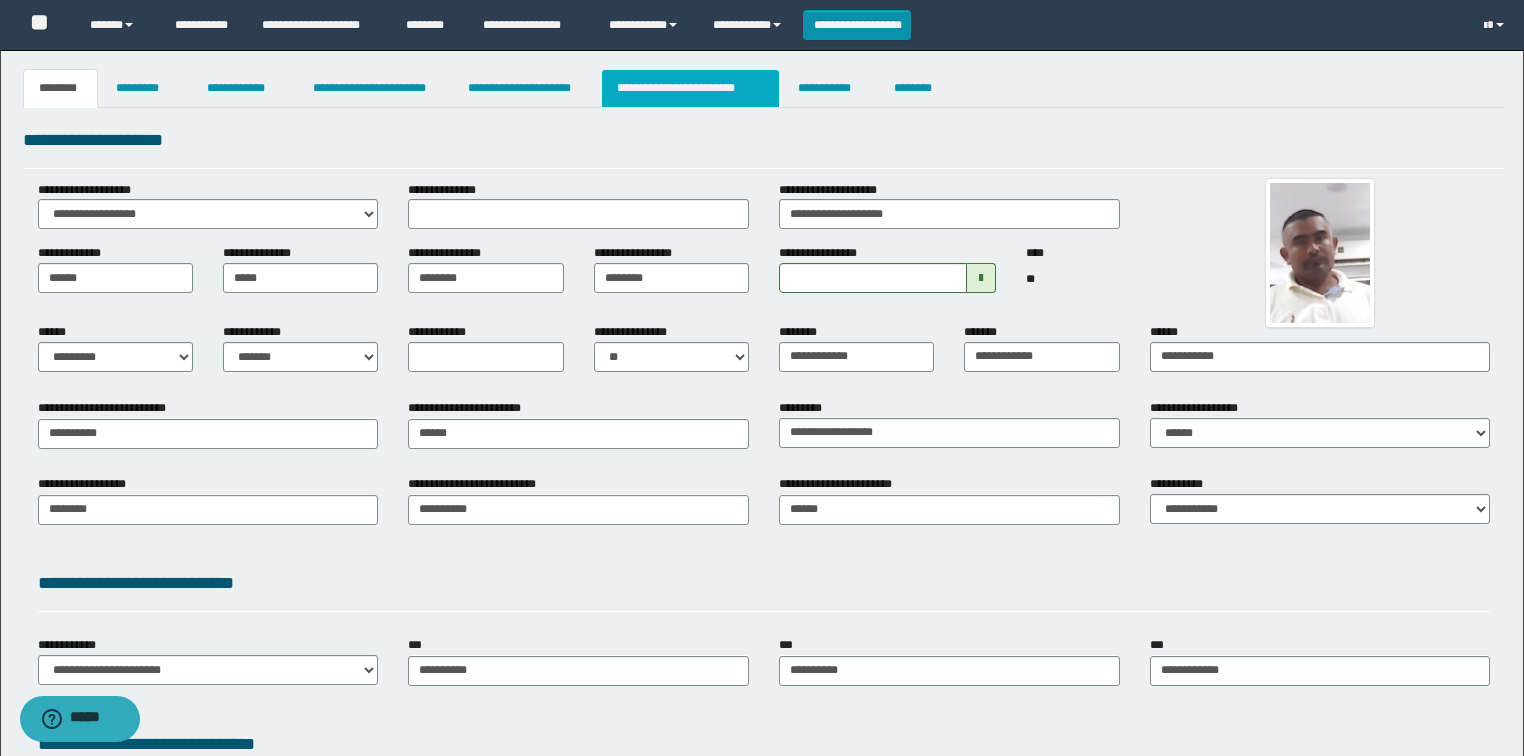 click on "**********" at bounding box center [690, 88] 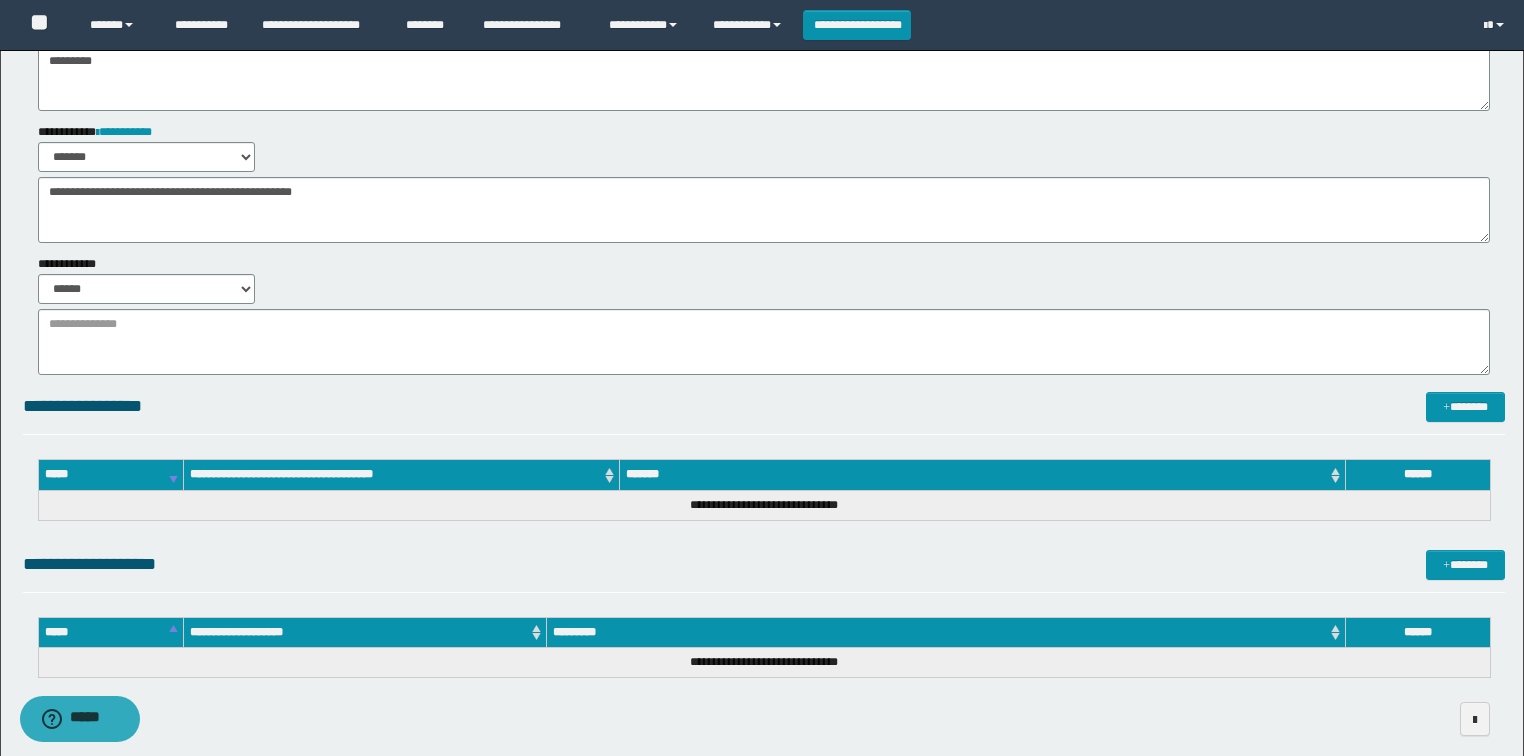 scroll, scrollTop: 0, scrollLeft: 0, axis: both 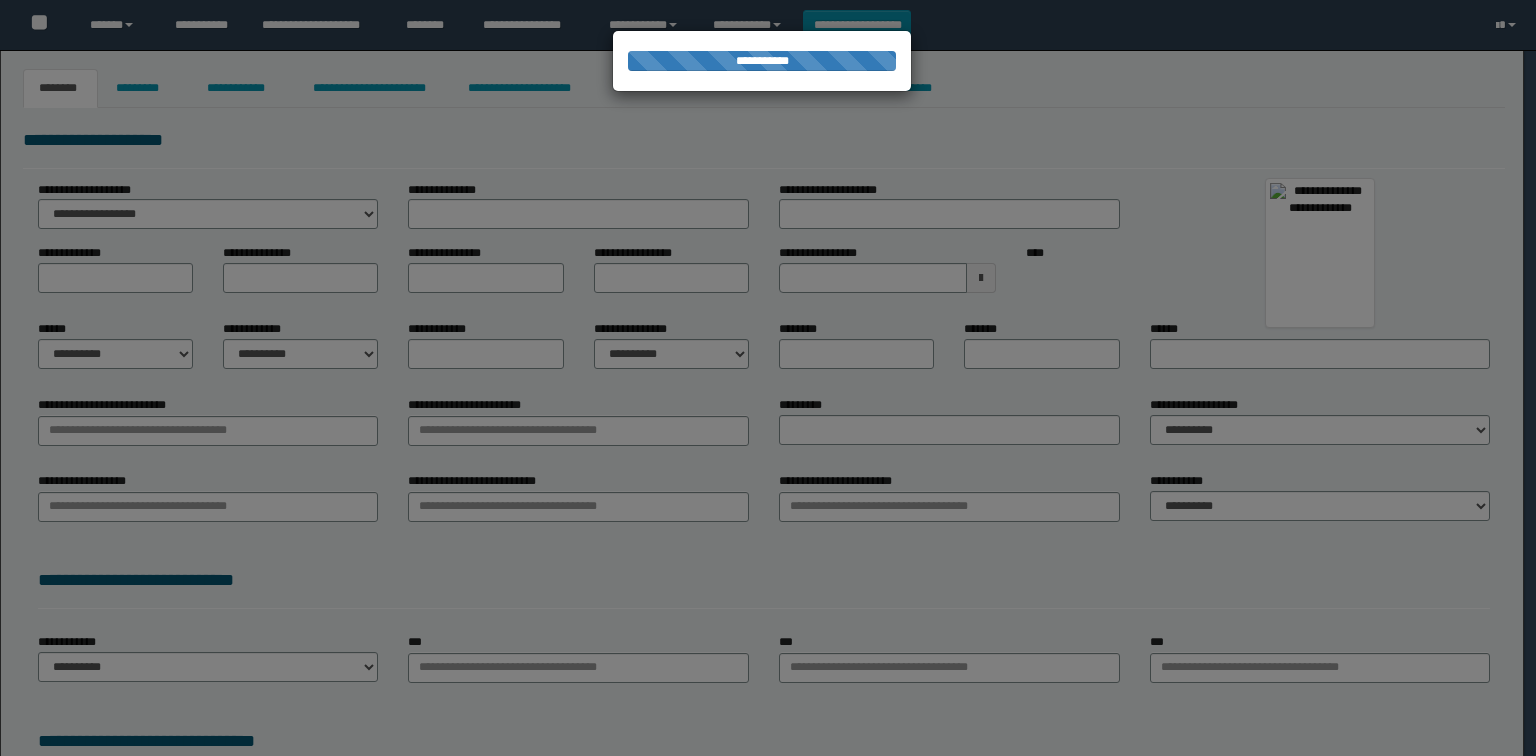 type on "**********" 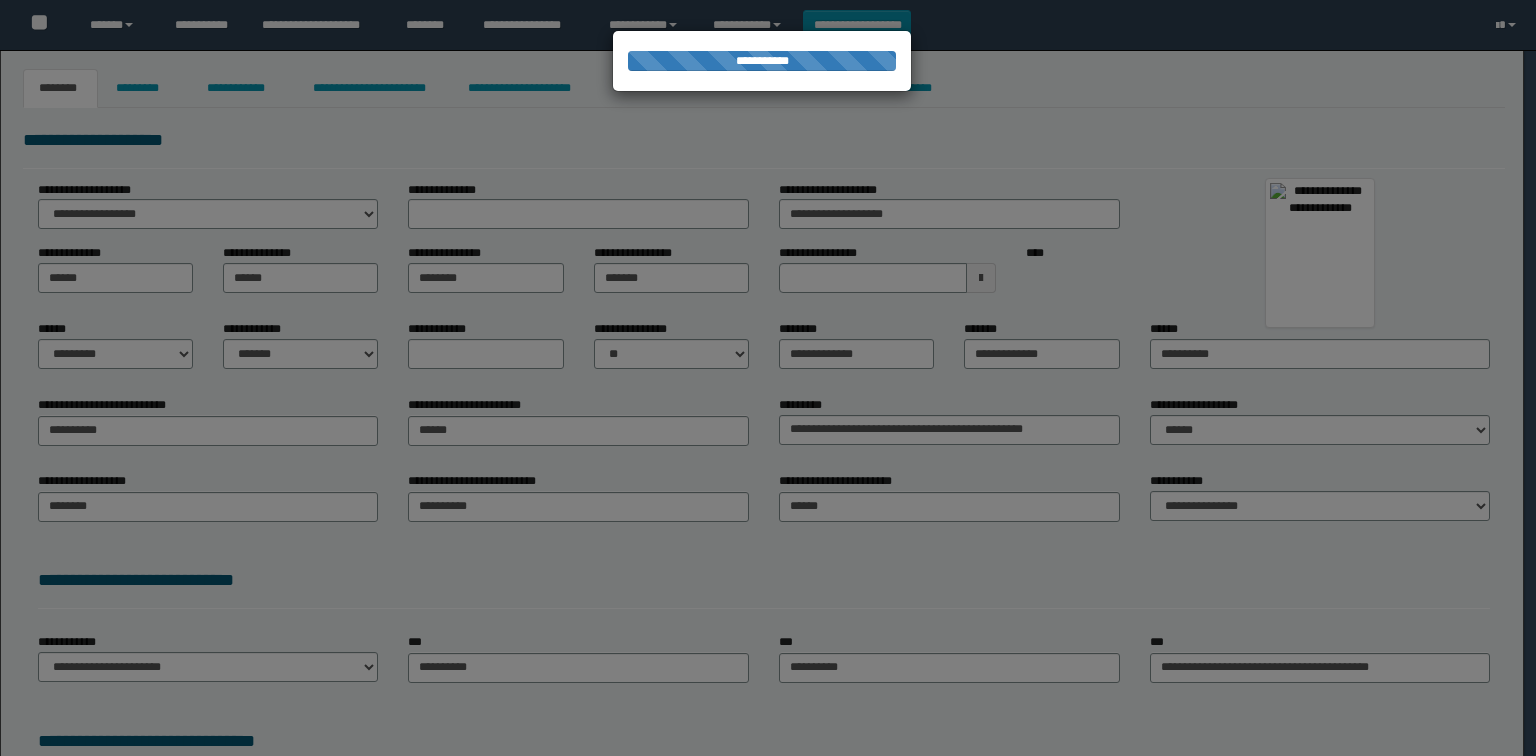 select on "*" 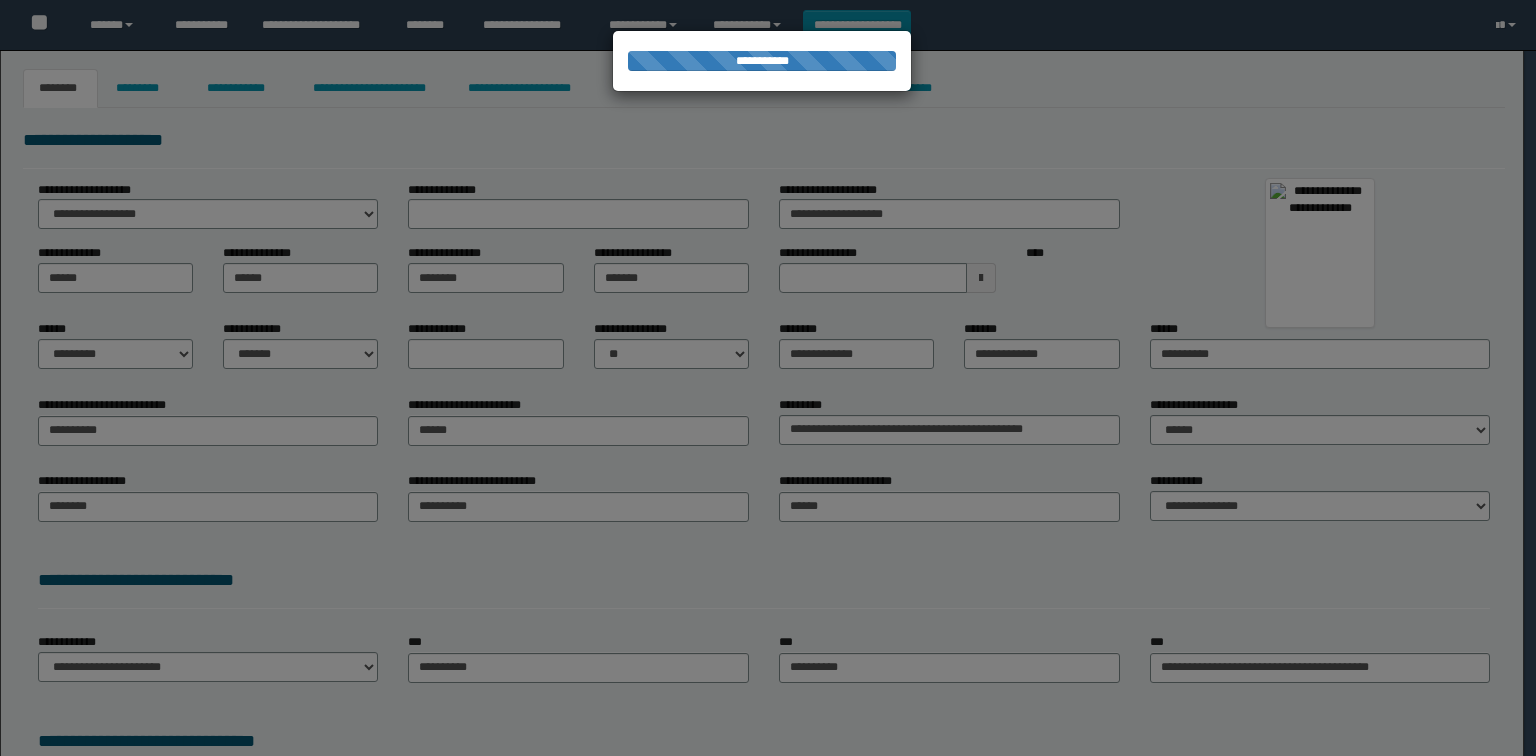 select on "*" 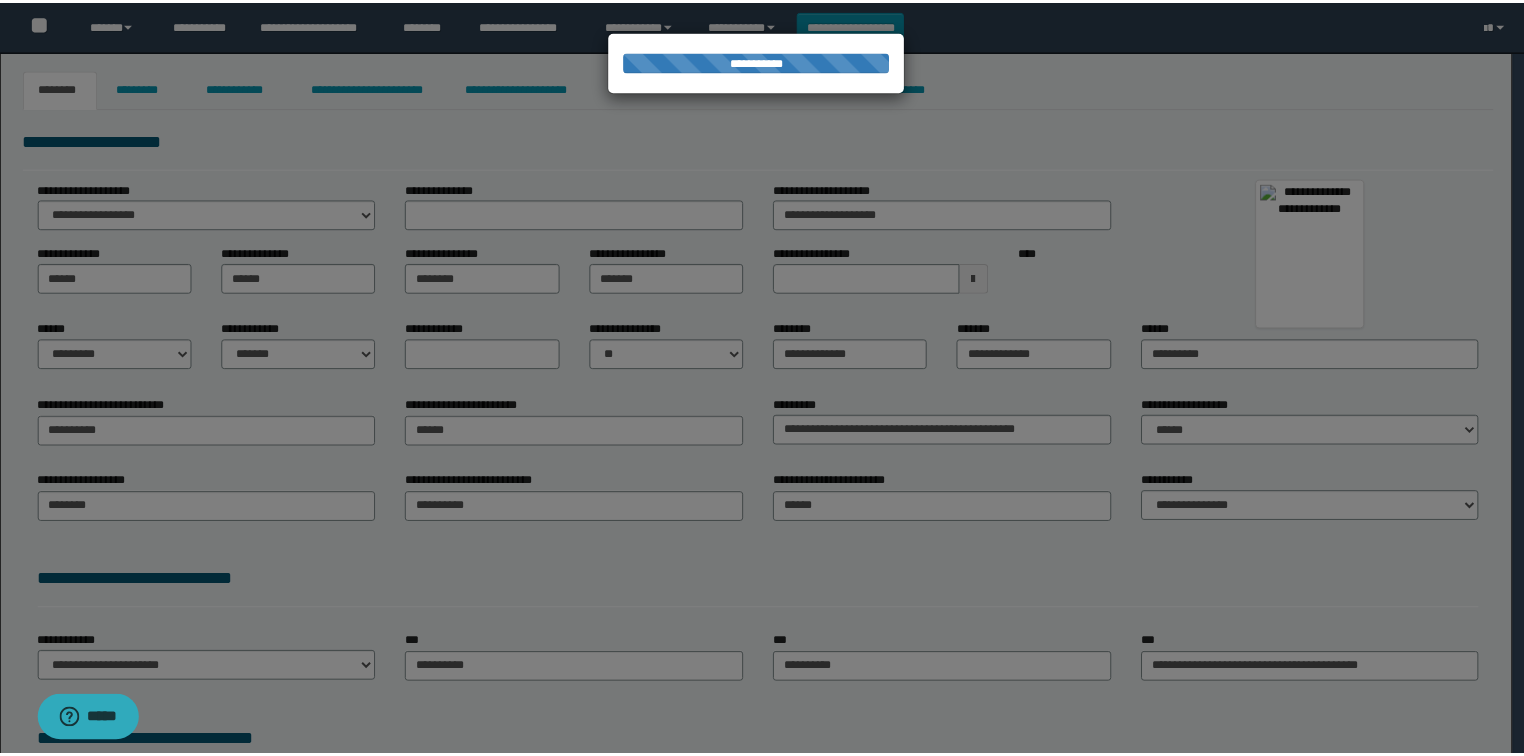 scroll, scrollTop: 0, scrollLeft: 0, axis: both 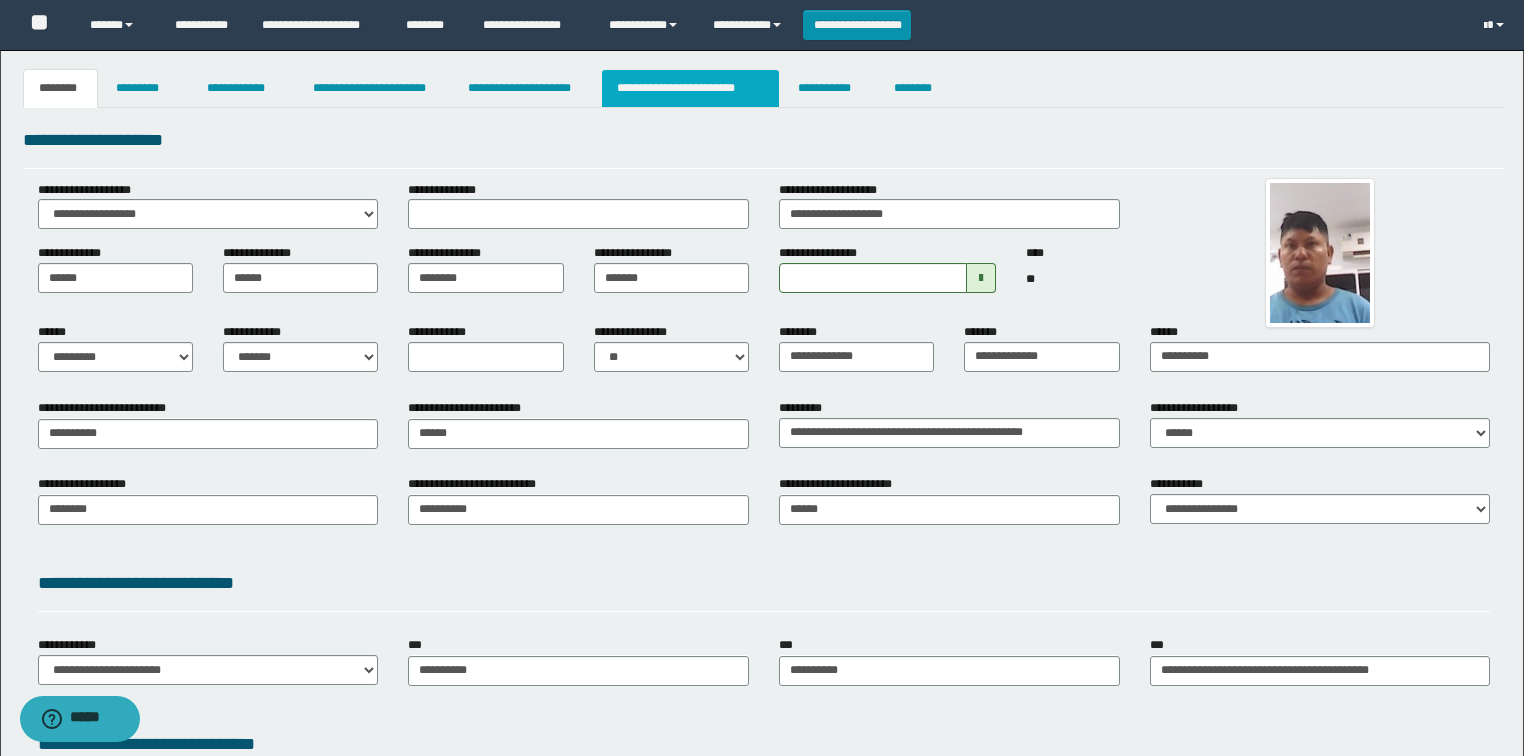 click on "**********" at bounding box center [690, 88] 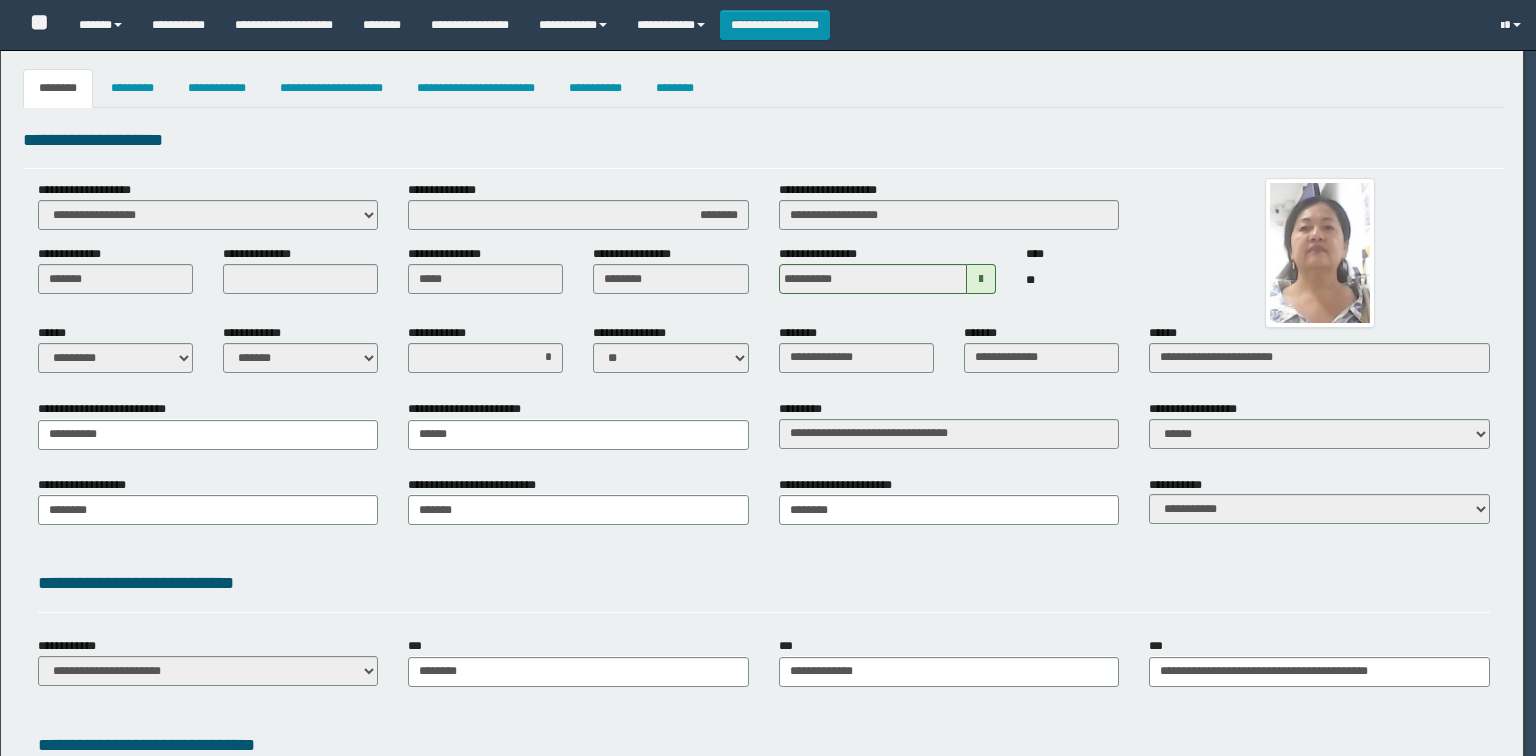 select on "*" 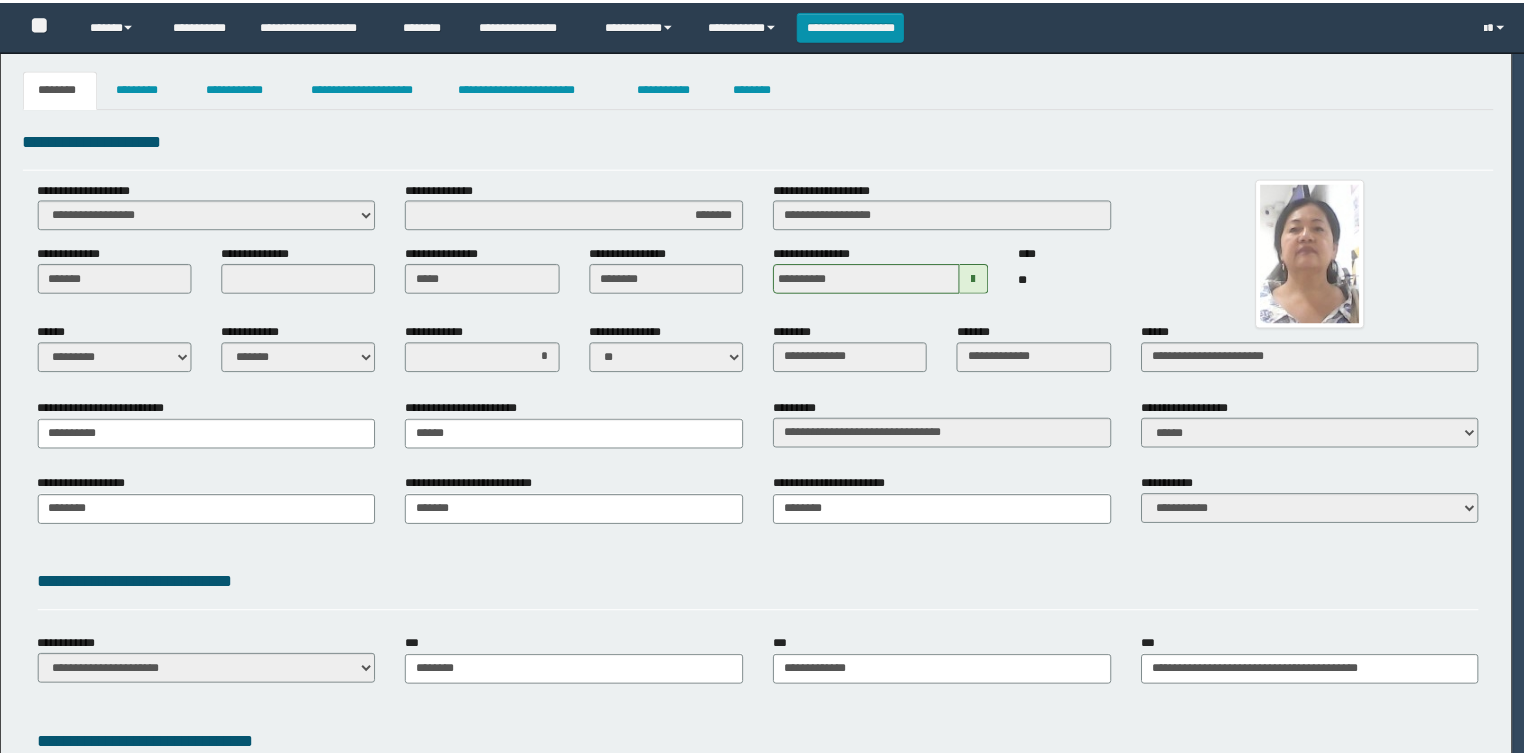 scroll, scrollTop: 0, scrollLeft: 0, axis: both 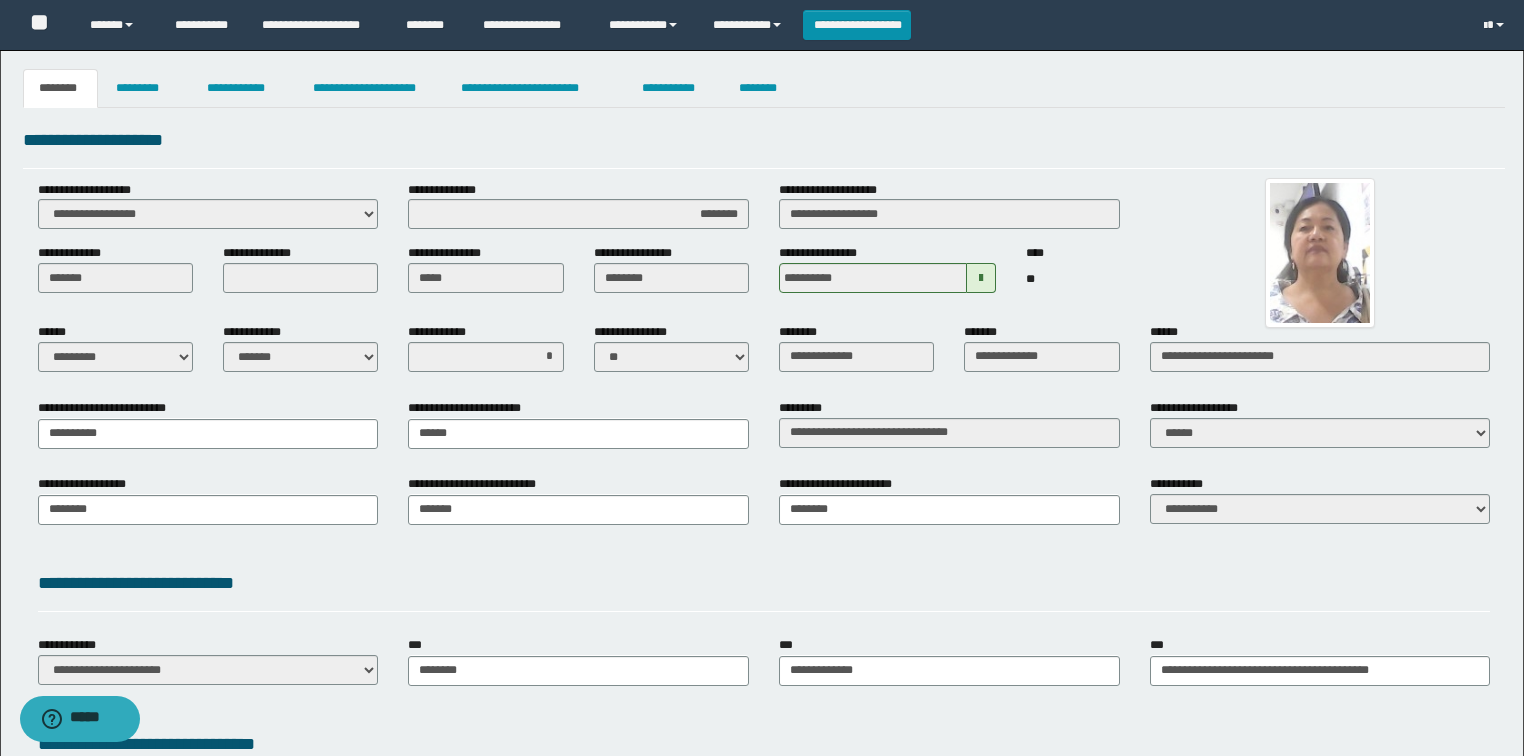 click on "**********" at bounding box center [764, 246] 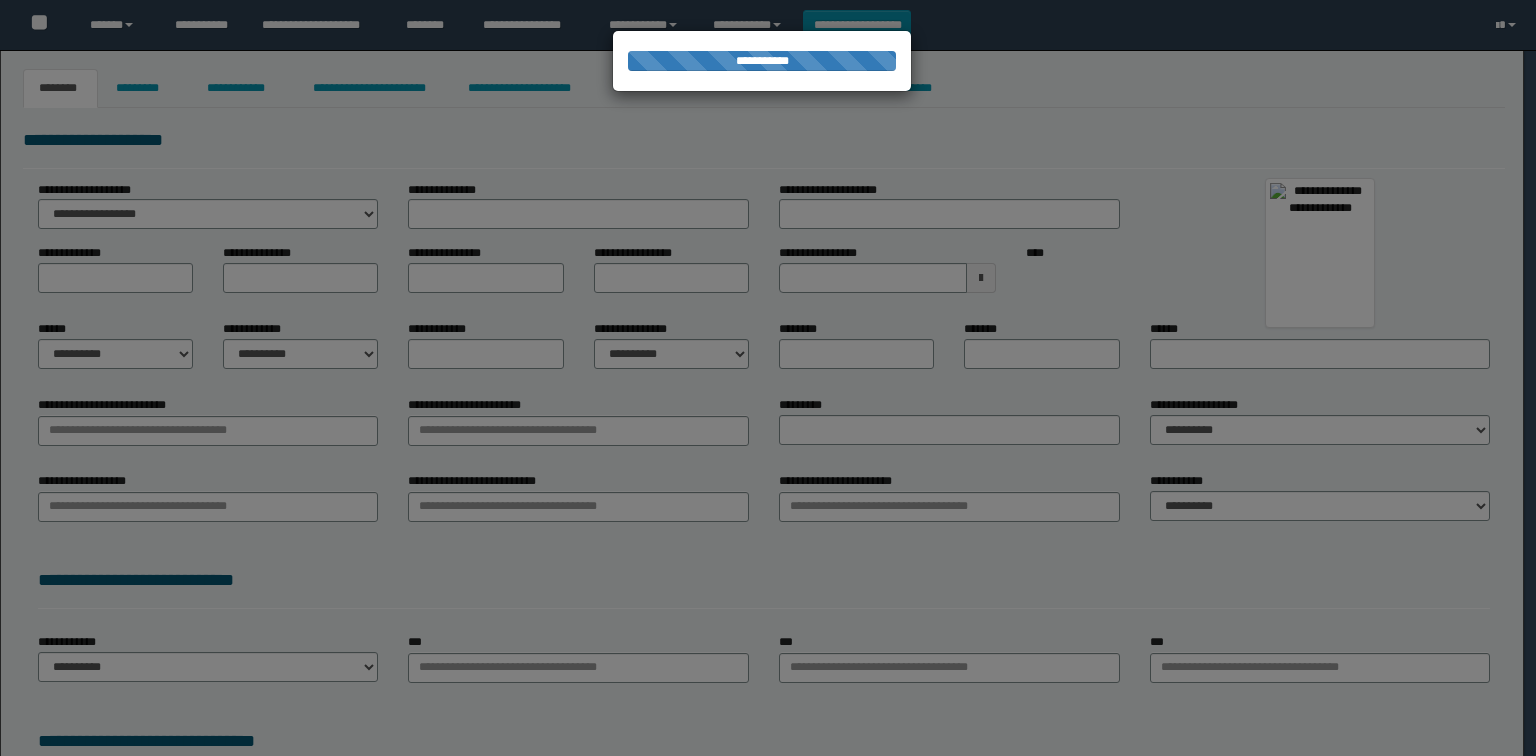 scroll, scrollTop: 0, scrollLeft: 0, axis: both 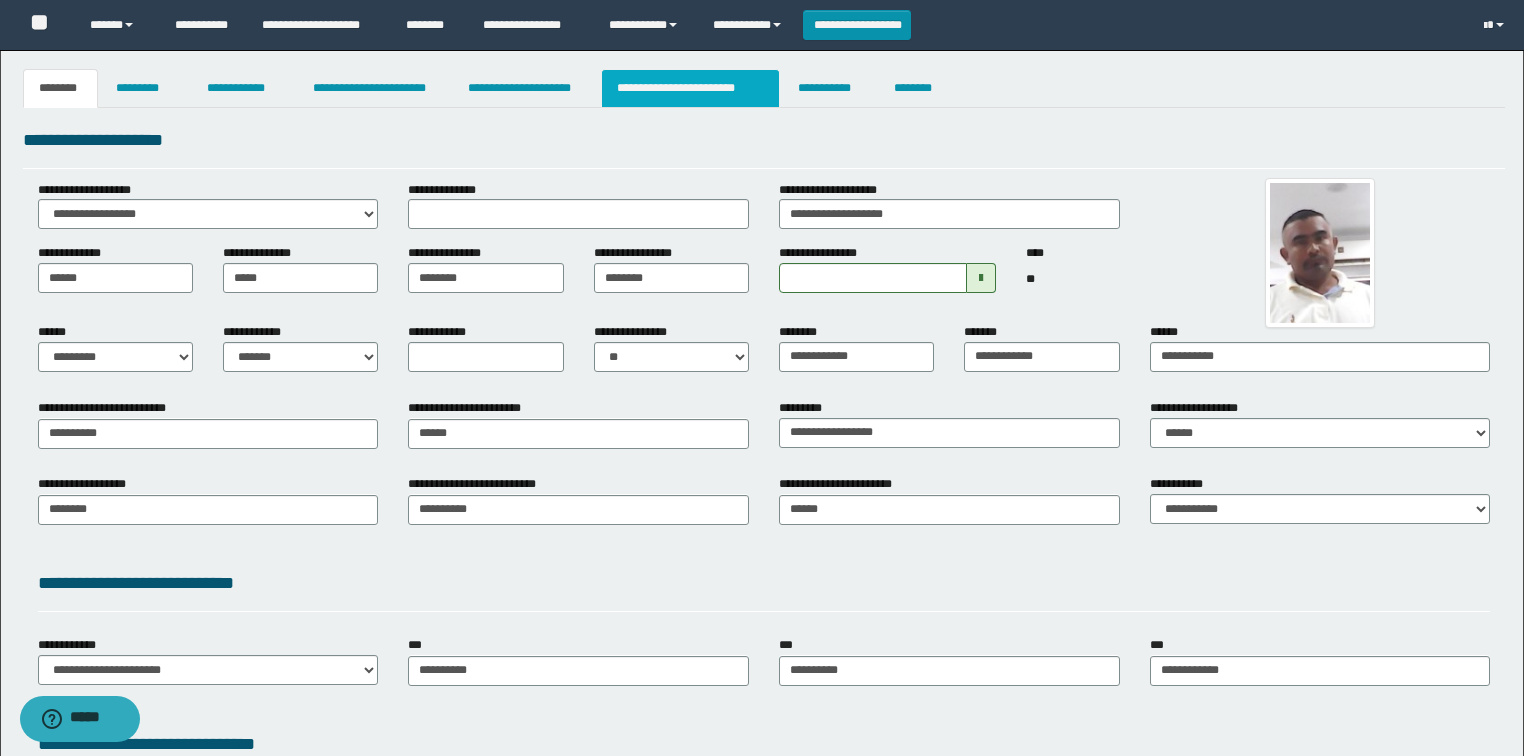 click on "**********" at bounding box center [690, 88] 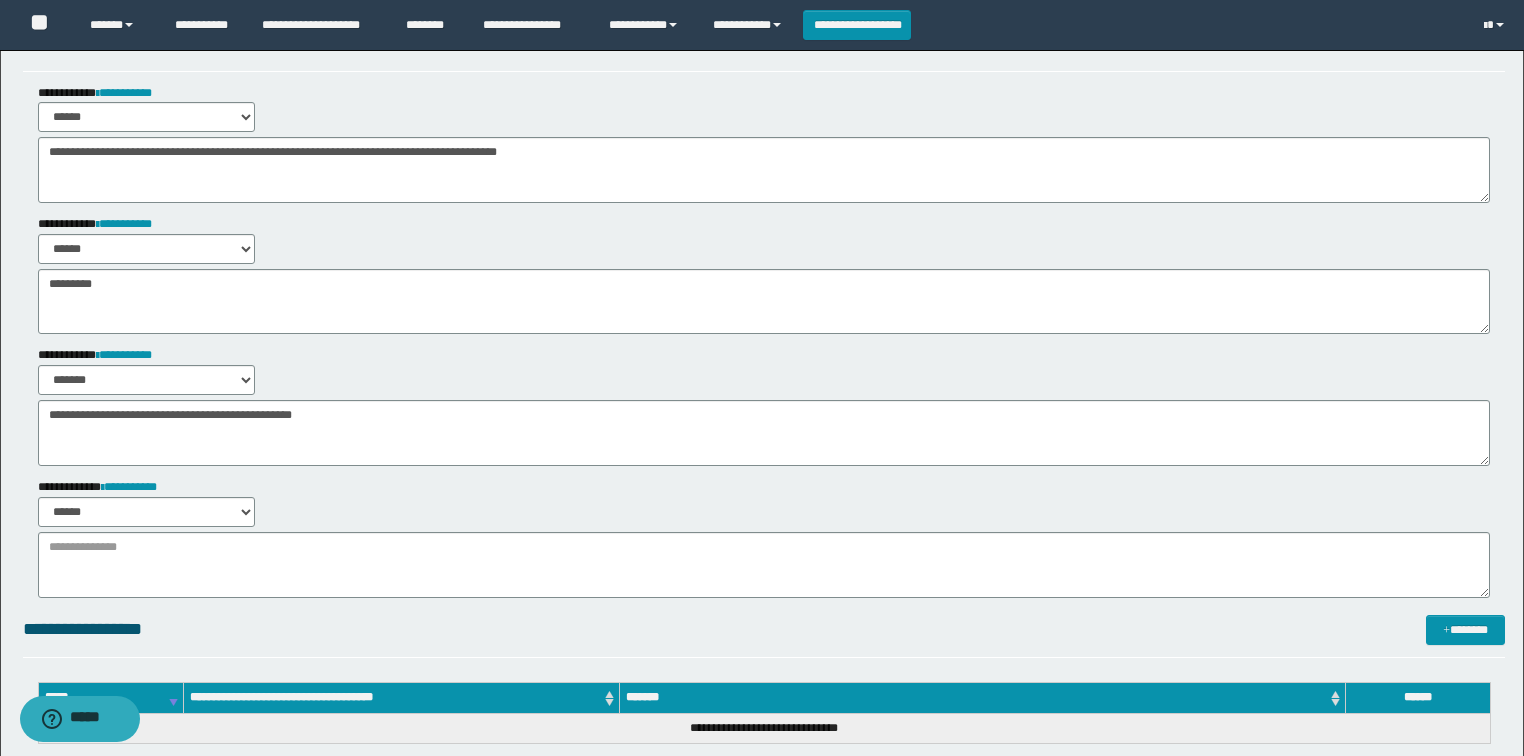 scroll, scrollTop: 160, scrollLeft: 0, axis: vertical 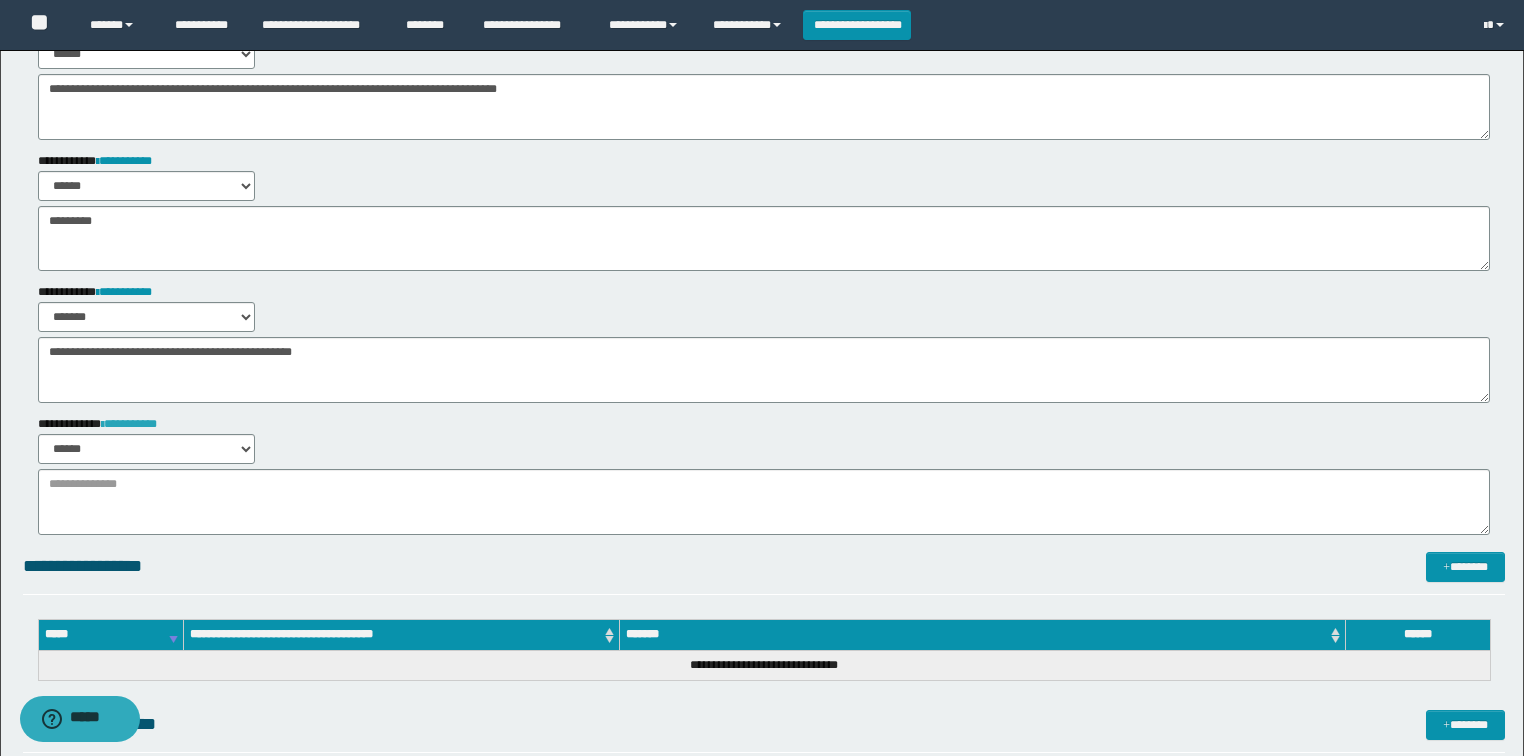 click on "**********" at bounding box center [129, 424] 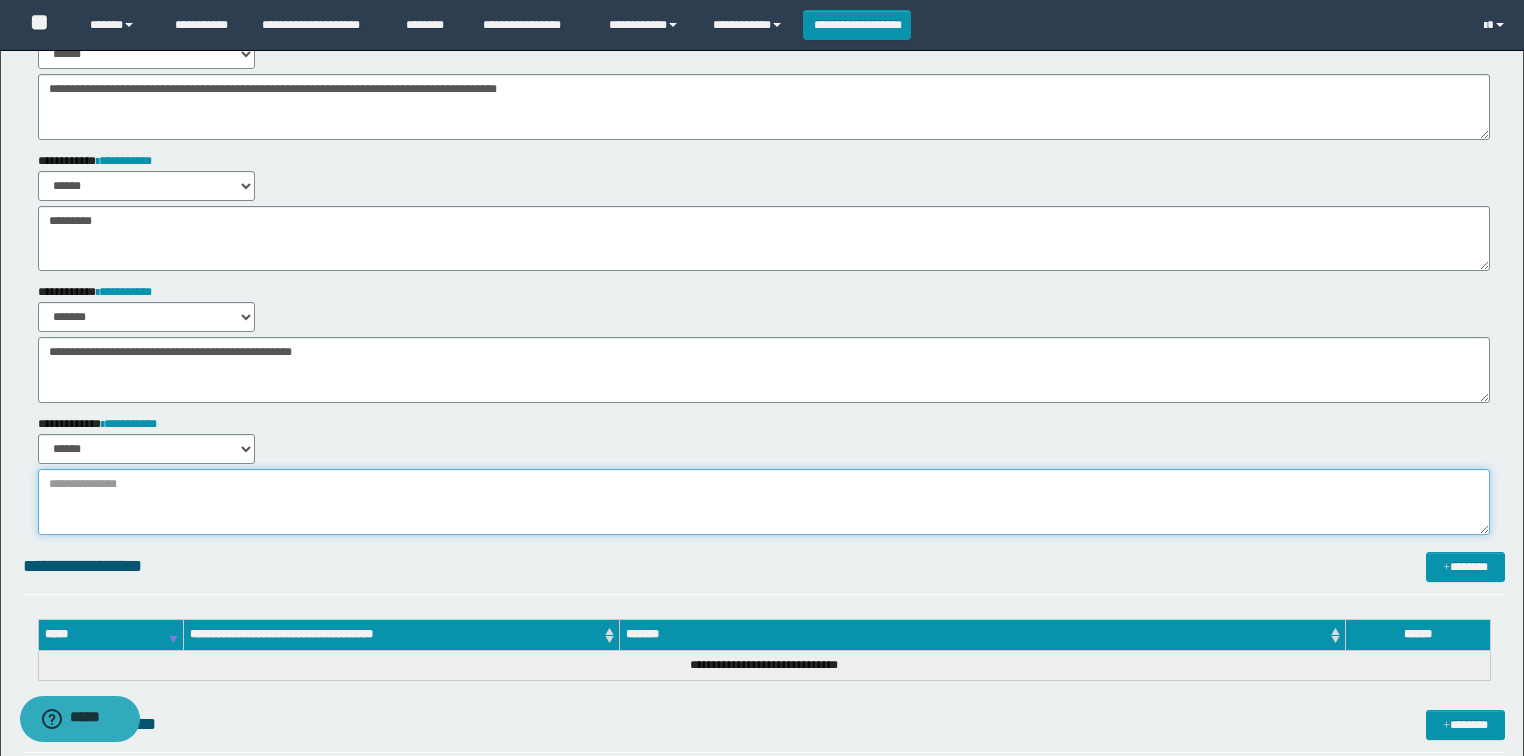 click at bounding box center [764, 502] 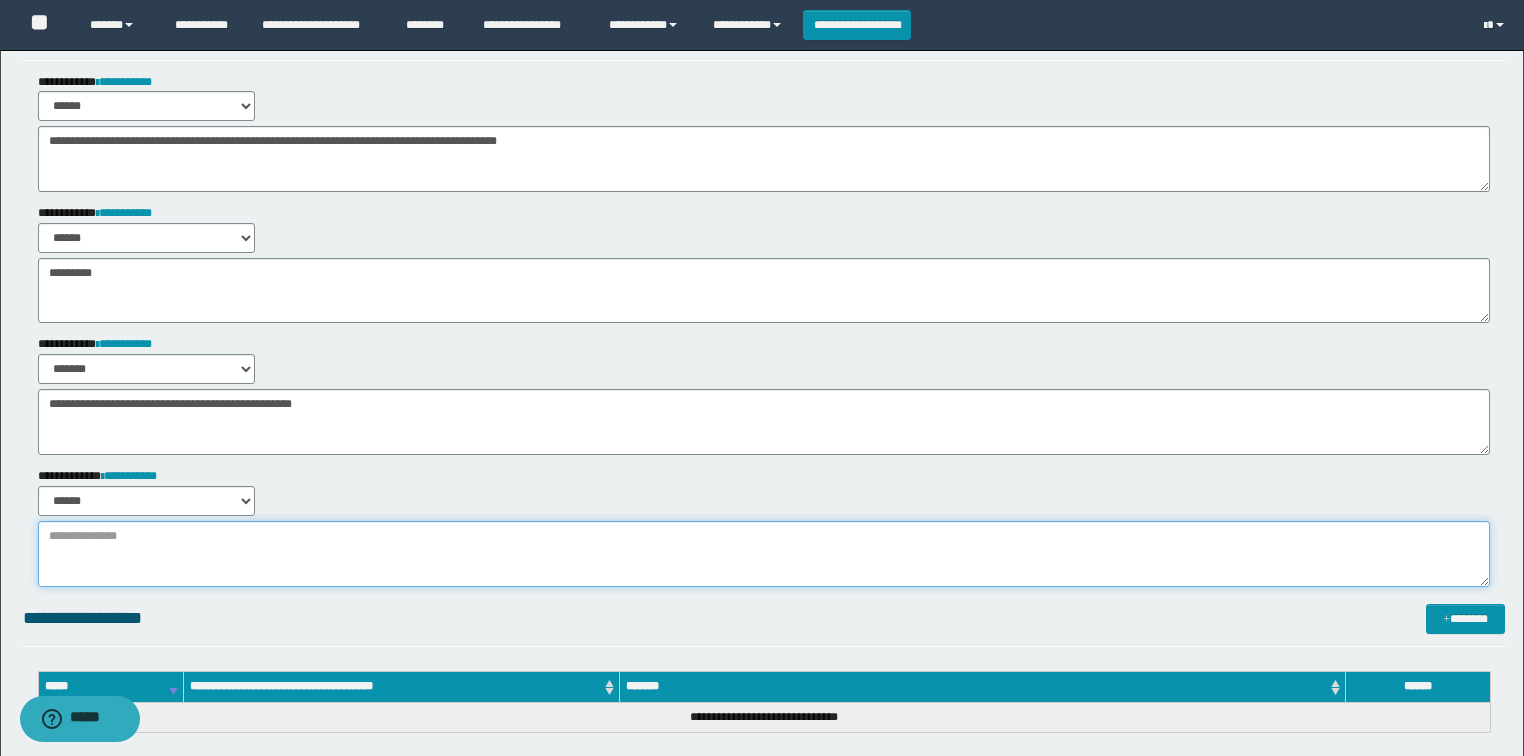 scroll, scrollTop: 80, scrollLeft: 0, axis: vertical 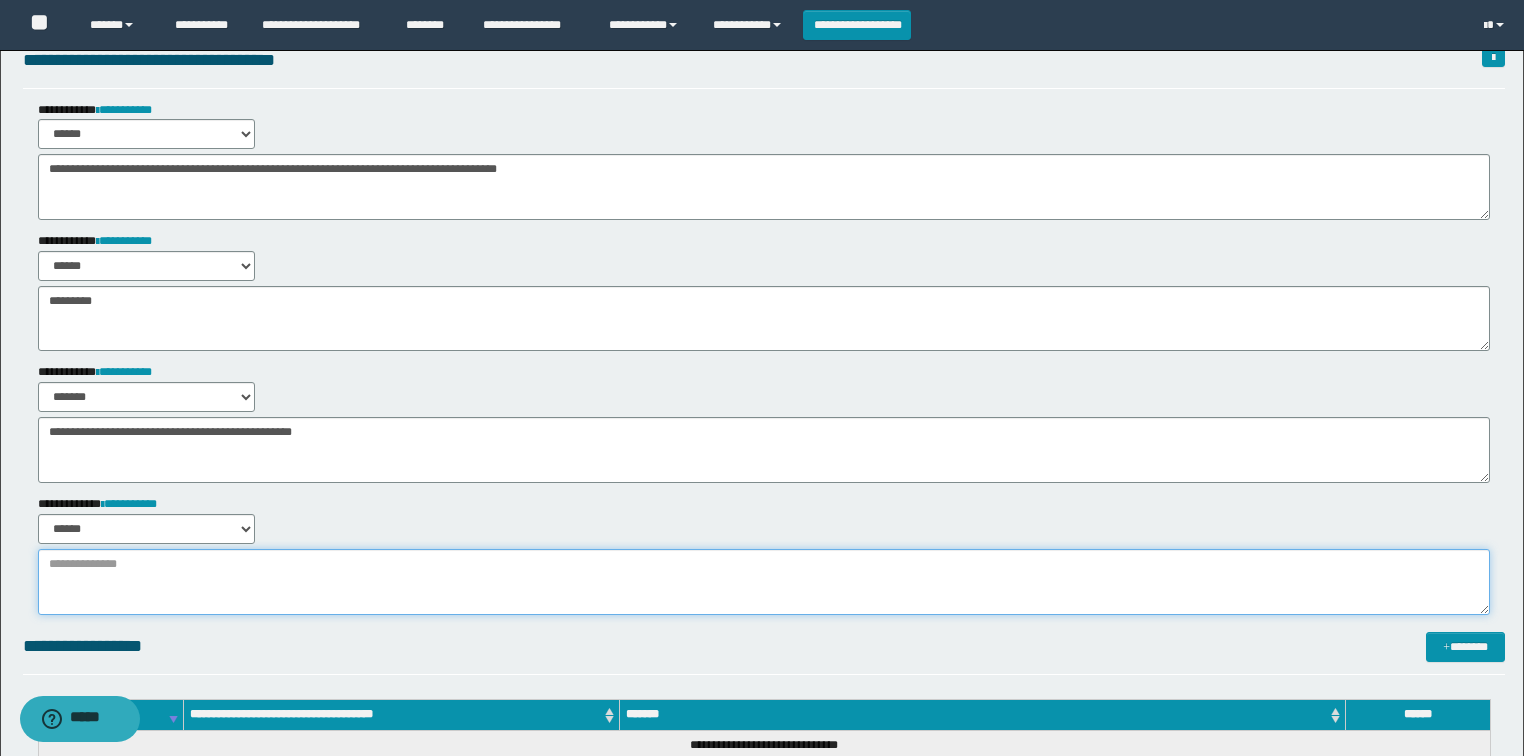 drag, startPoint x: 172, startPoint y: 500, endPoint x: 96, endPoint y: 569, distance: 102.64989 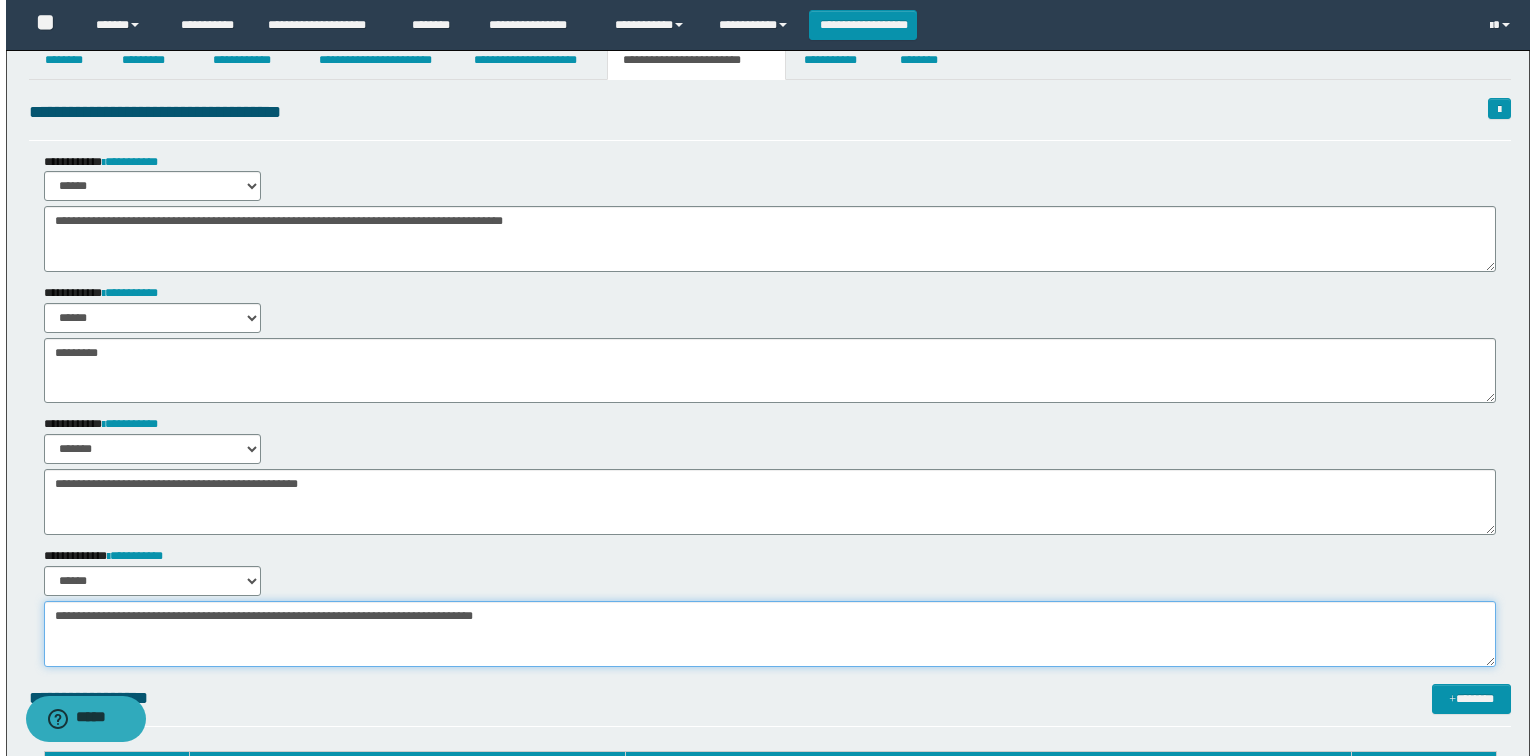 scroll, scrollTop: 0, scrollLeft: 0, axis: both 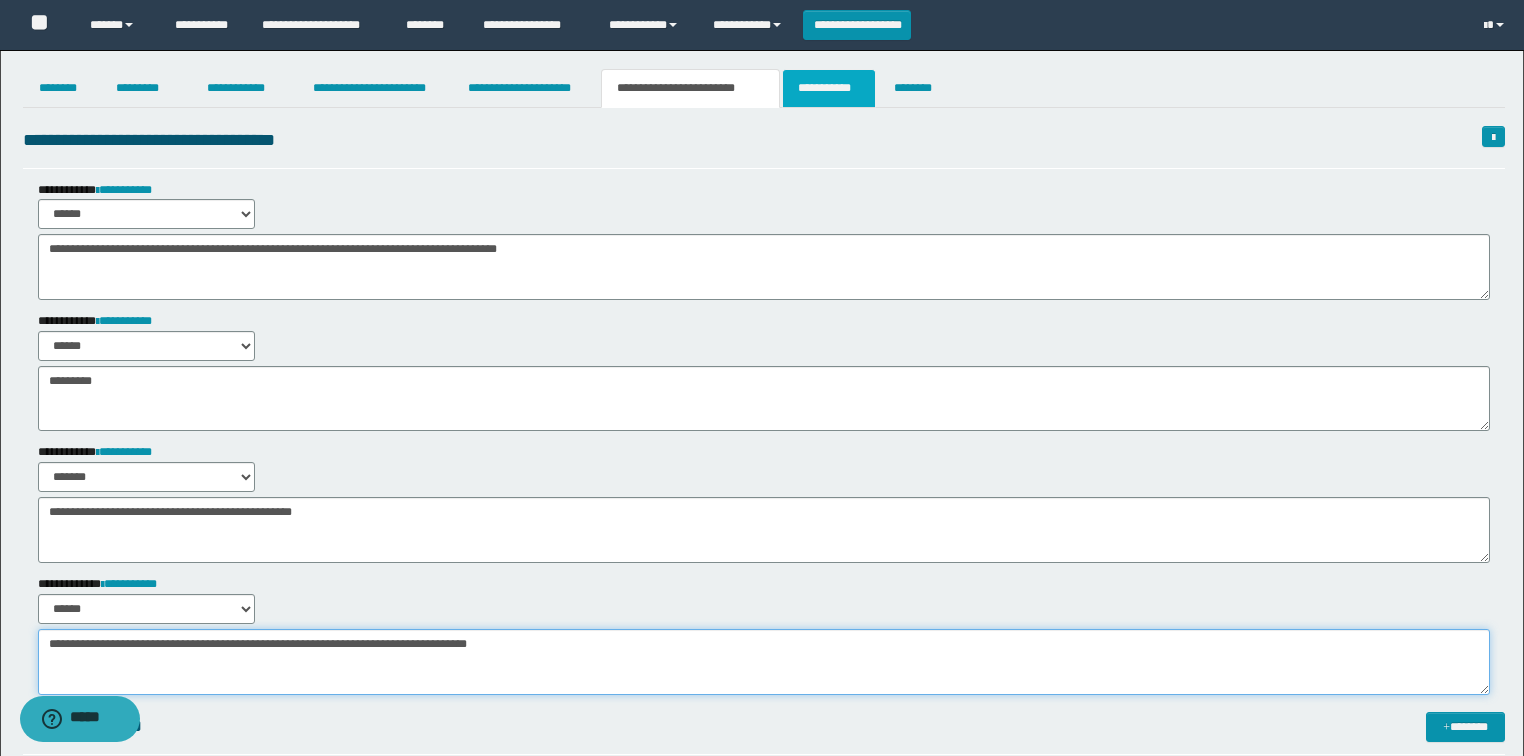 type on "**********" 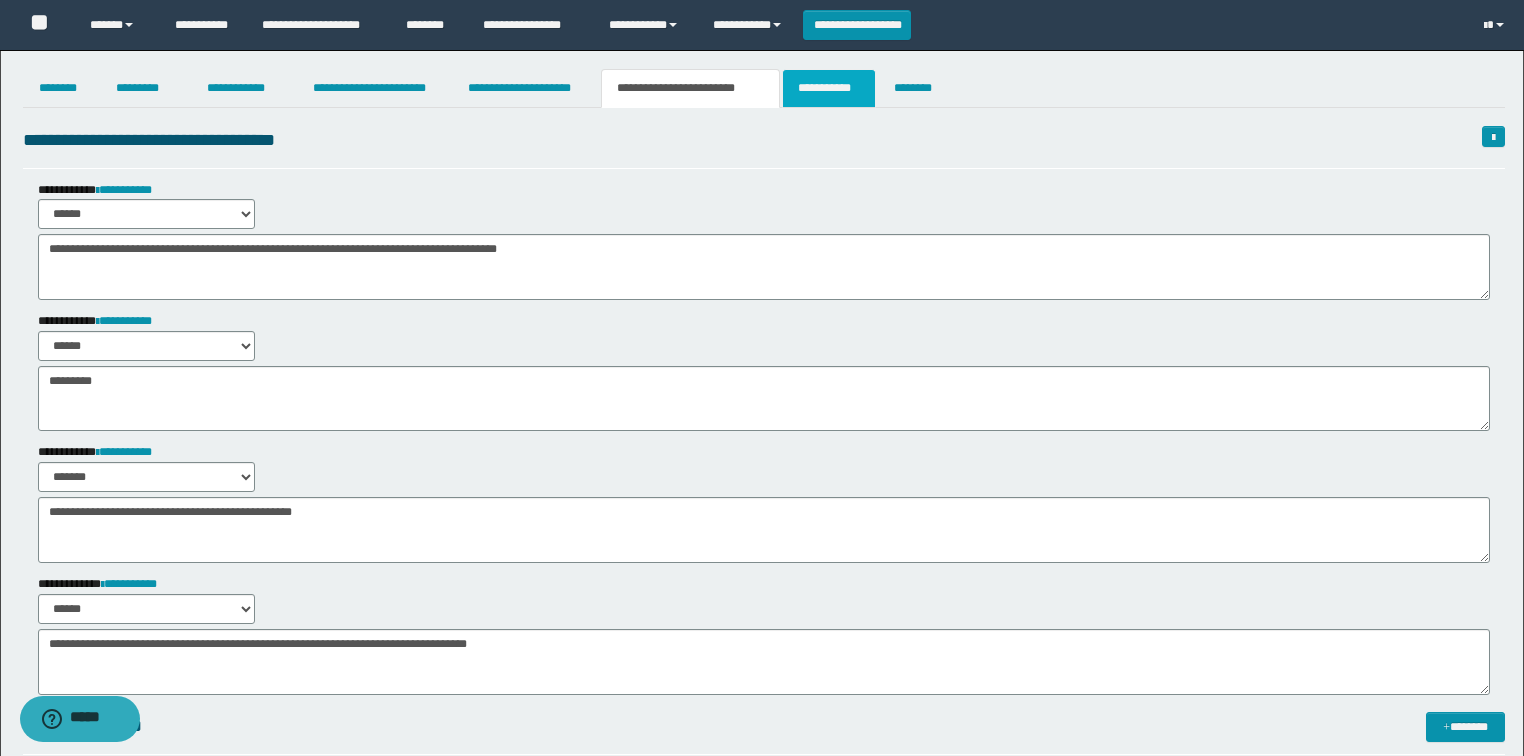 click on "**********" at bounding box center [829, 88] 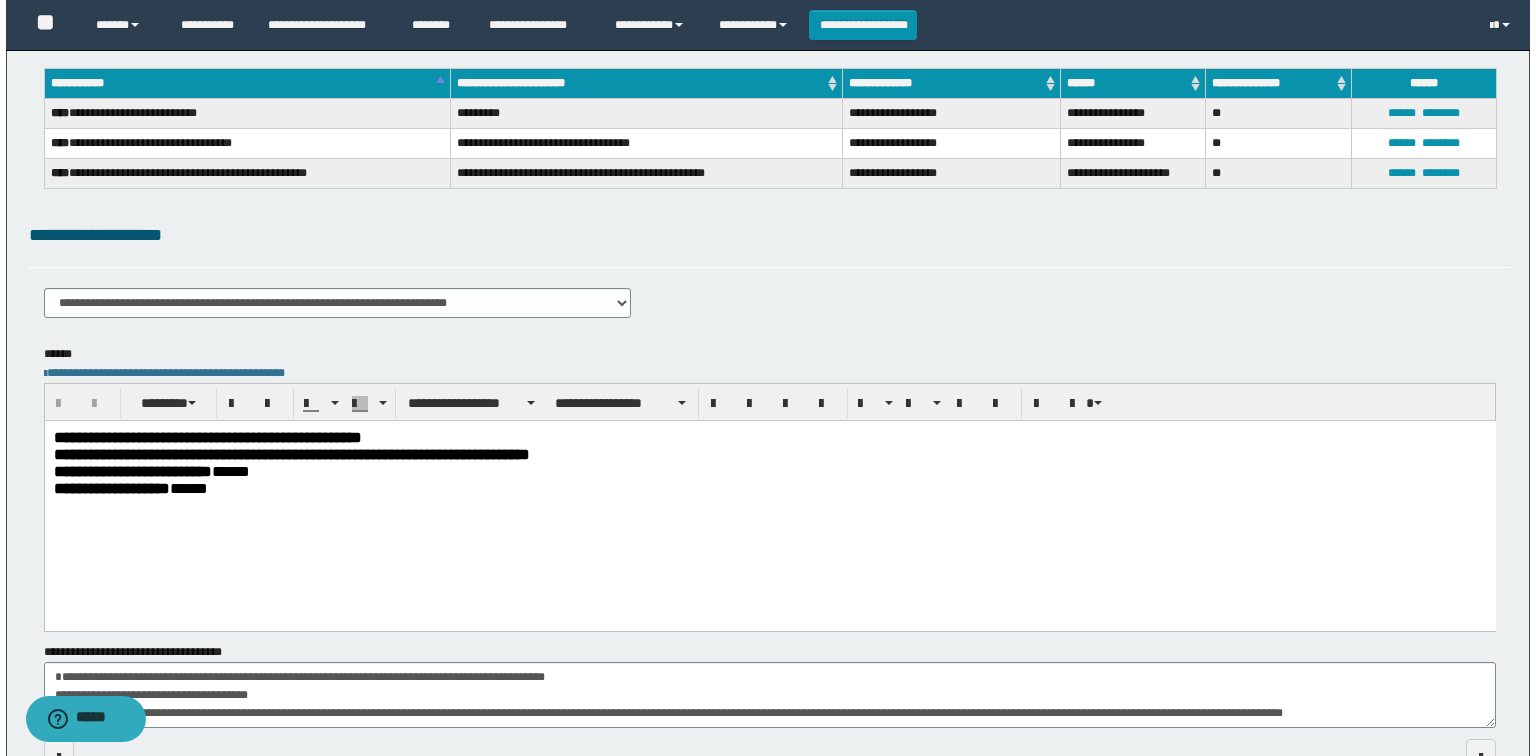 scroll, scrollTop: 0, scrollLeft: 0, axis: both 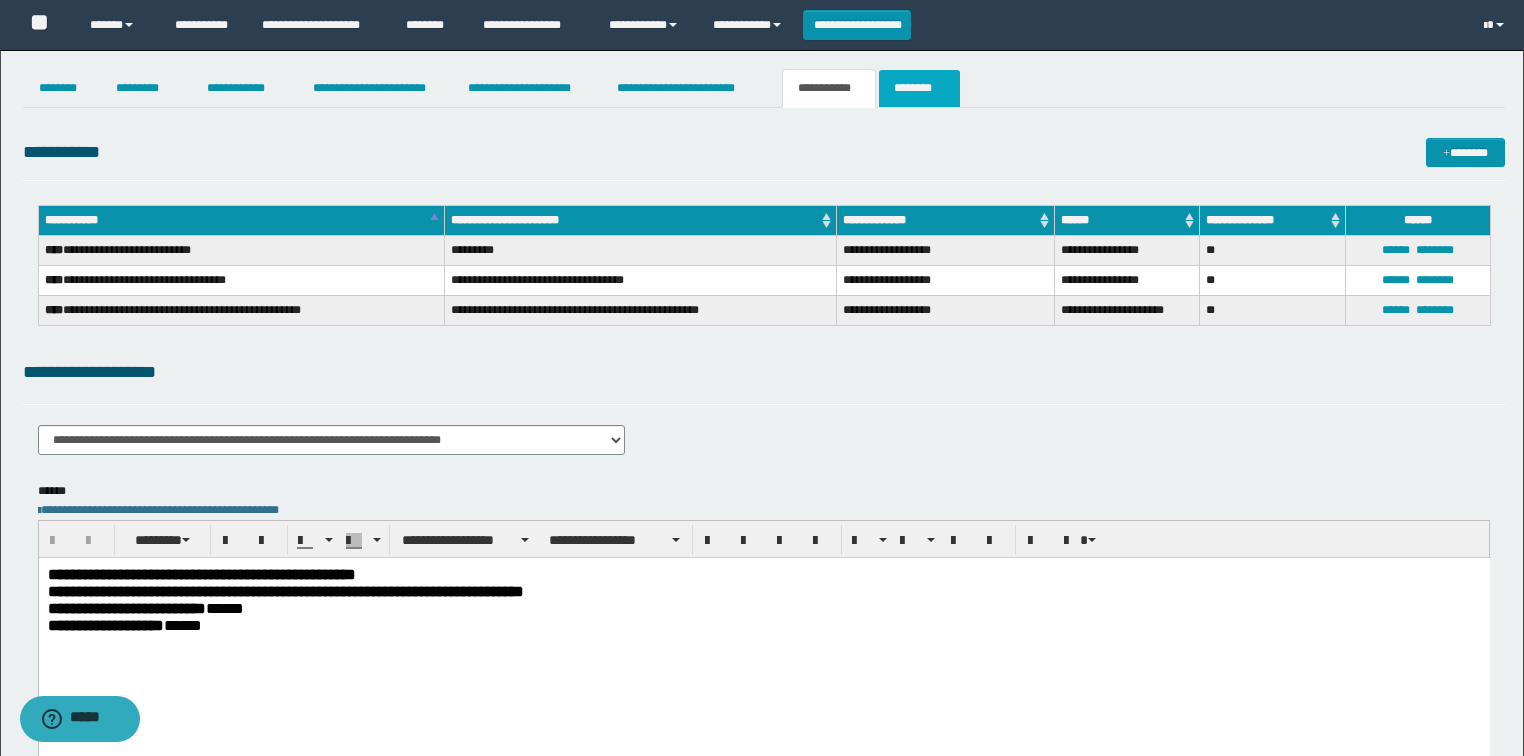 click on "********" at bounding box center [919, 88] 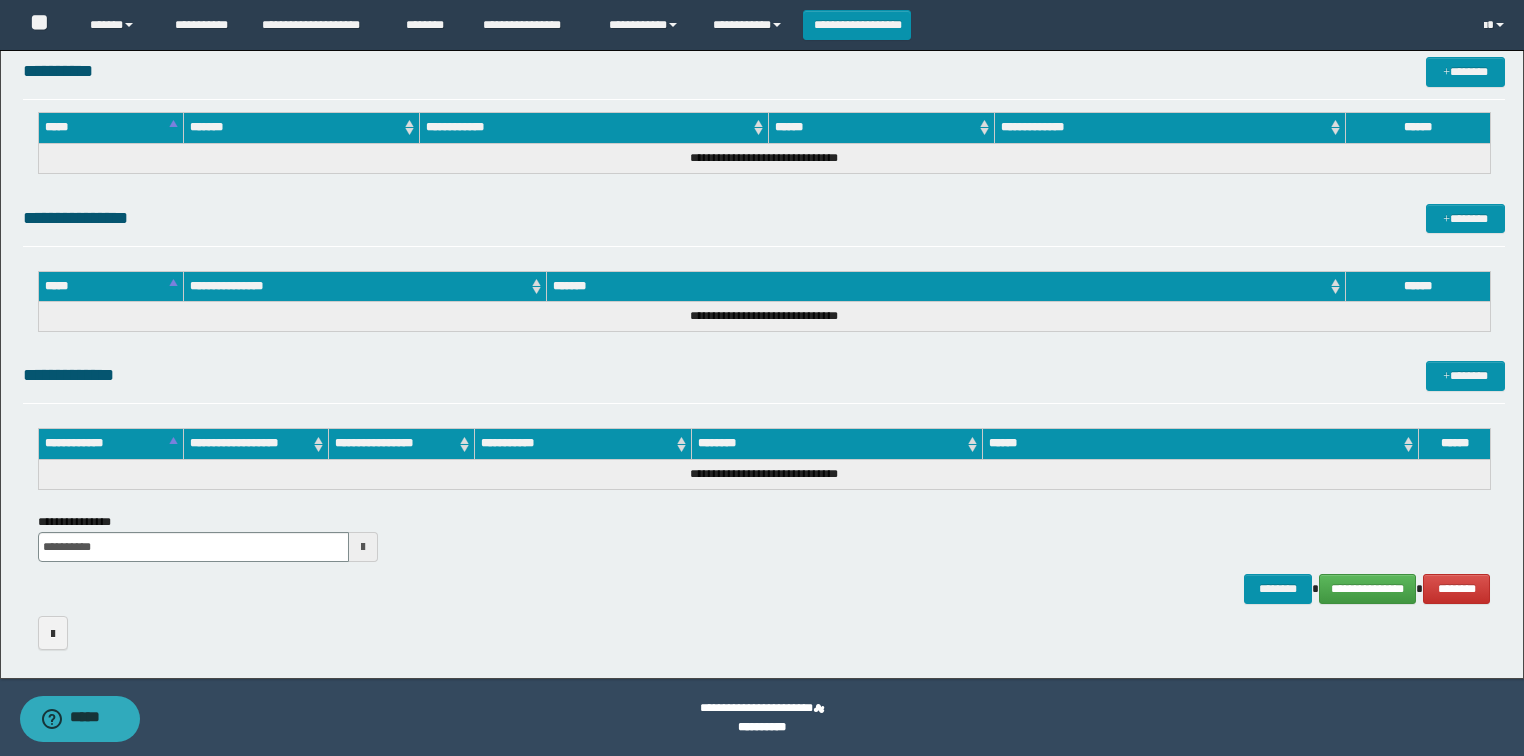 scroll, scrollTop: 443, scrollLeft: 0, axis: vertical 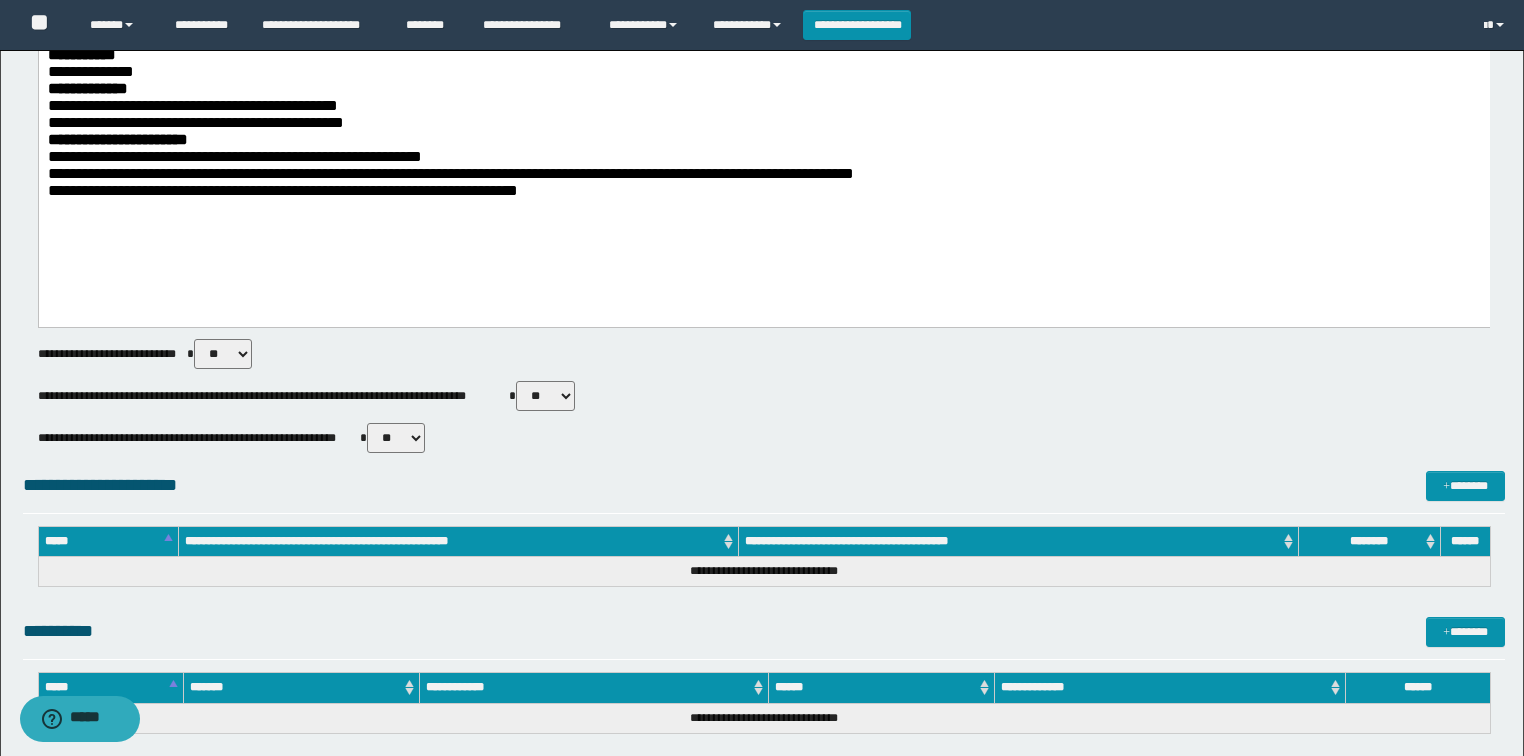 click on "**
**" at bounding box center [545, 396] 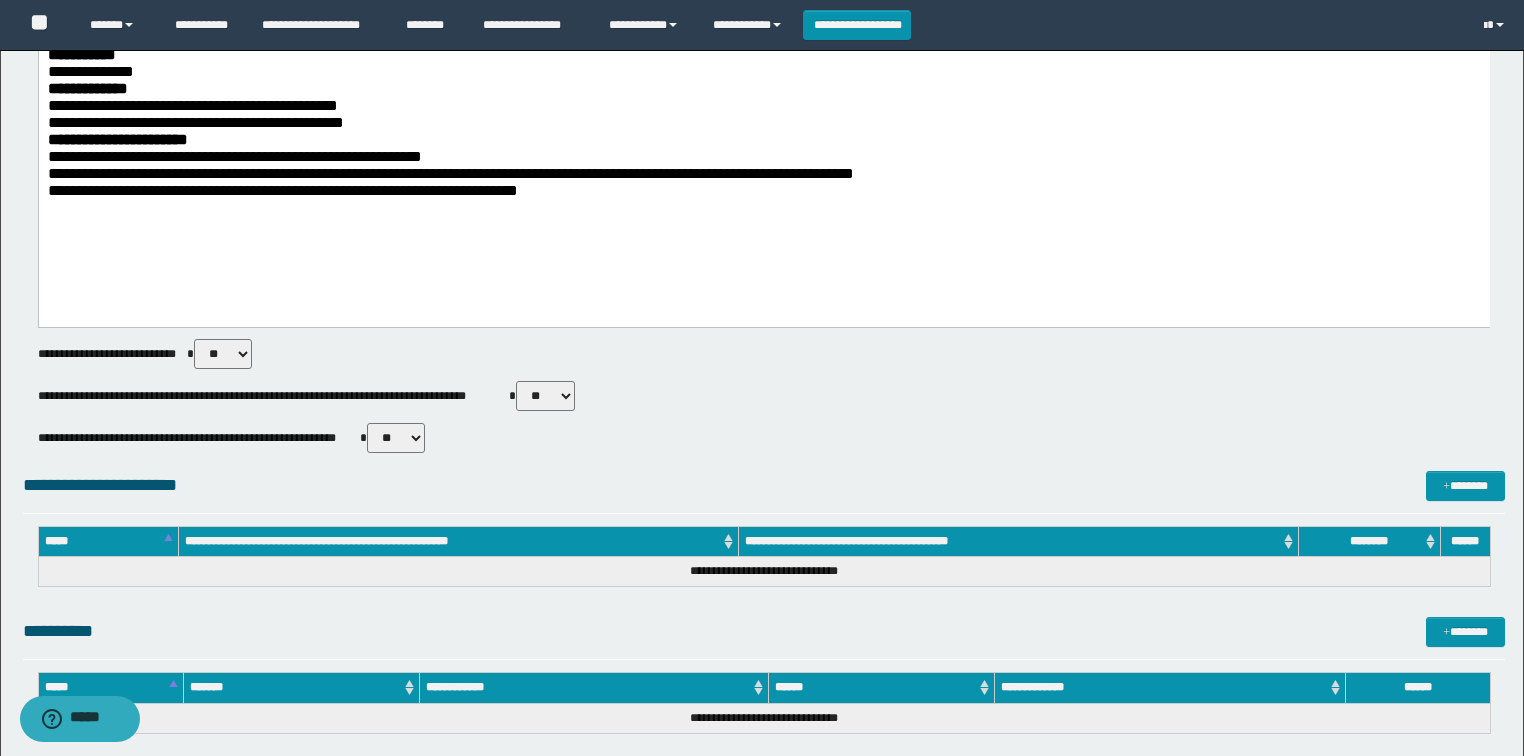 click on "**
**" at bounding box center (545, 396) 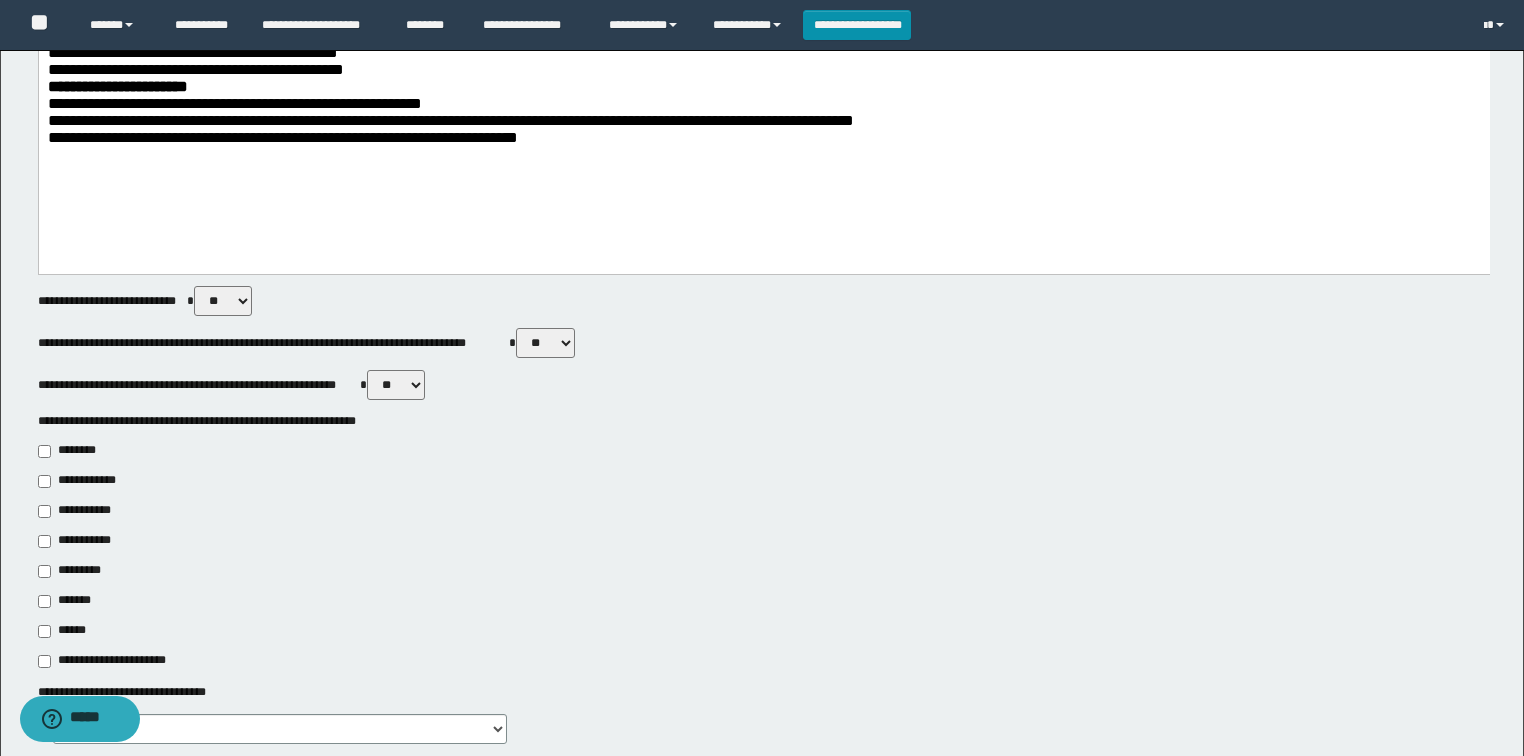 scroll, scrollTop: 763, scrollLeft: 0, axis: vertical 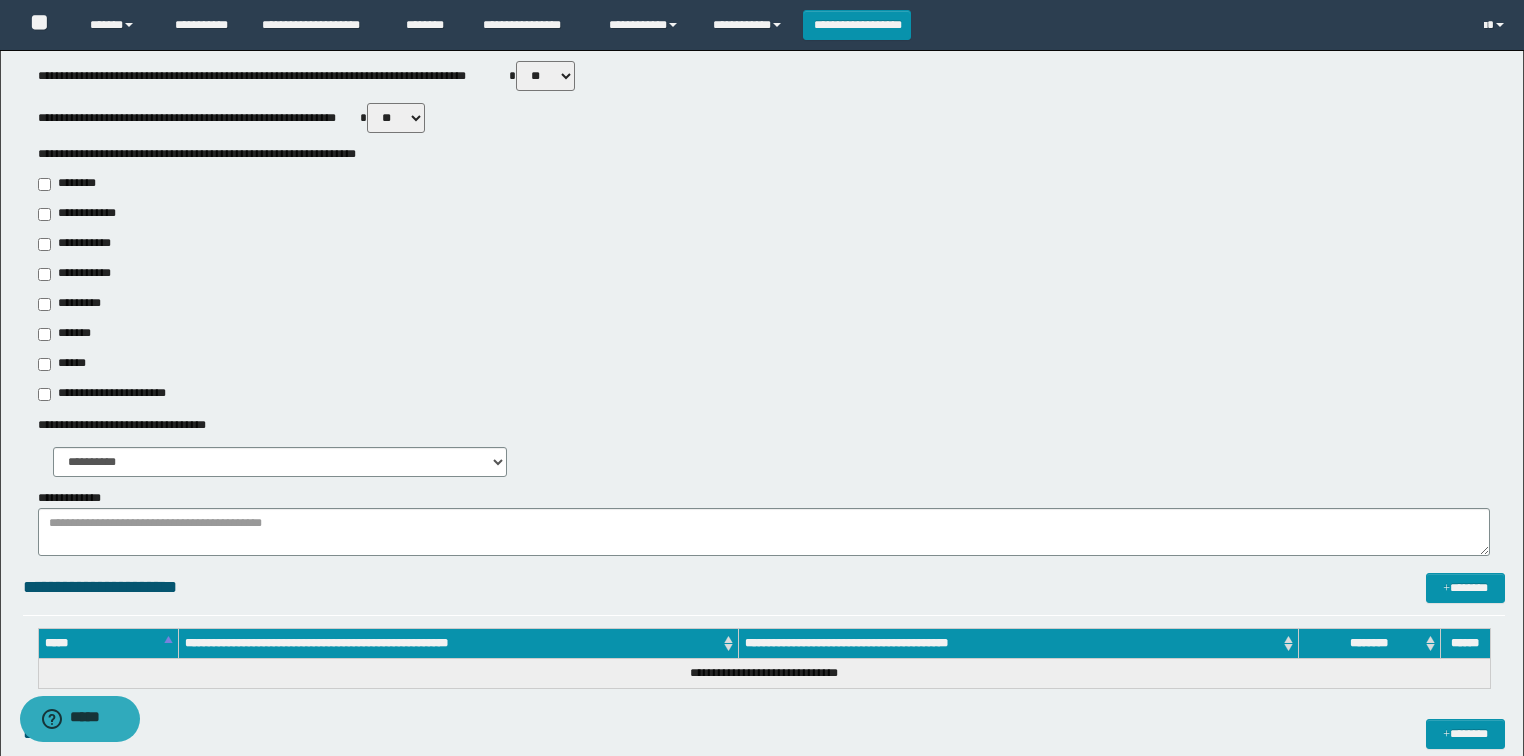 drag, startPoint x: 162, startPoint y: 444, endPoint x: 147, endPoint y: 459, distance: 21.213203 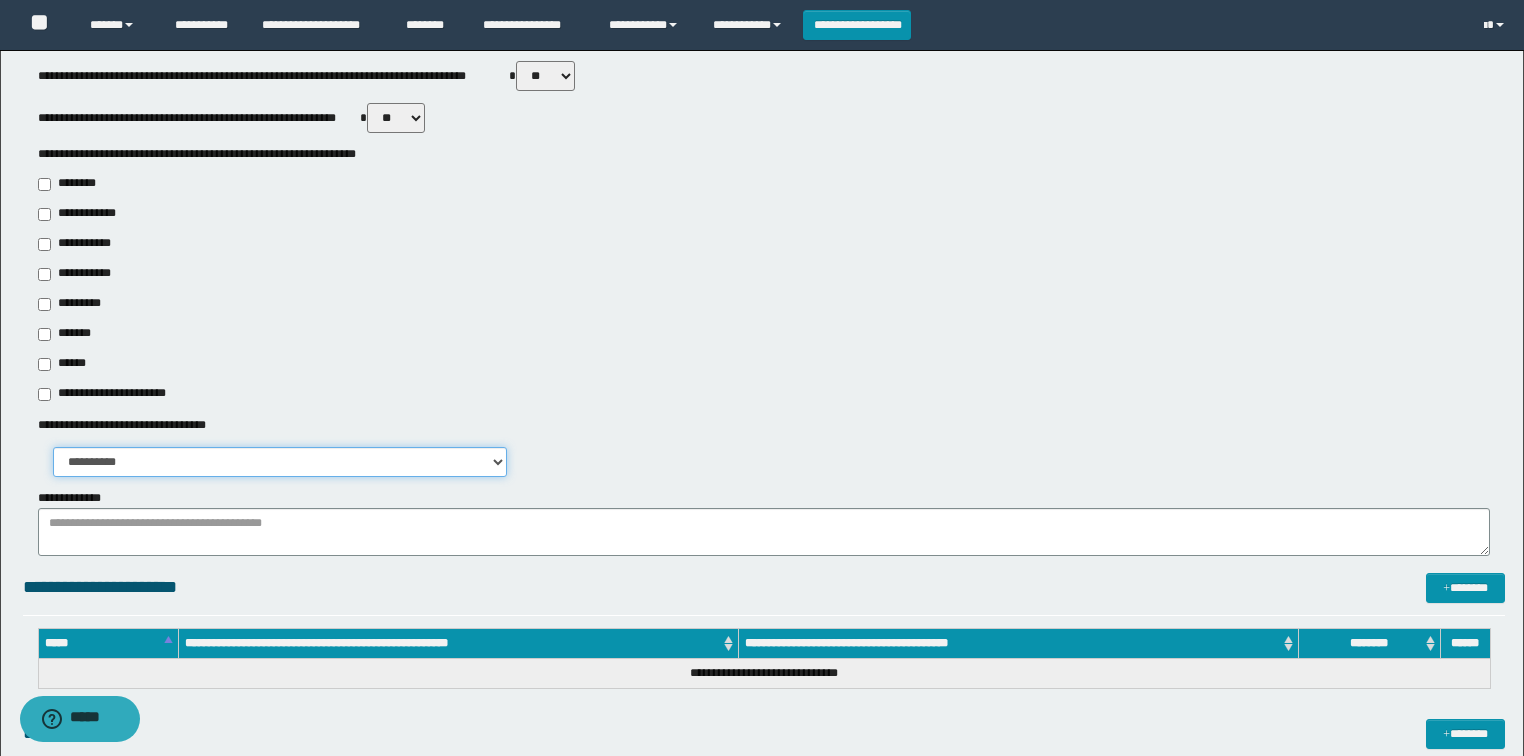 click on "**********" at bounding box center [280, 462] 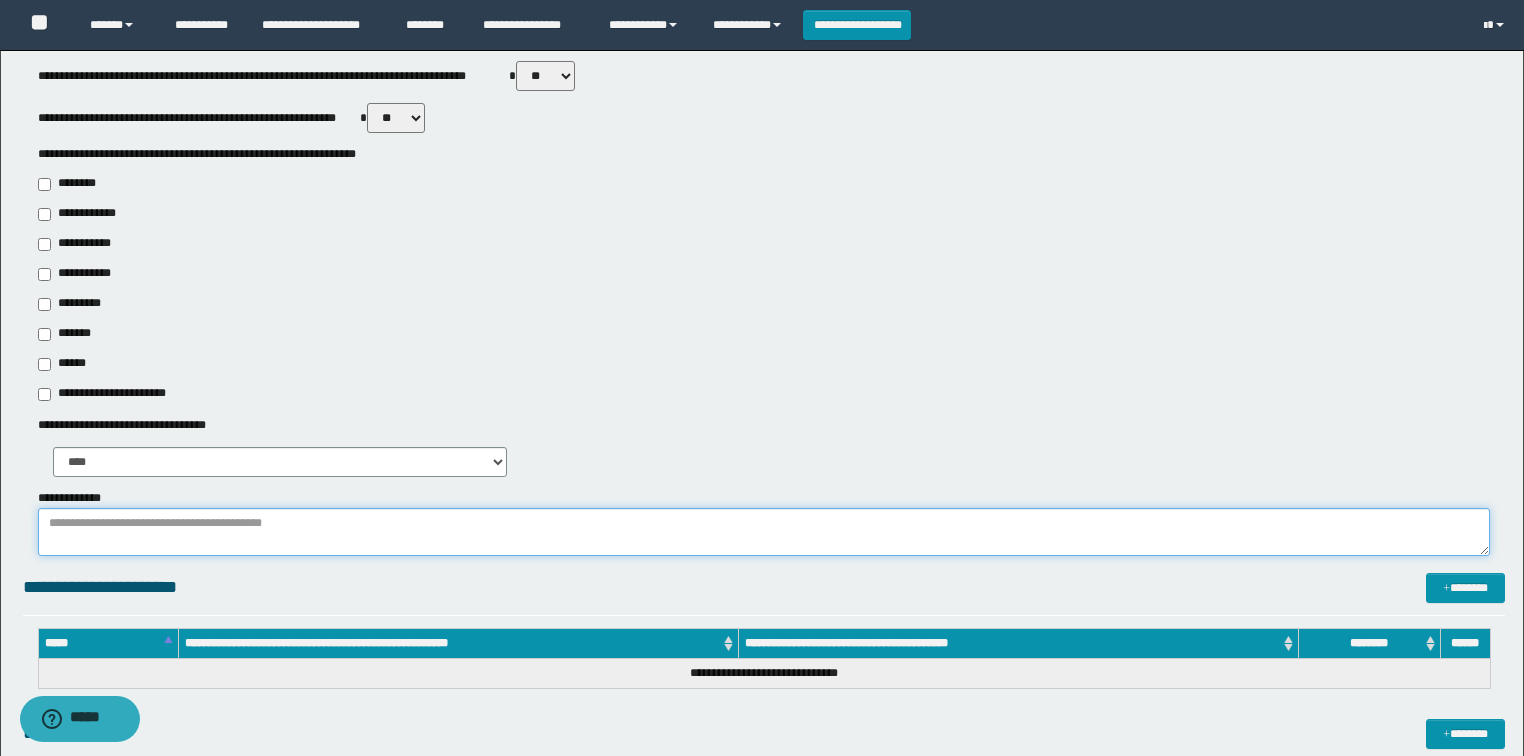 click on "**********" at bounding box center (764, 532) 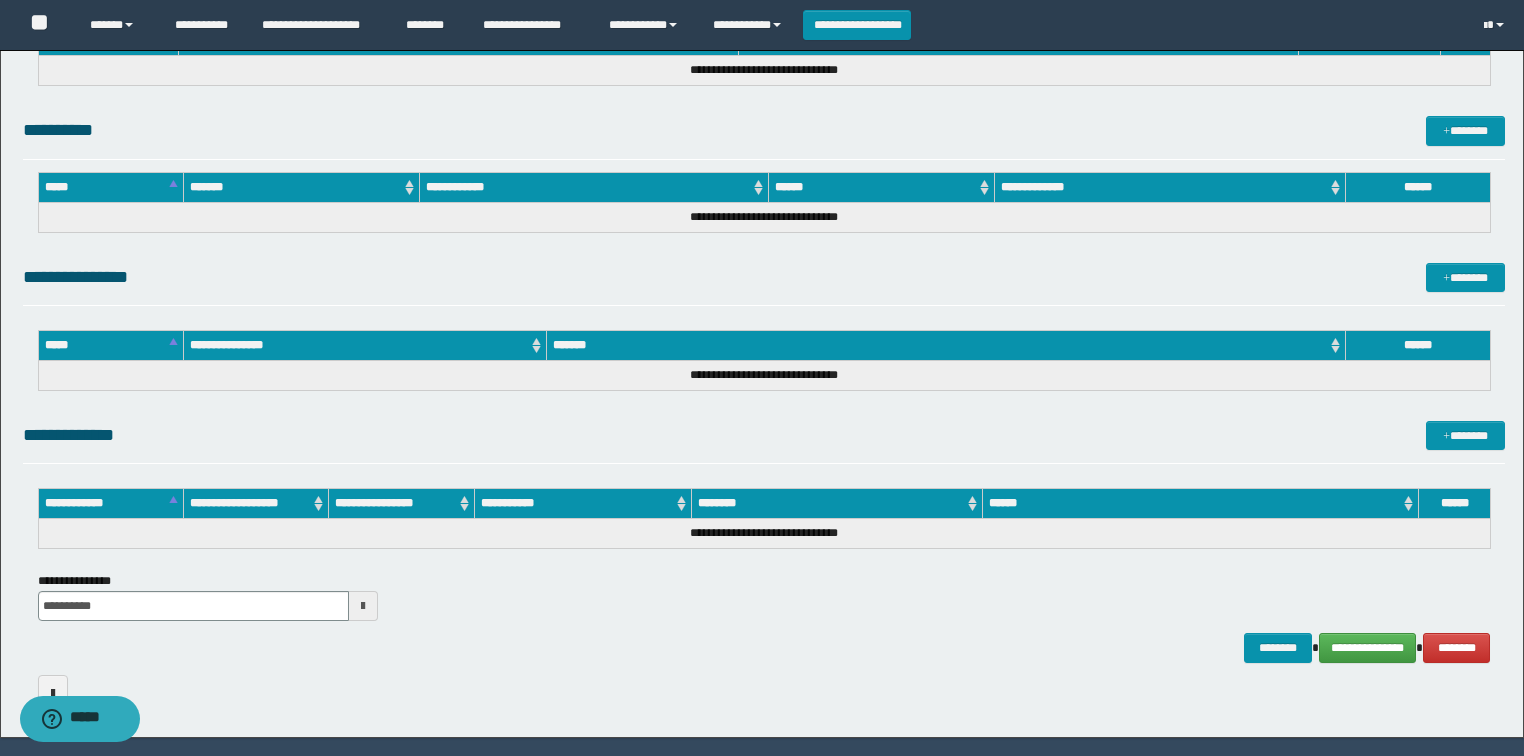 scroll, scrollTop: 1425, scrollLeft: 0, axis: vertical 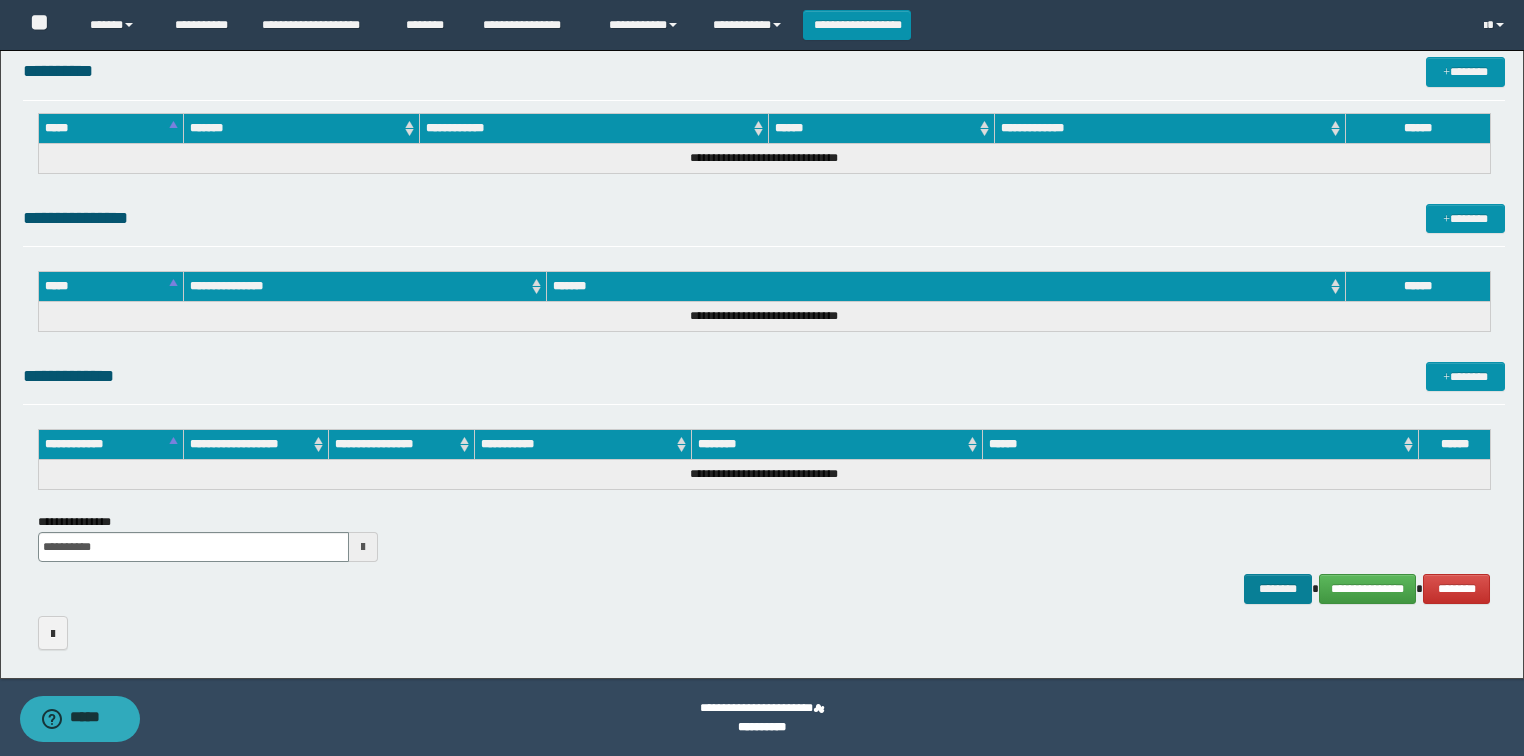 type on "**********" 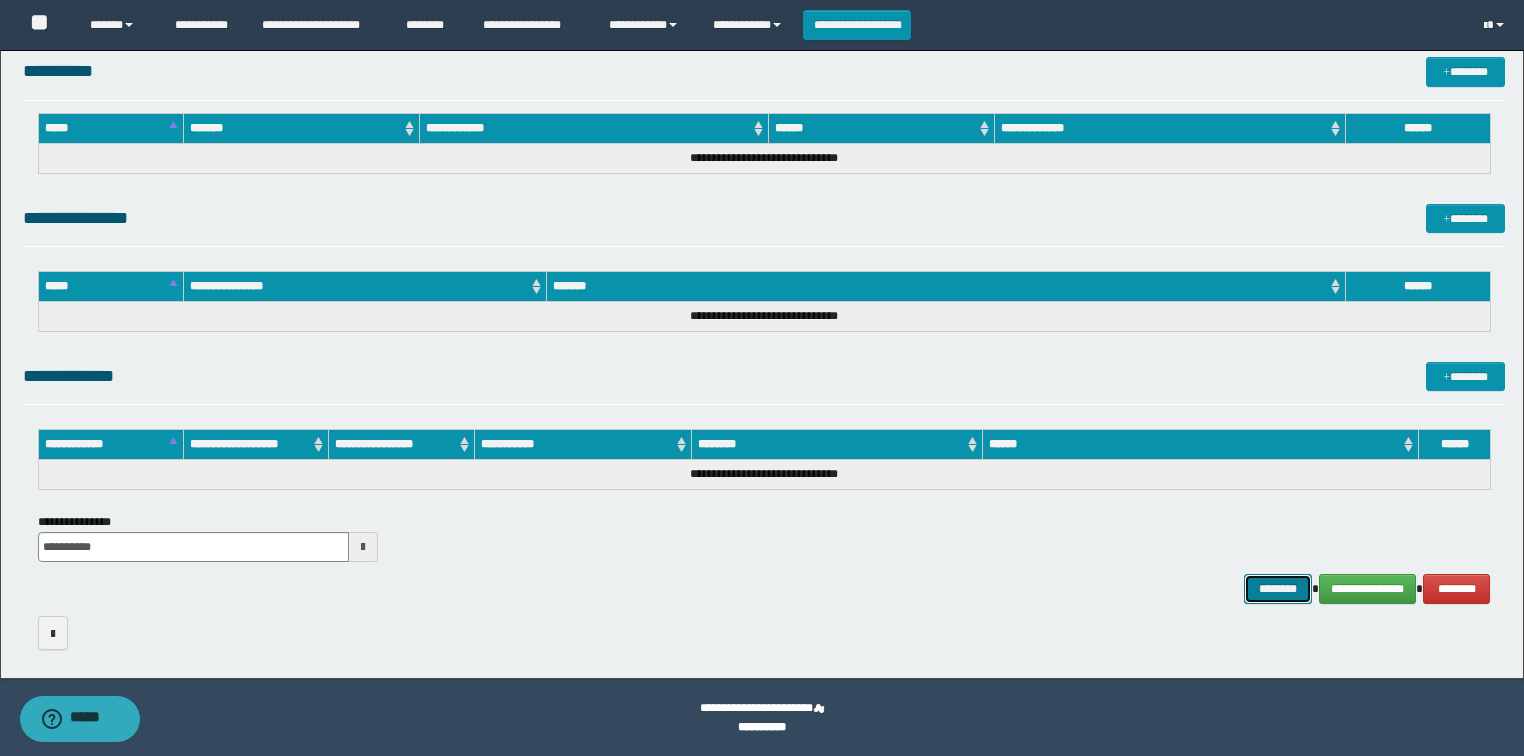 click on "********" at bounding box center [1277, 589] 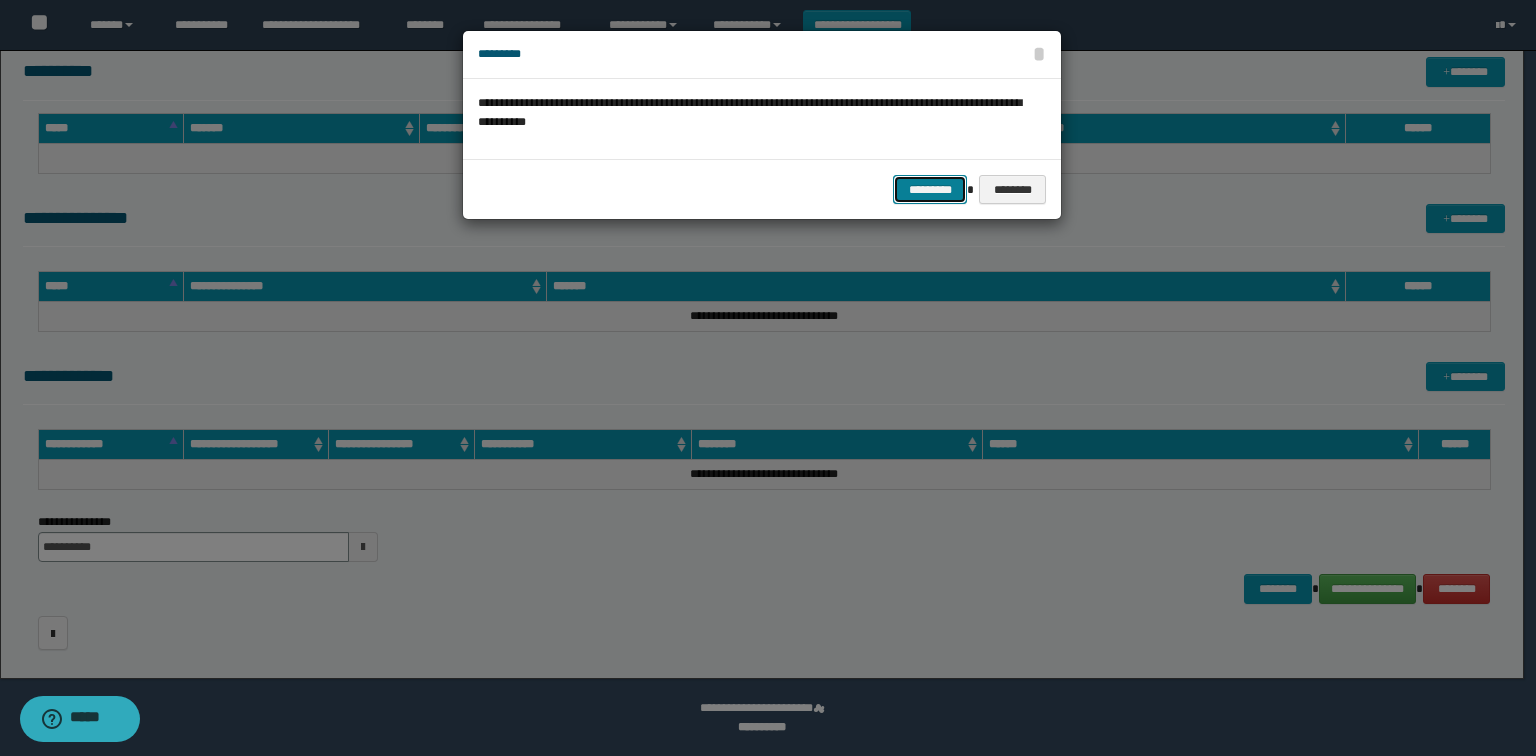 click on "*********" at bounding box center (930, 190) 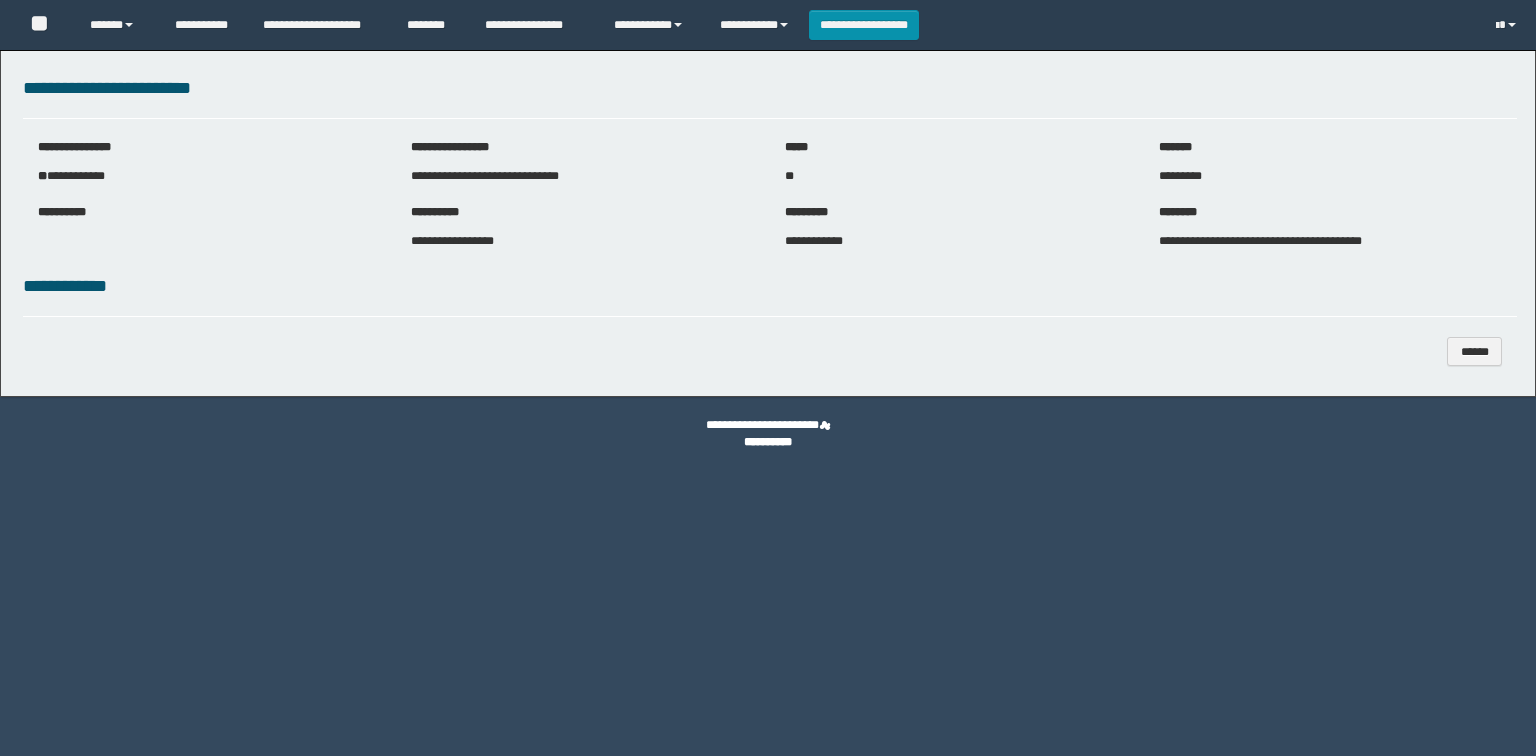 scroll, scrollTop: 0, scrollLeft: 0, axis: both 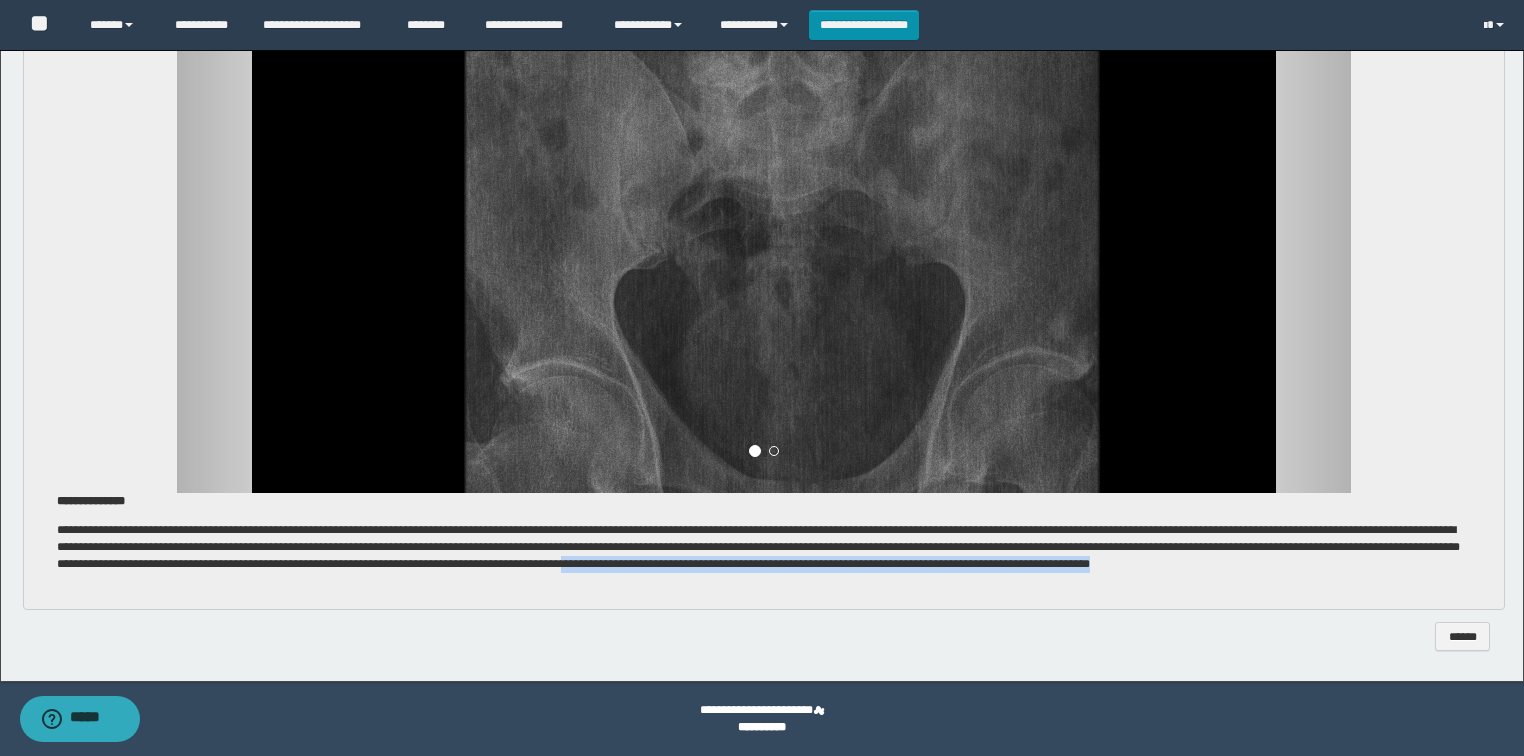 drag, startPoint x: 1189, startPoint y: 564, endPoint x: 1197, endPoint y: 586, distance: 23.409399 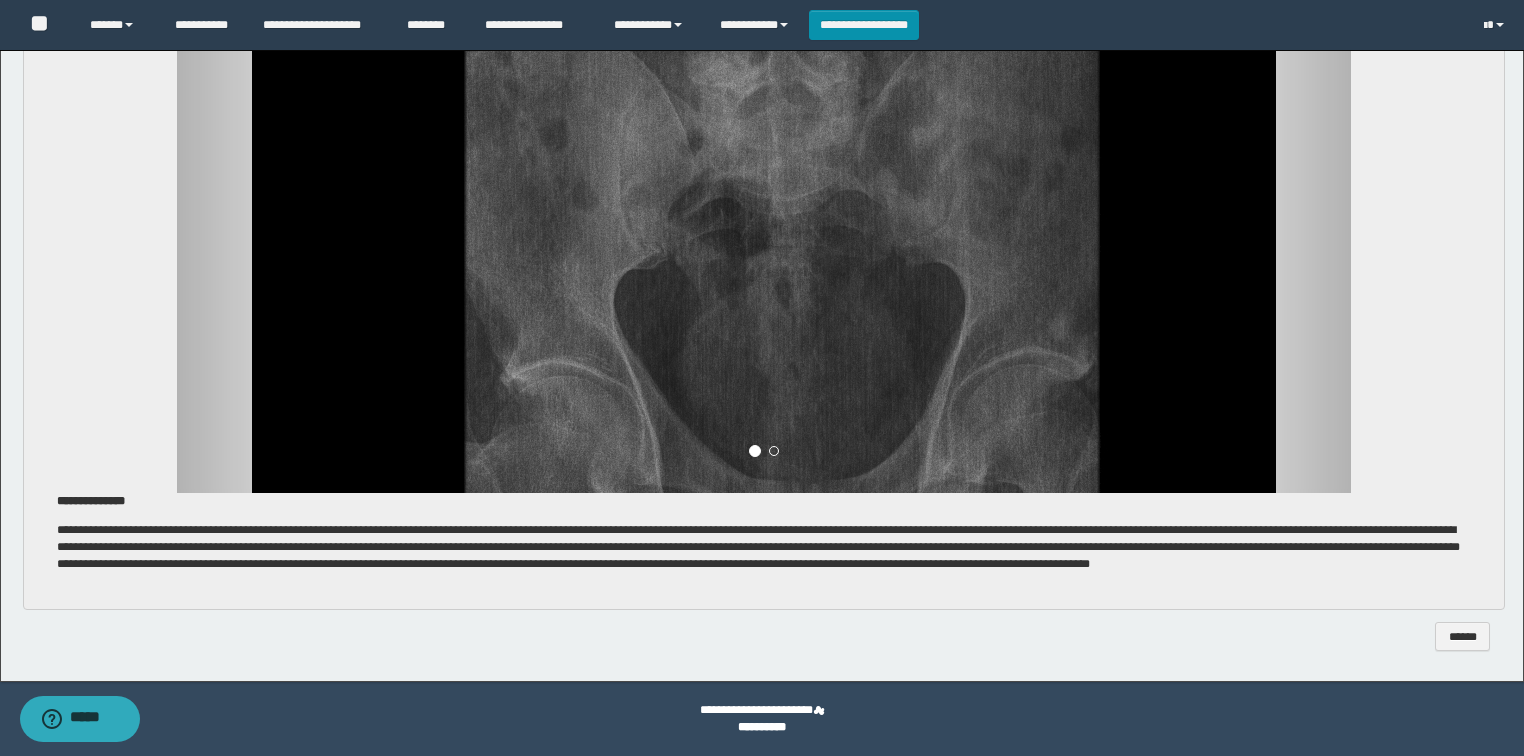 drag, startPoint x: 1172, startPoint y: 555, endPoint x: 1192, endPoint y: 563, distance: 21.540659 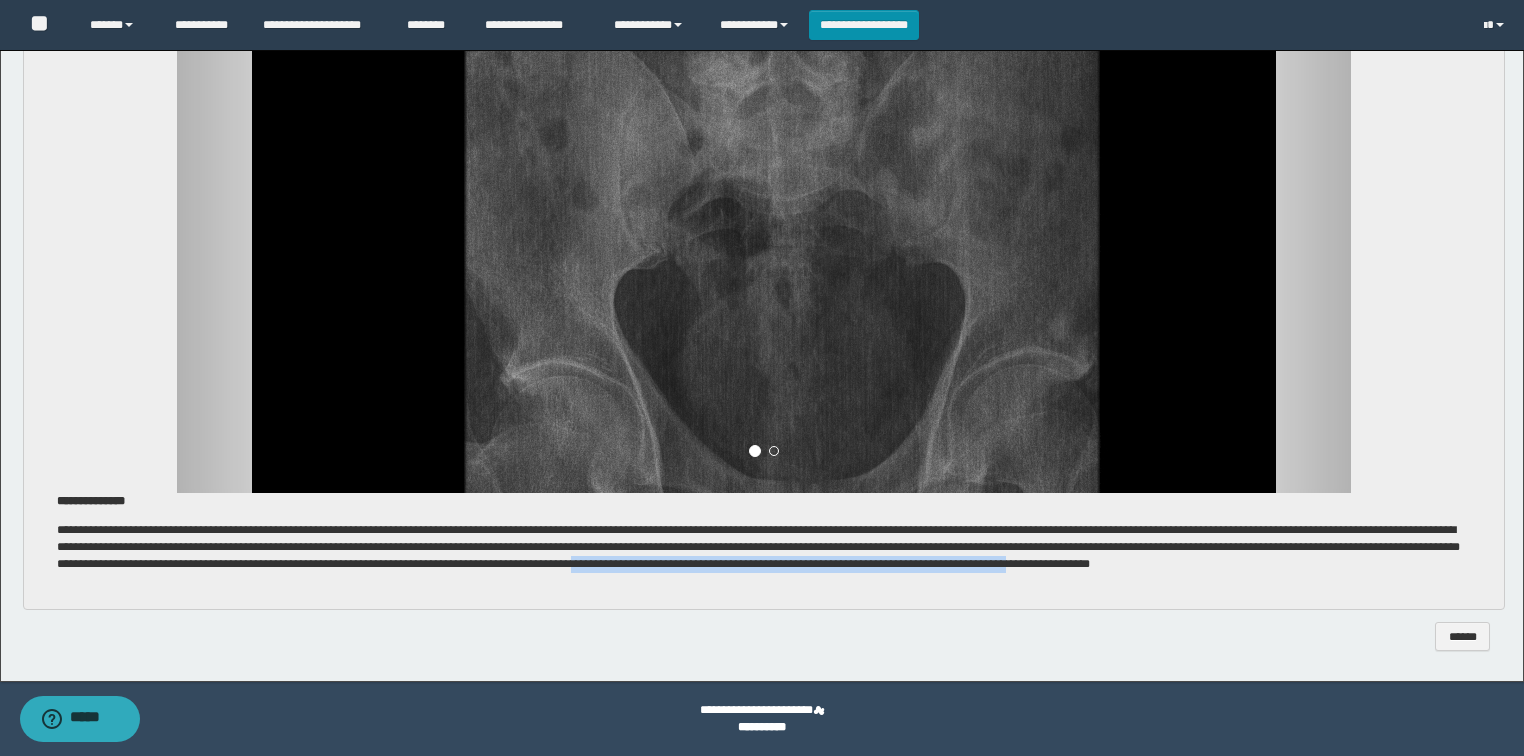 drag, startPoint x: 1192, startPoint y: 564, endPoint x: 226, endPoint y: 585, distance: 966.2282 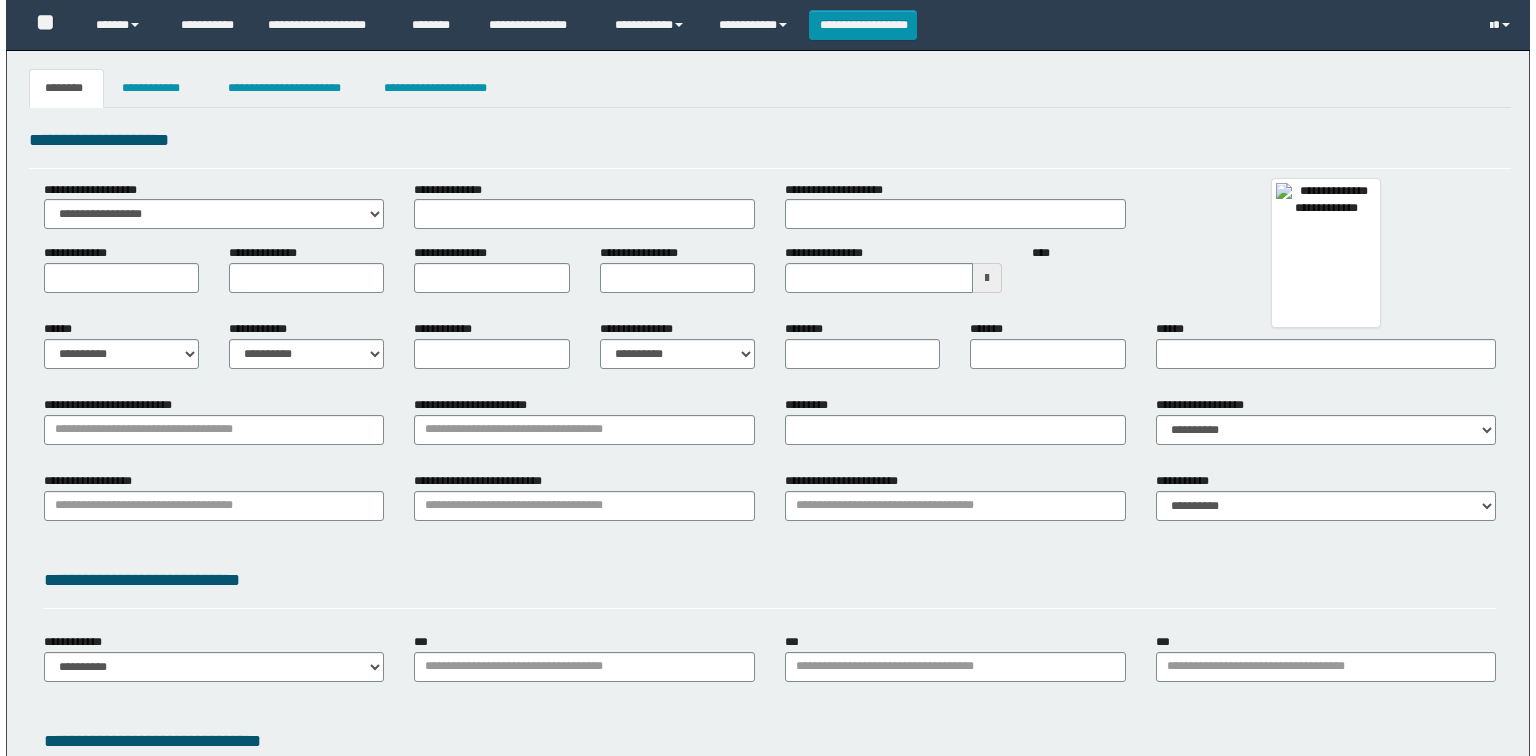 scroll, scrollTop: 0, scrollLeft: 0, axis: both 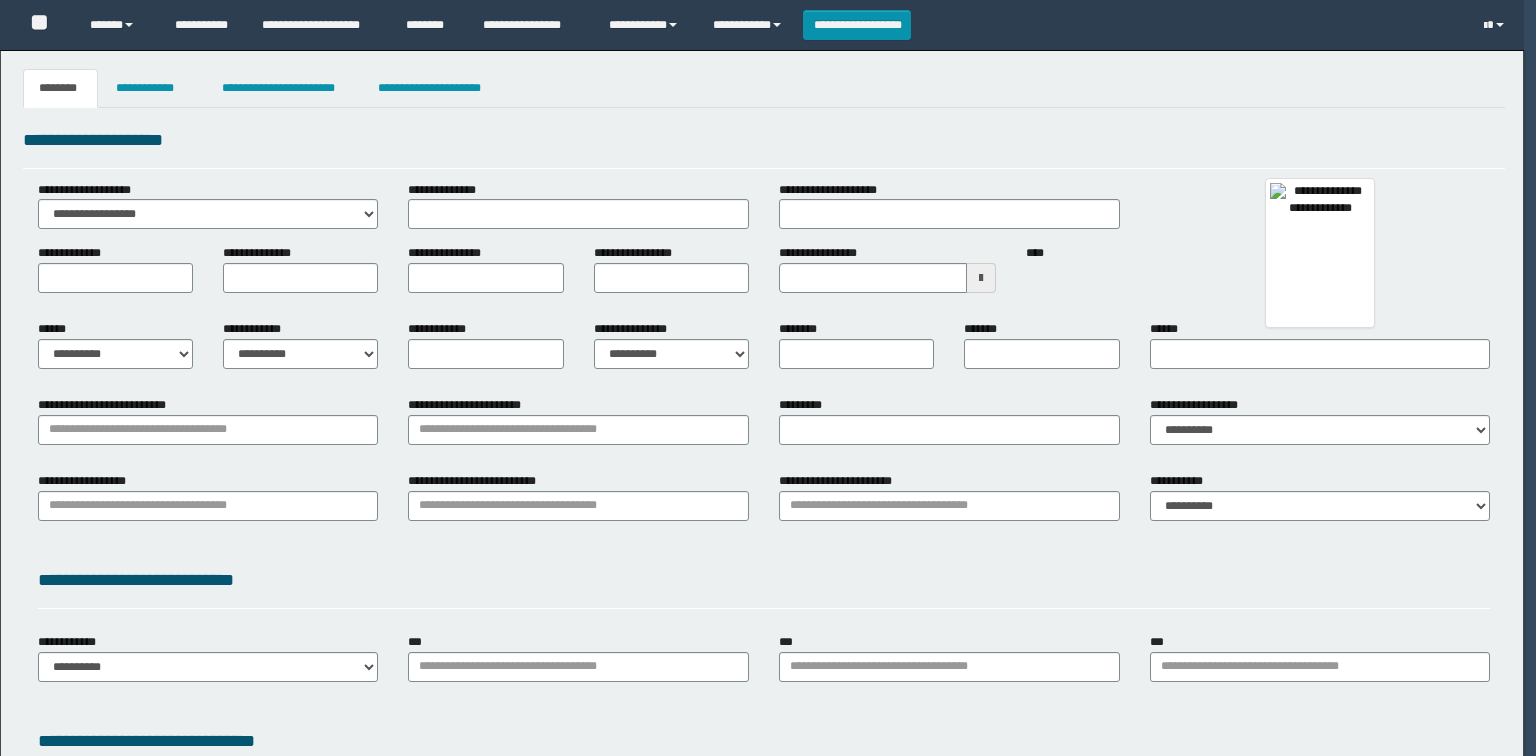 type 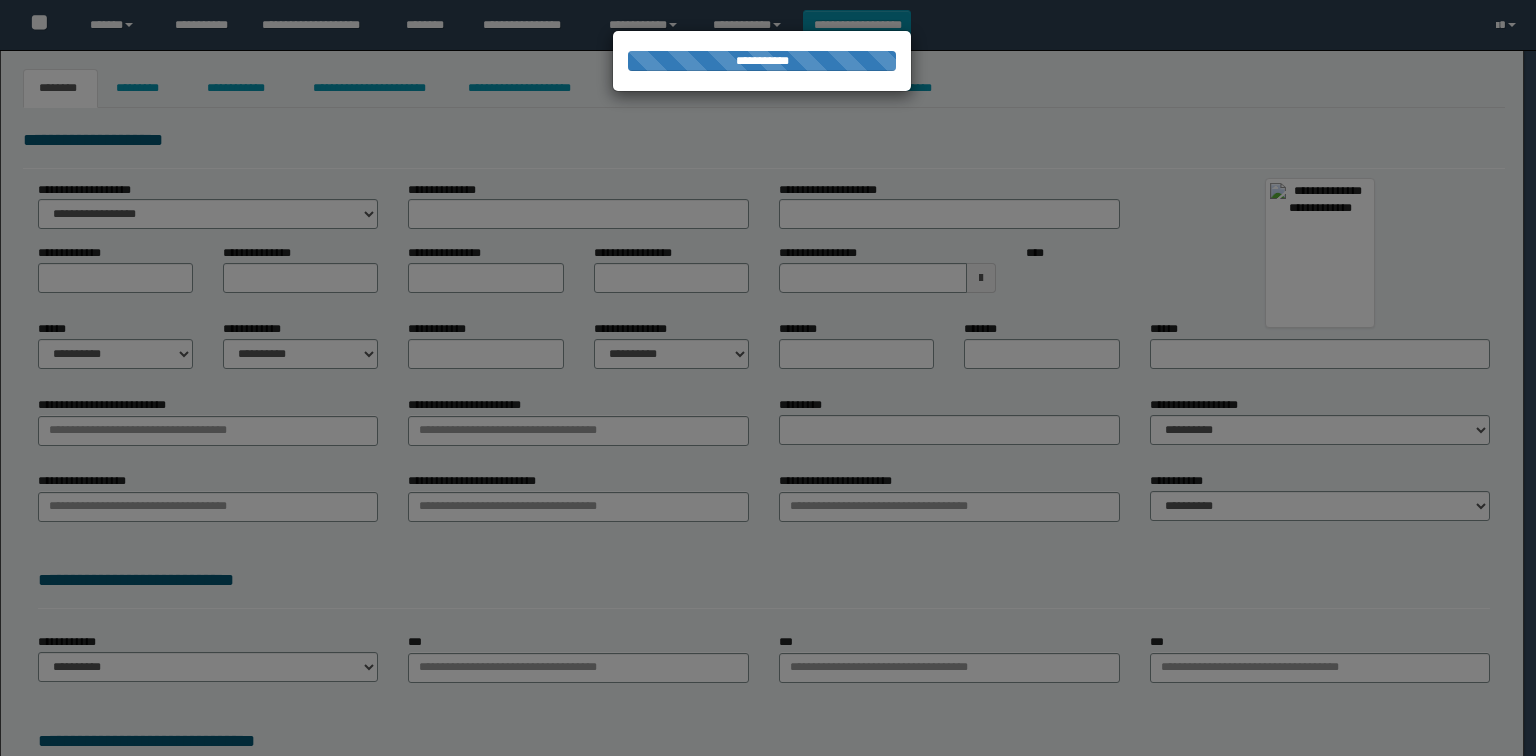 type on "**********" 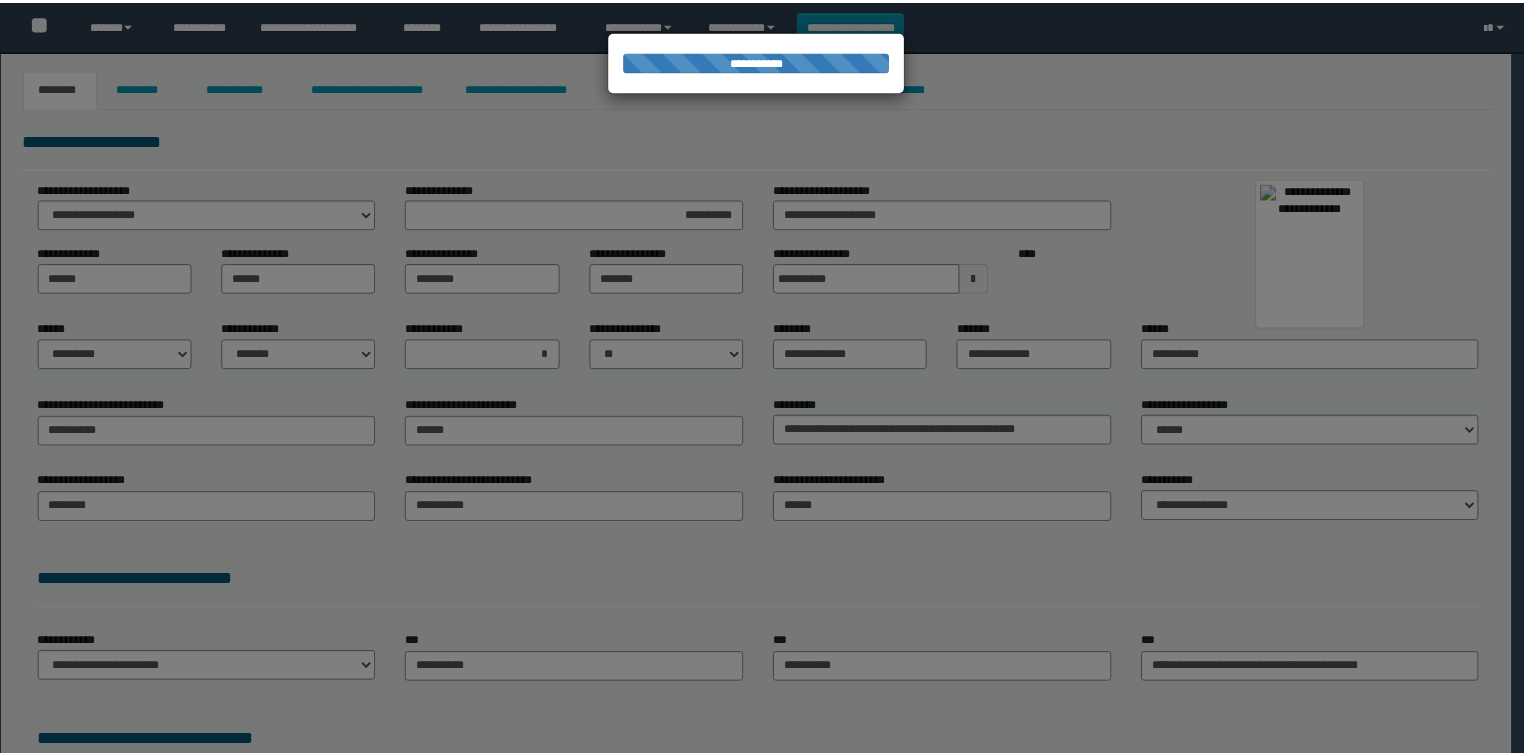 scroll, scrollTop: 0, scrollLeft: 0, axis: both 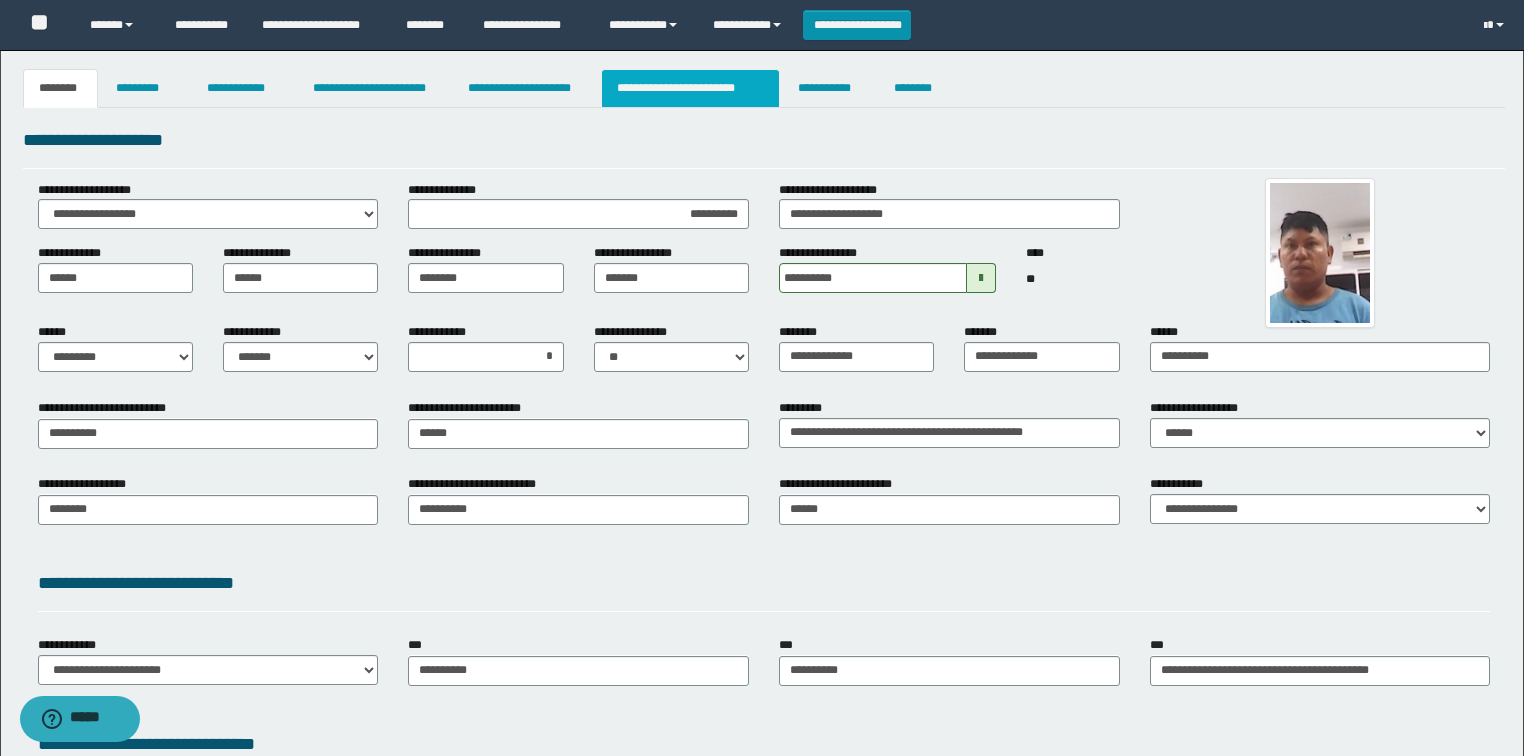 click on "**********" at bounding box center (690, 88) 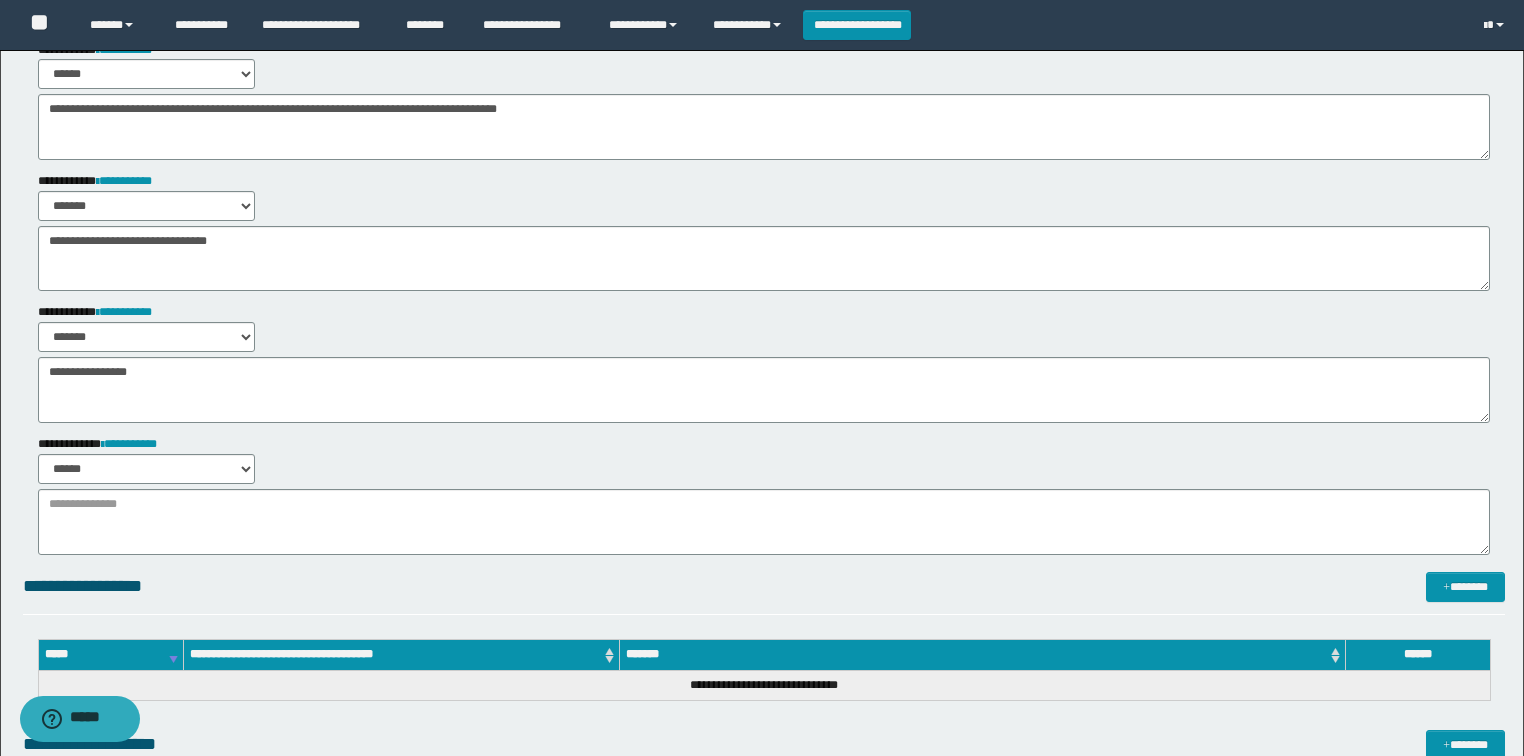 scroll, scrollTop: 160, scrollLeft: 0, axis: vertical 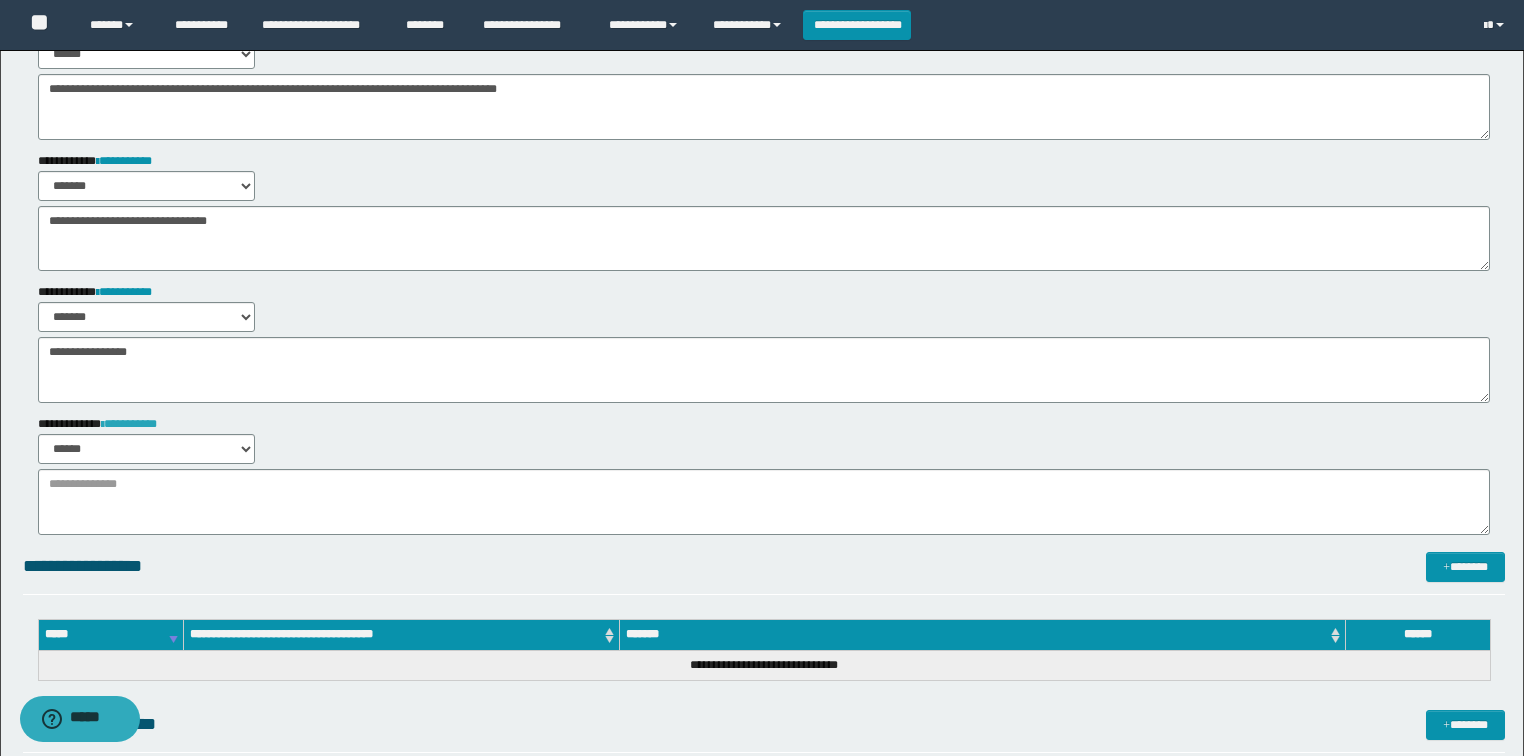 click on "**********" at bounding box center [129, 424] 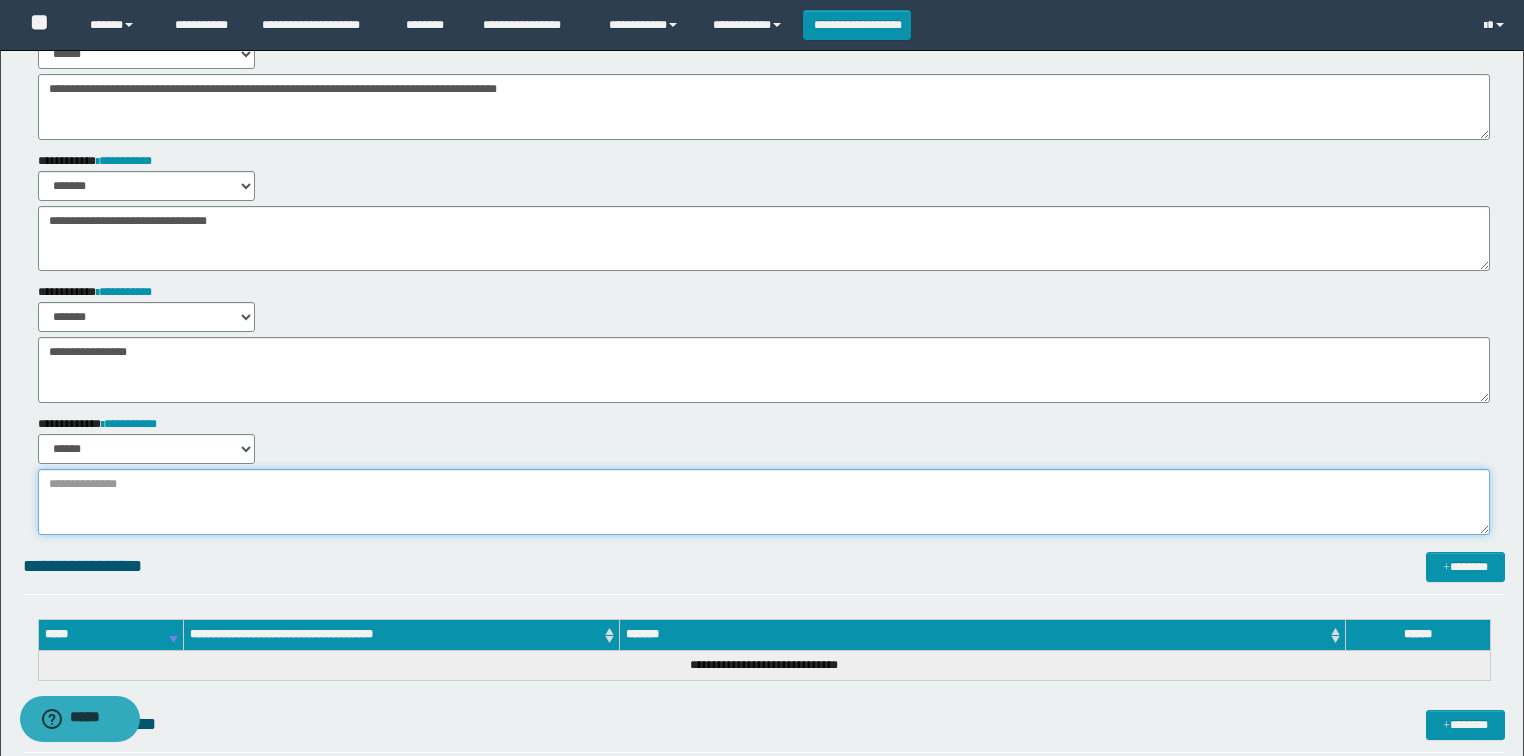 click at bounding box center (764, 502) 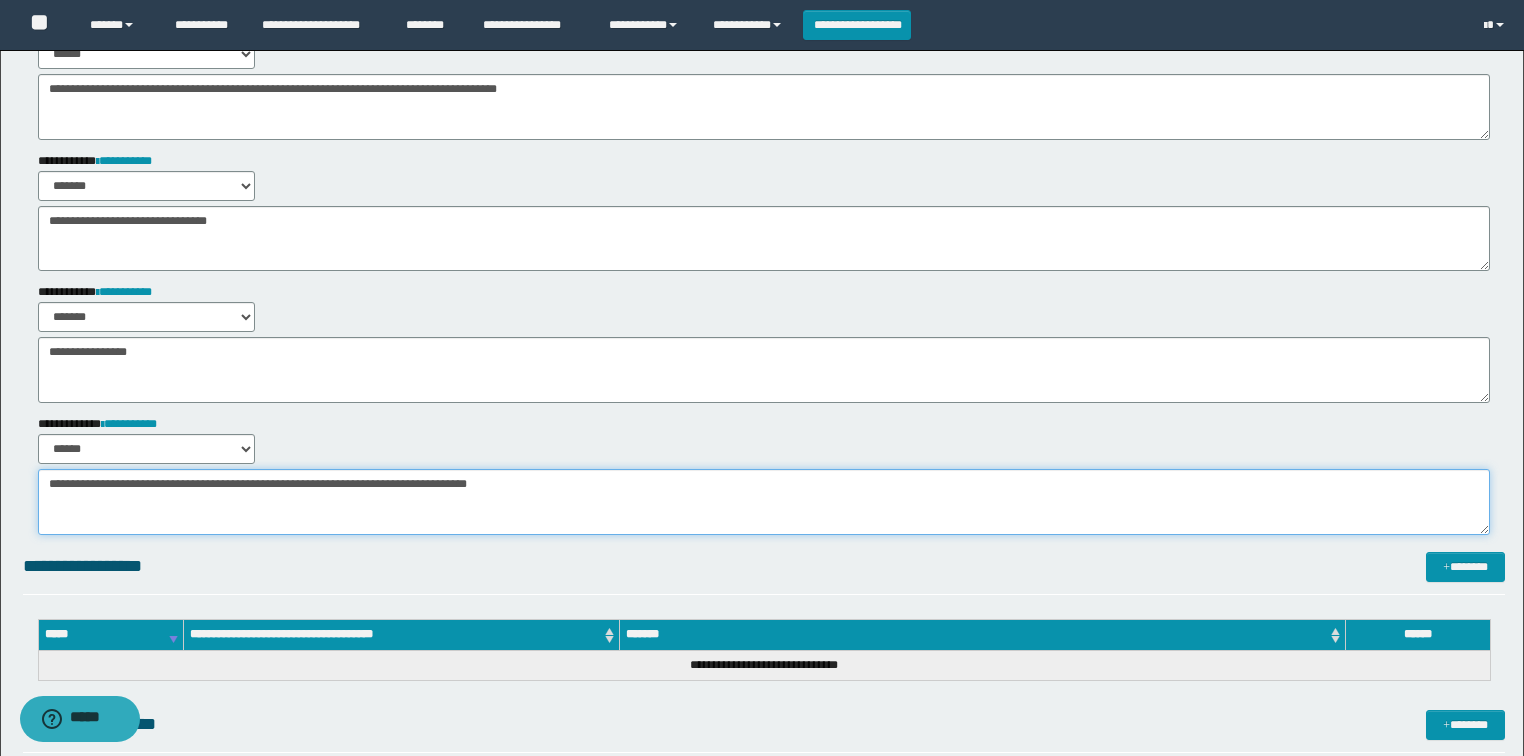 type on "**********" 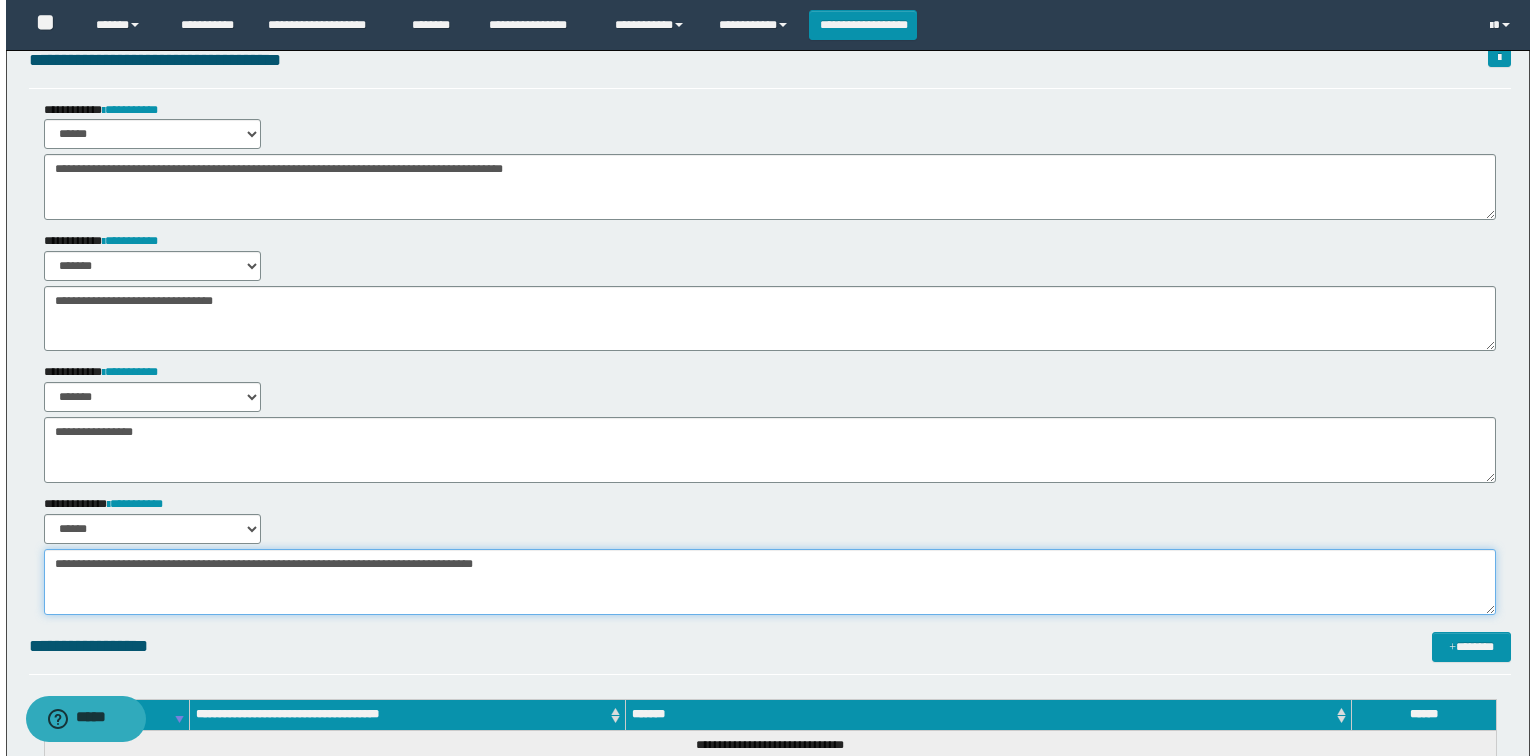 scroll, scrollTop: 0, scrollLeft: 0, axis: both 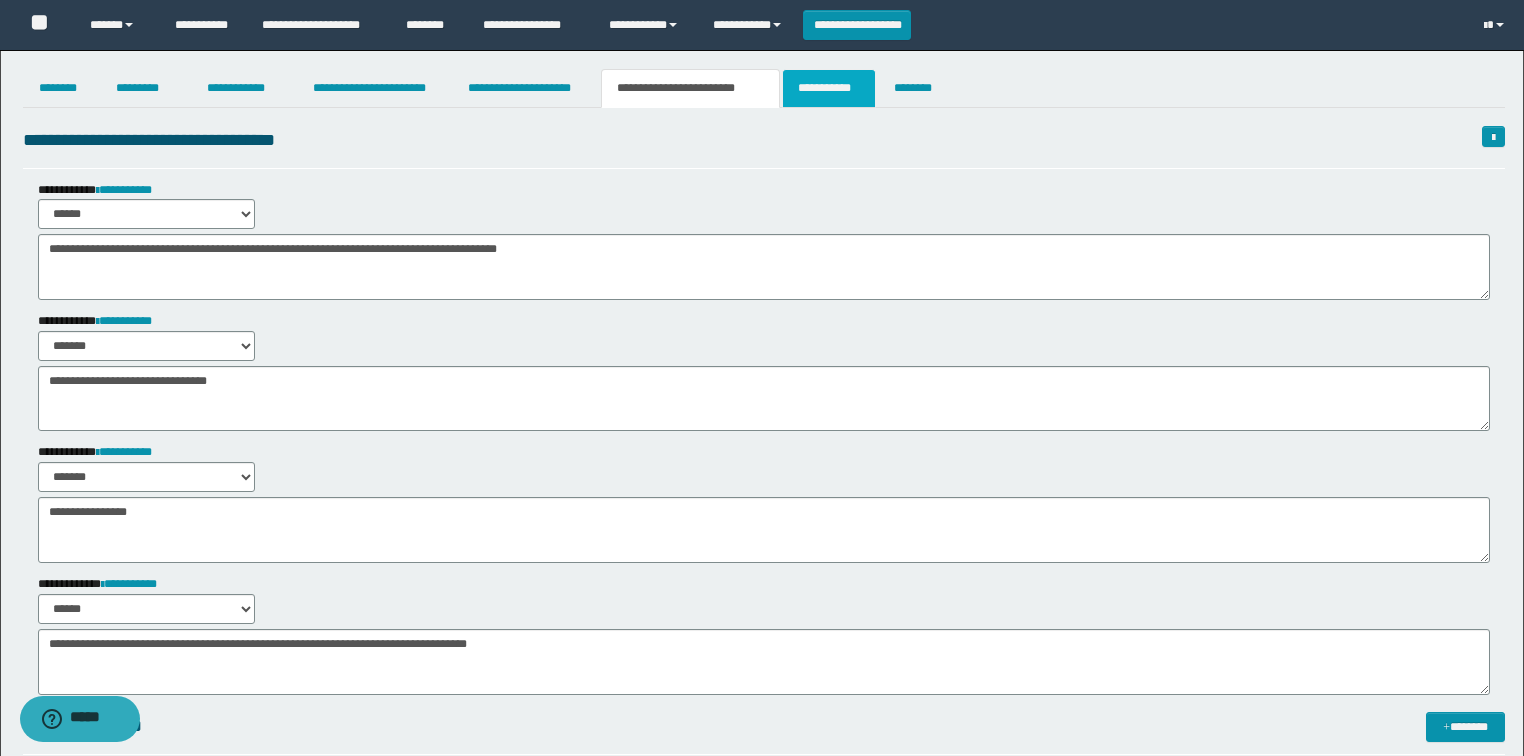 click on "**********" at bounding box center (829, 88) 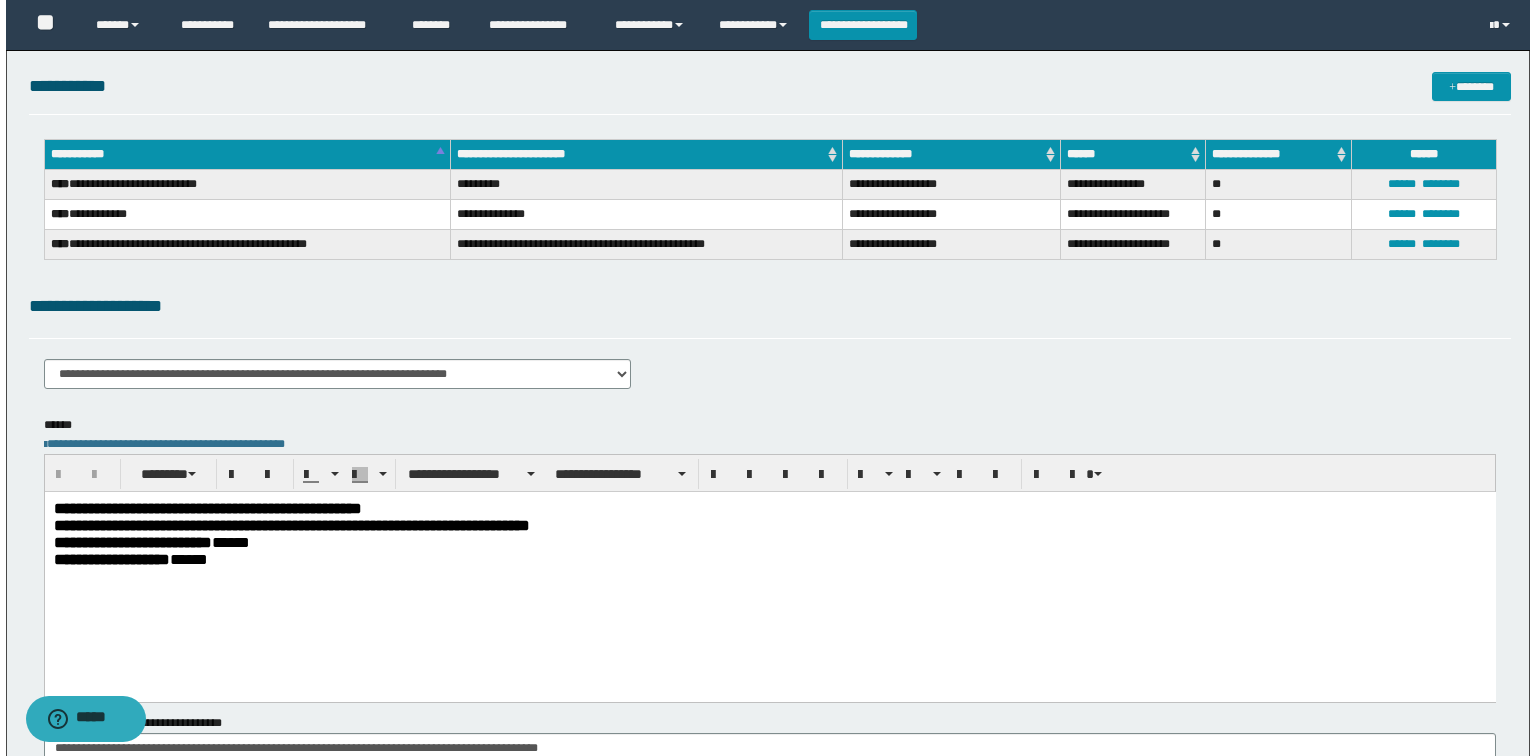 scroll, scrollTop: 0, scrollLeft: 0, axis: both 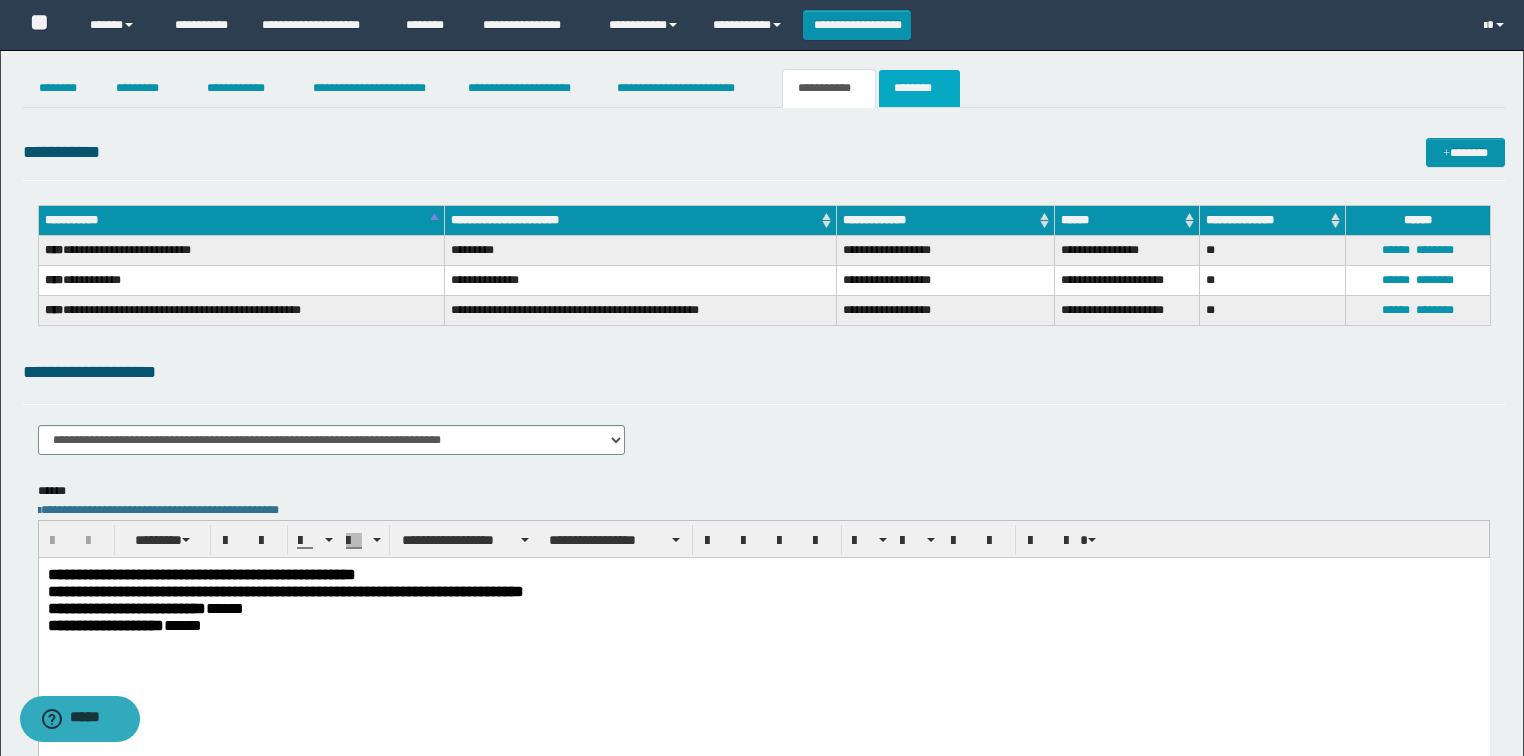 click on "********" at bounding box center (919, 88) 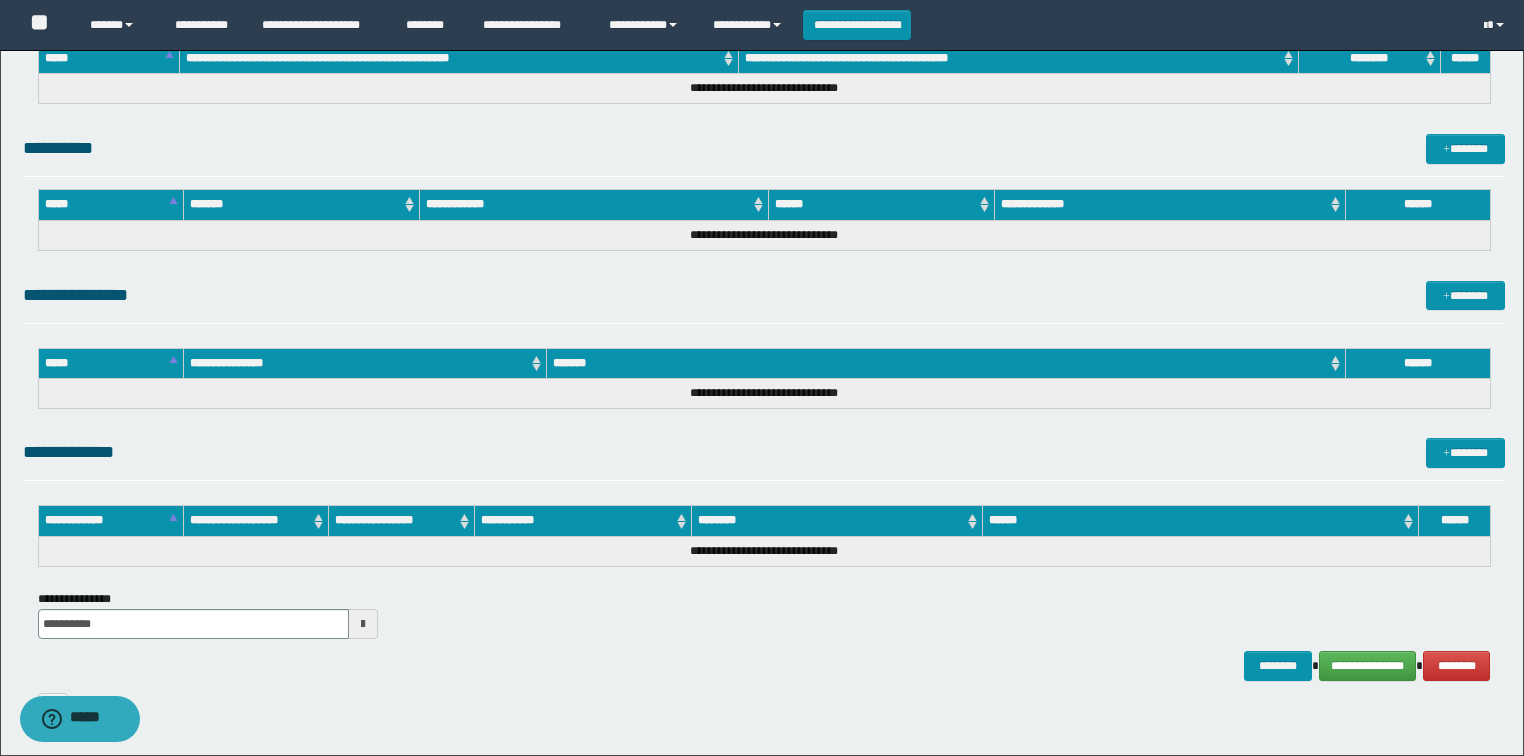 scroll, scrollTop: 1039, scrollLeft: 0, axis: vertical 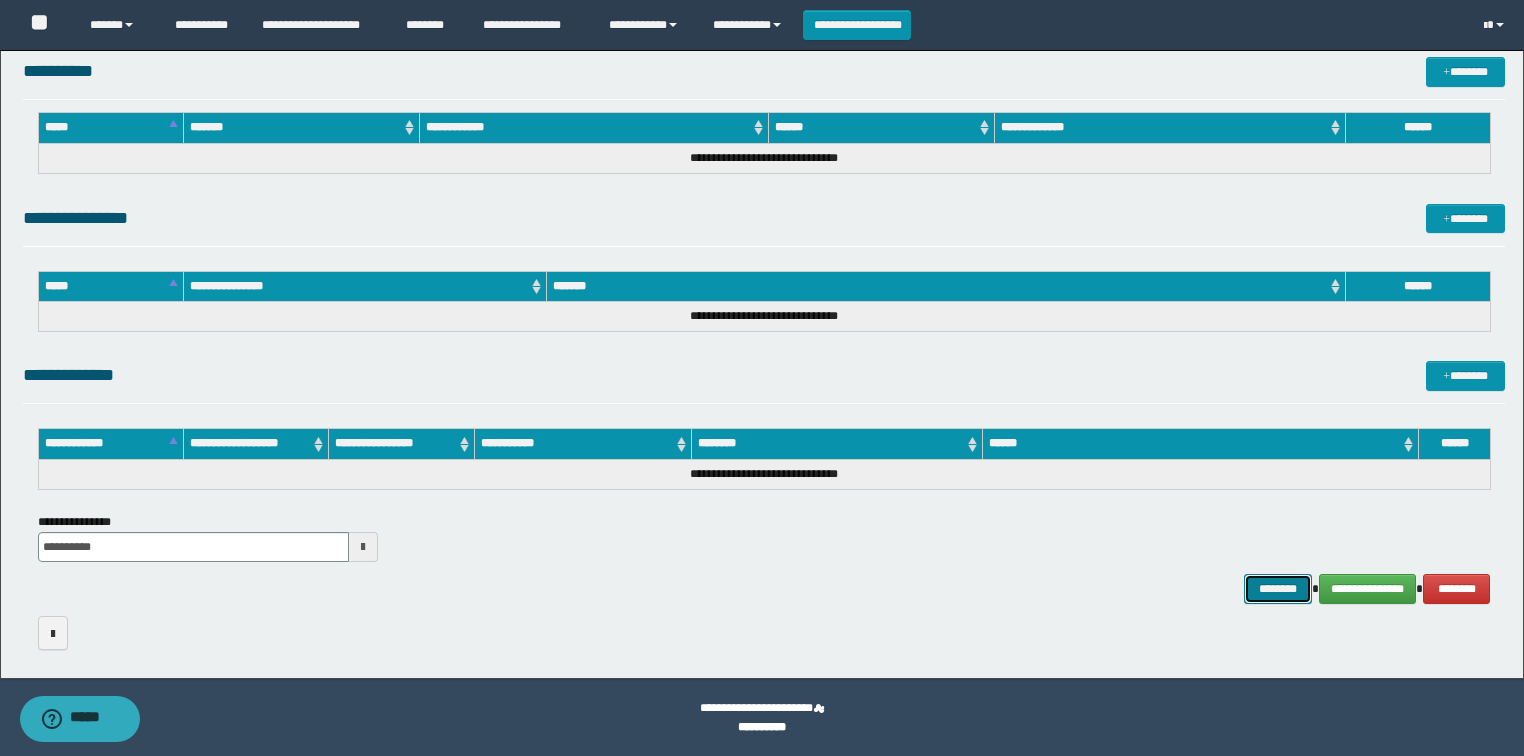 click on "********" at bounding box center (1277, 589) 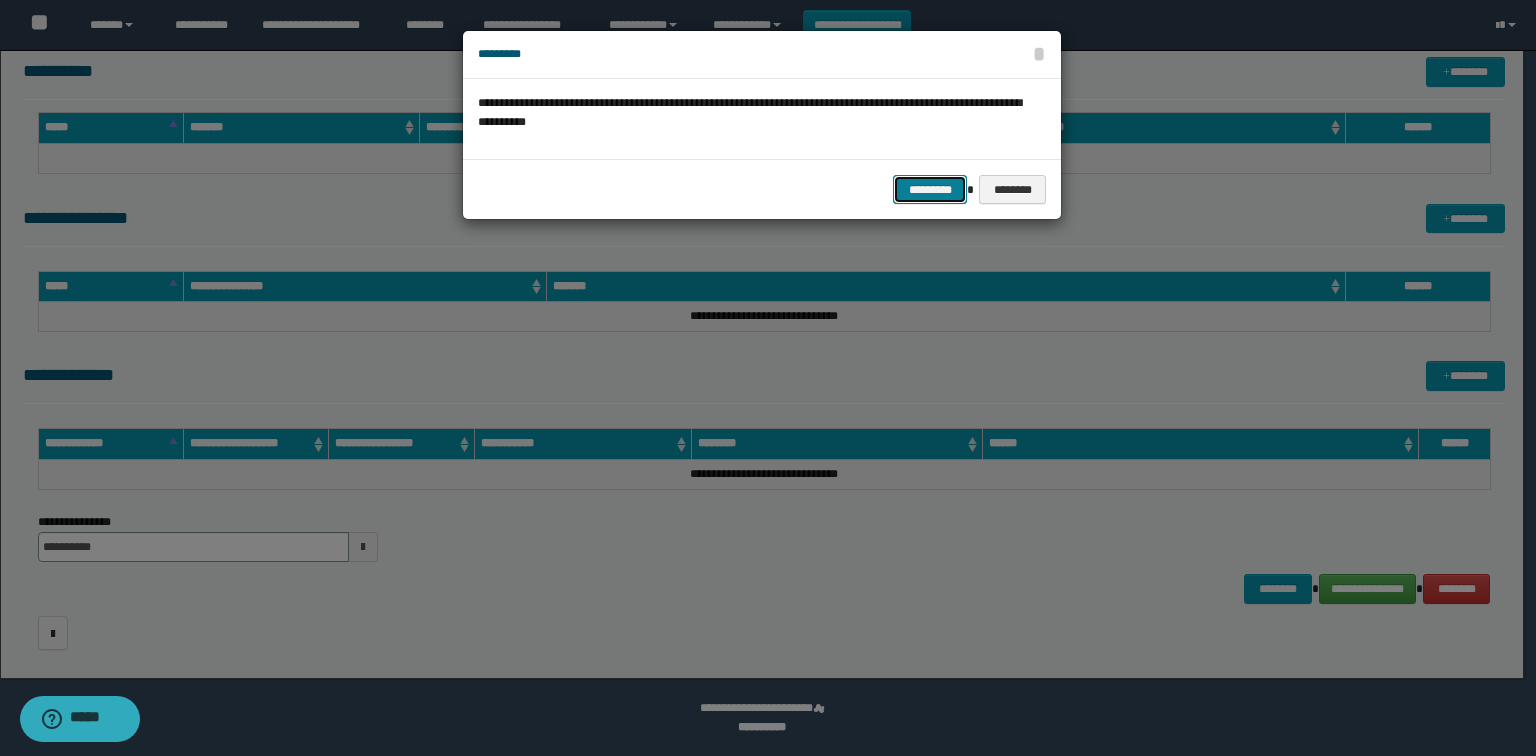 click on "*********" at bounding box center (930, 190) 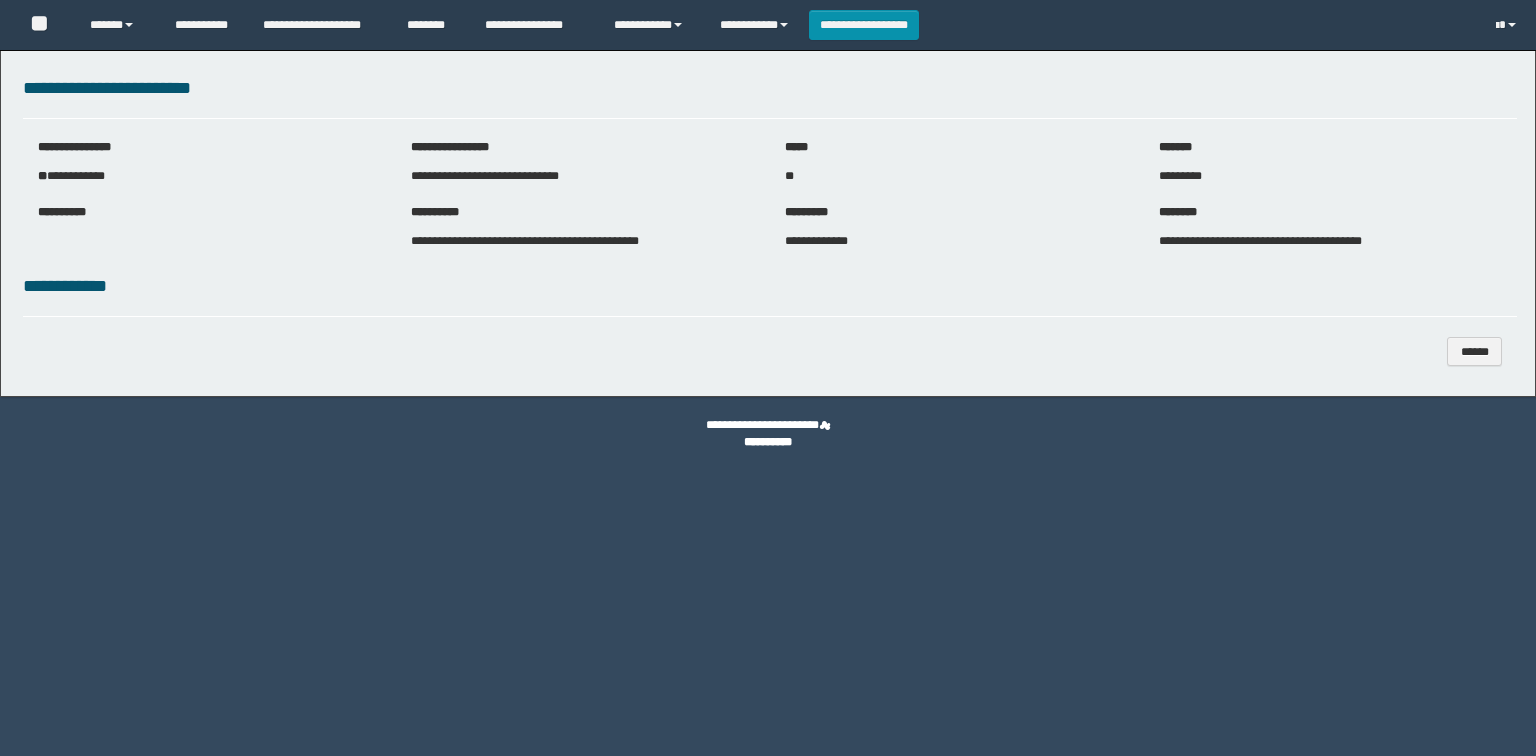 scroll, scrollTop: 0, scrollLeft: 0, axis: both 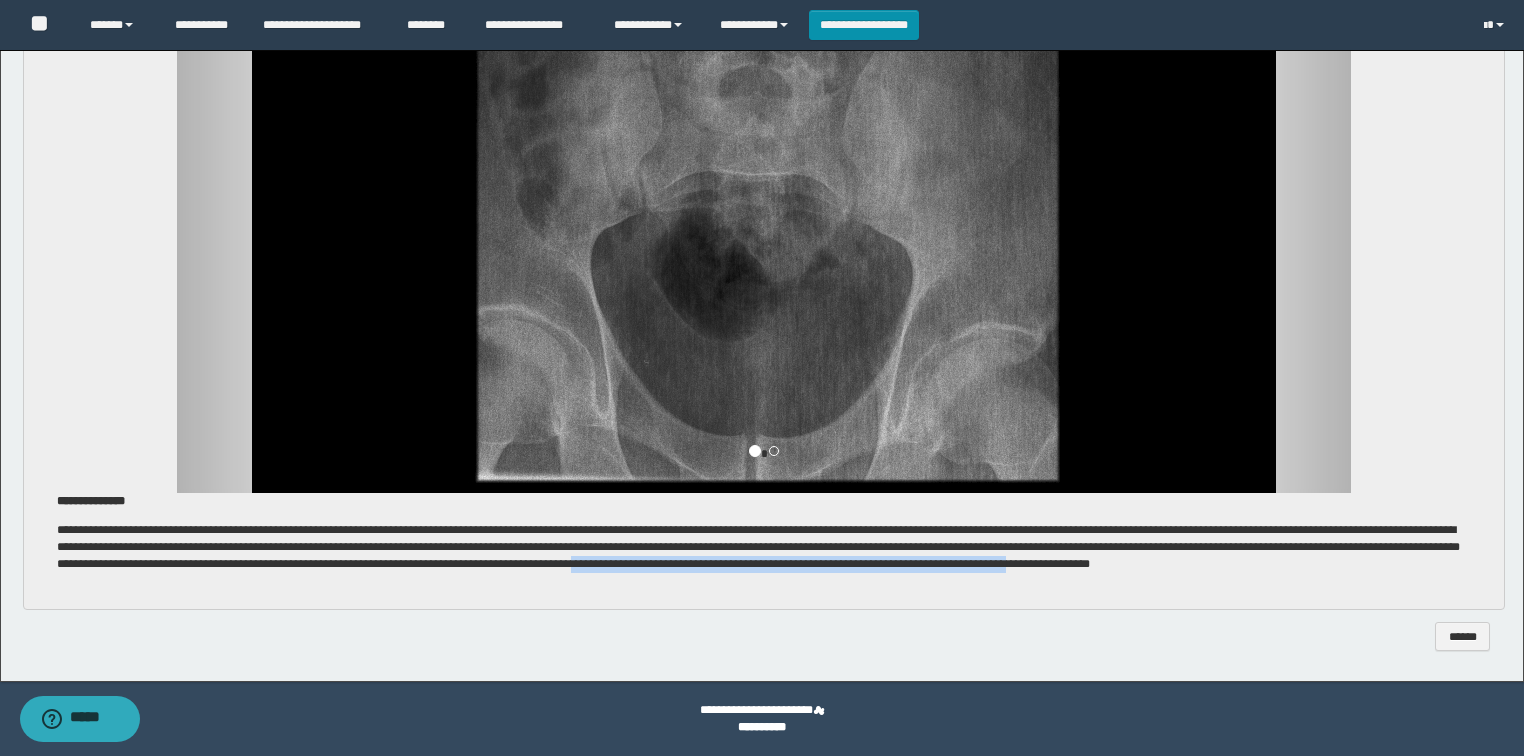 drag, startPoint x: 1194, startPoint y: 563, endPoint x: 227, endPoint y: 592, distance: 967.43475 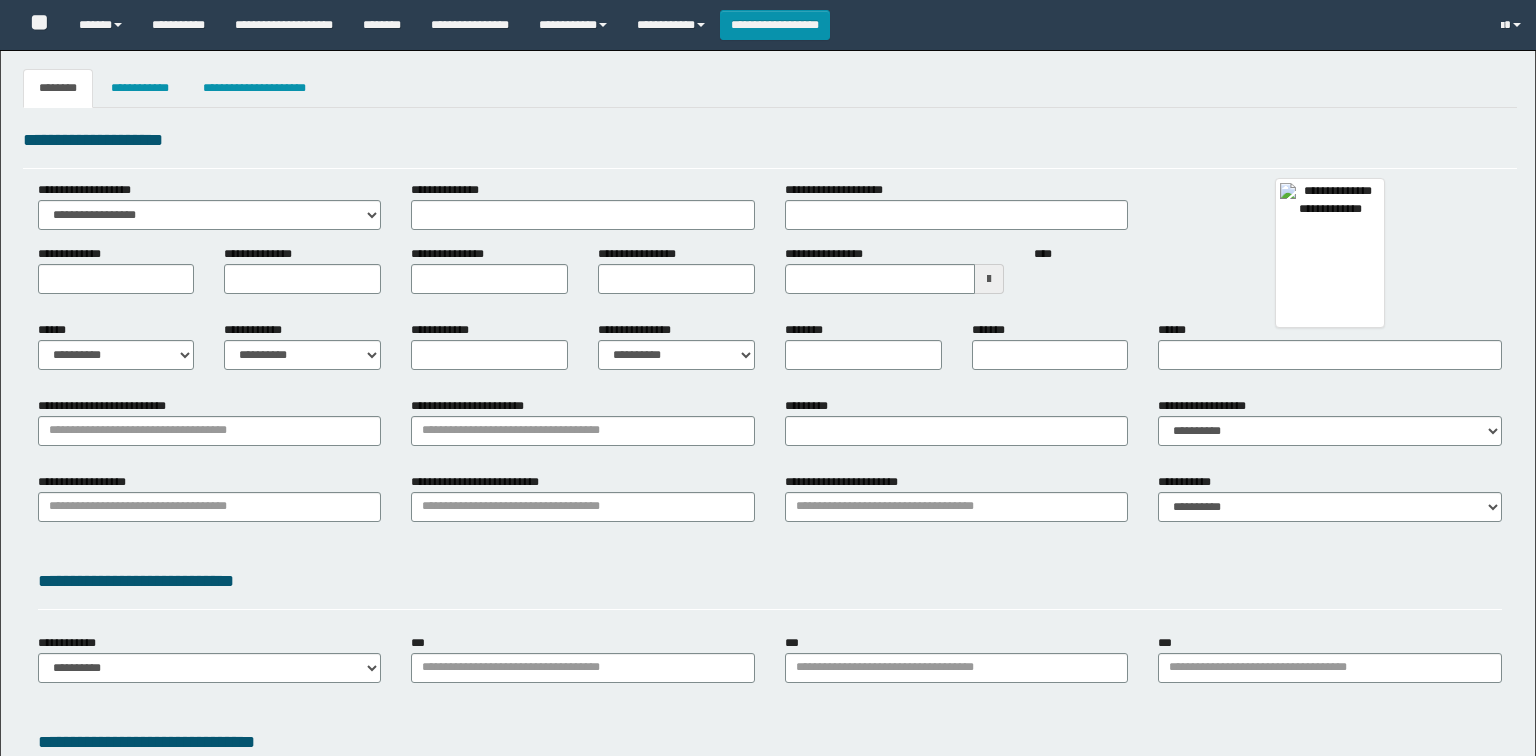 type 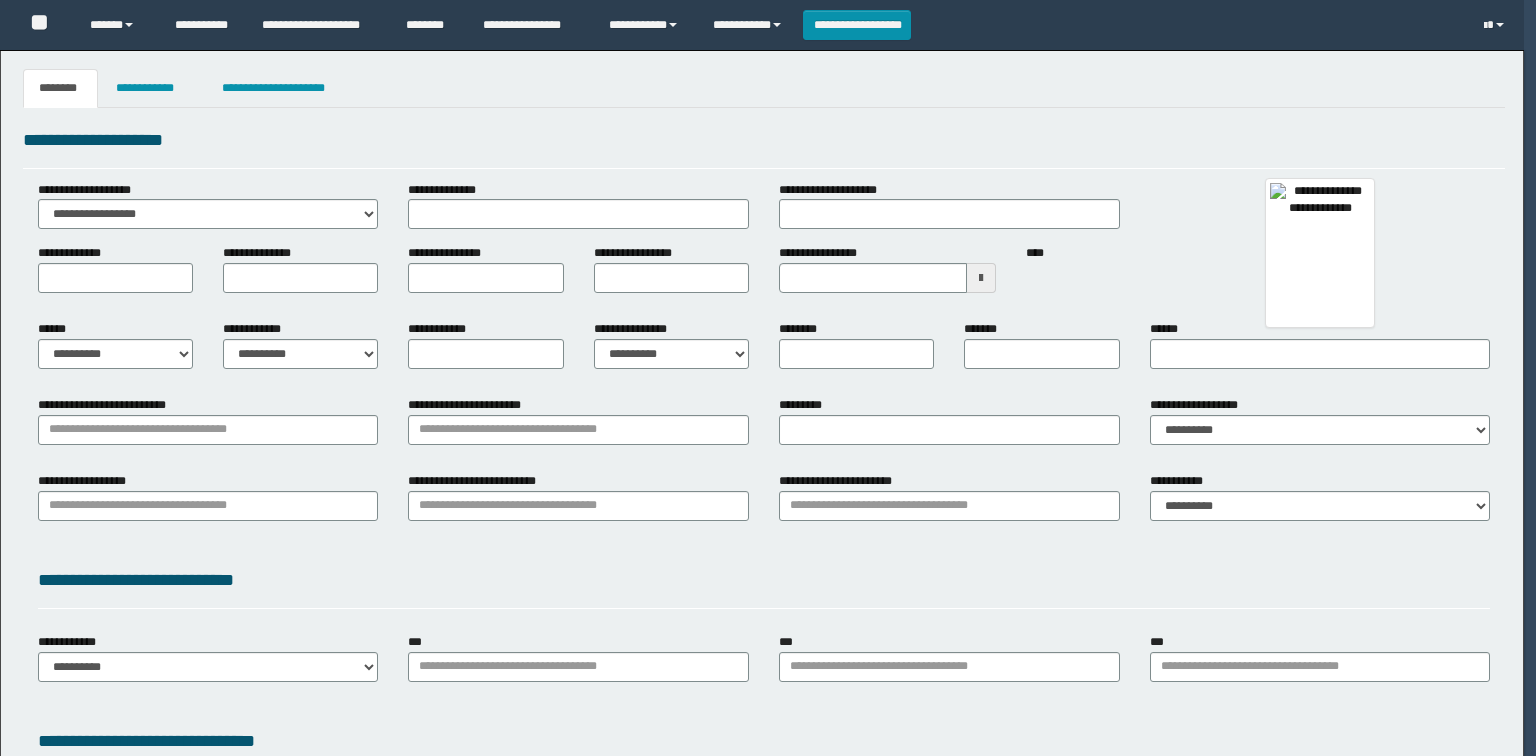 scroll, scrollTop: 0, scrollLeft: 0, axis: both 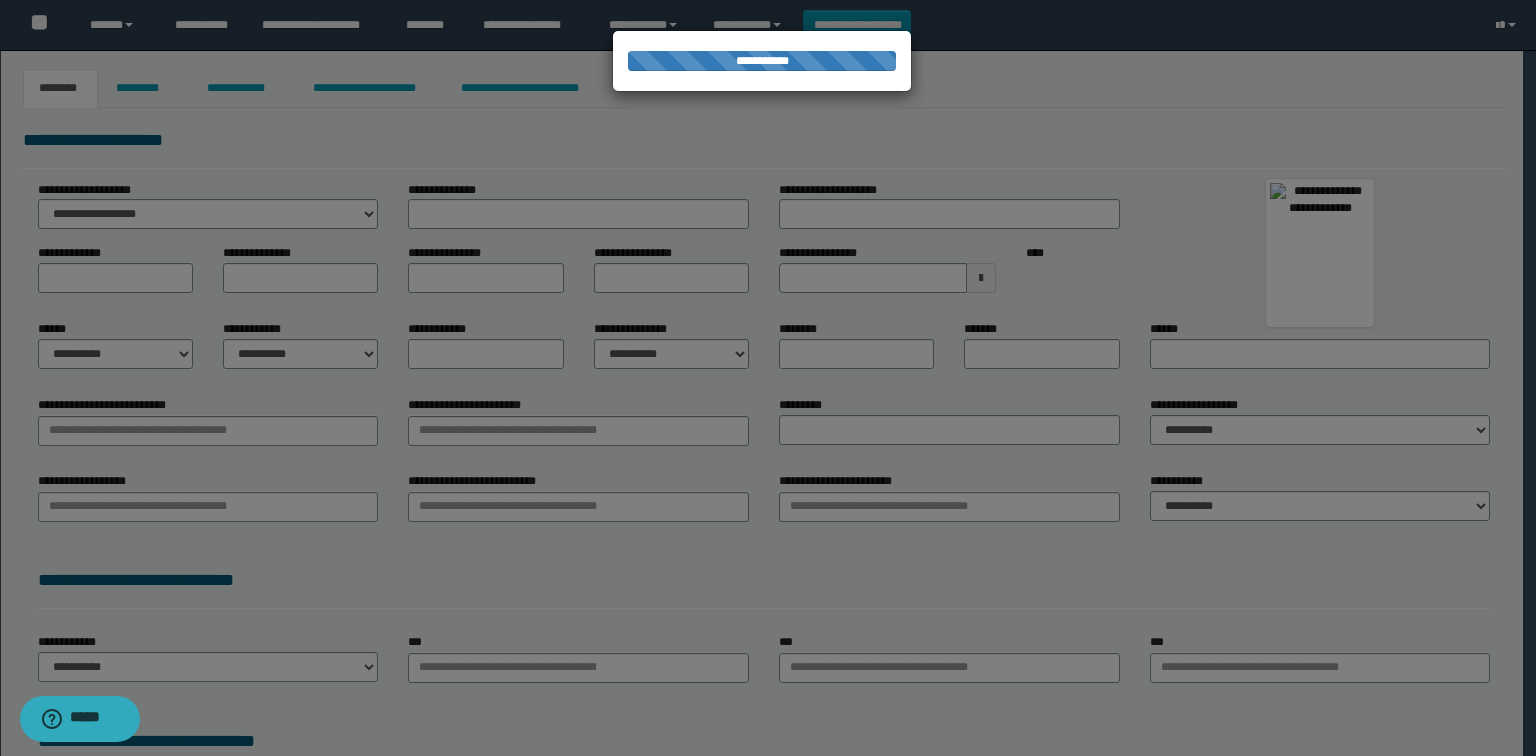 type on "**********" 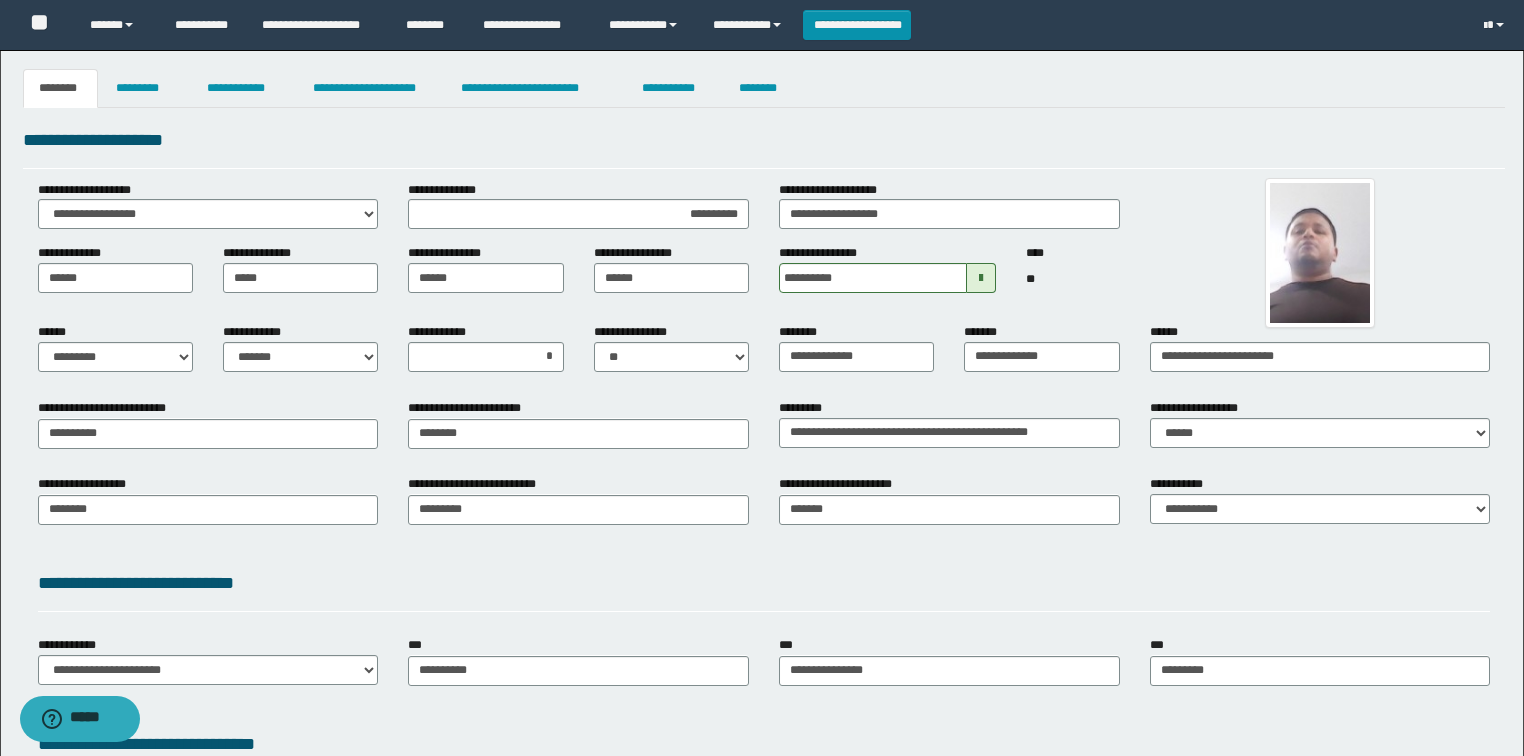 click on "**********" at bounding box center [762, 493] 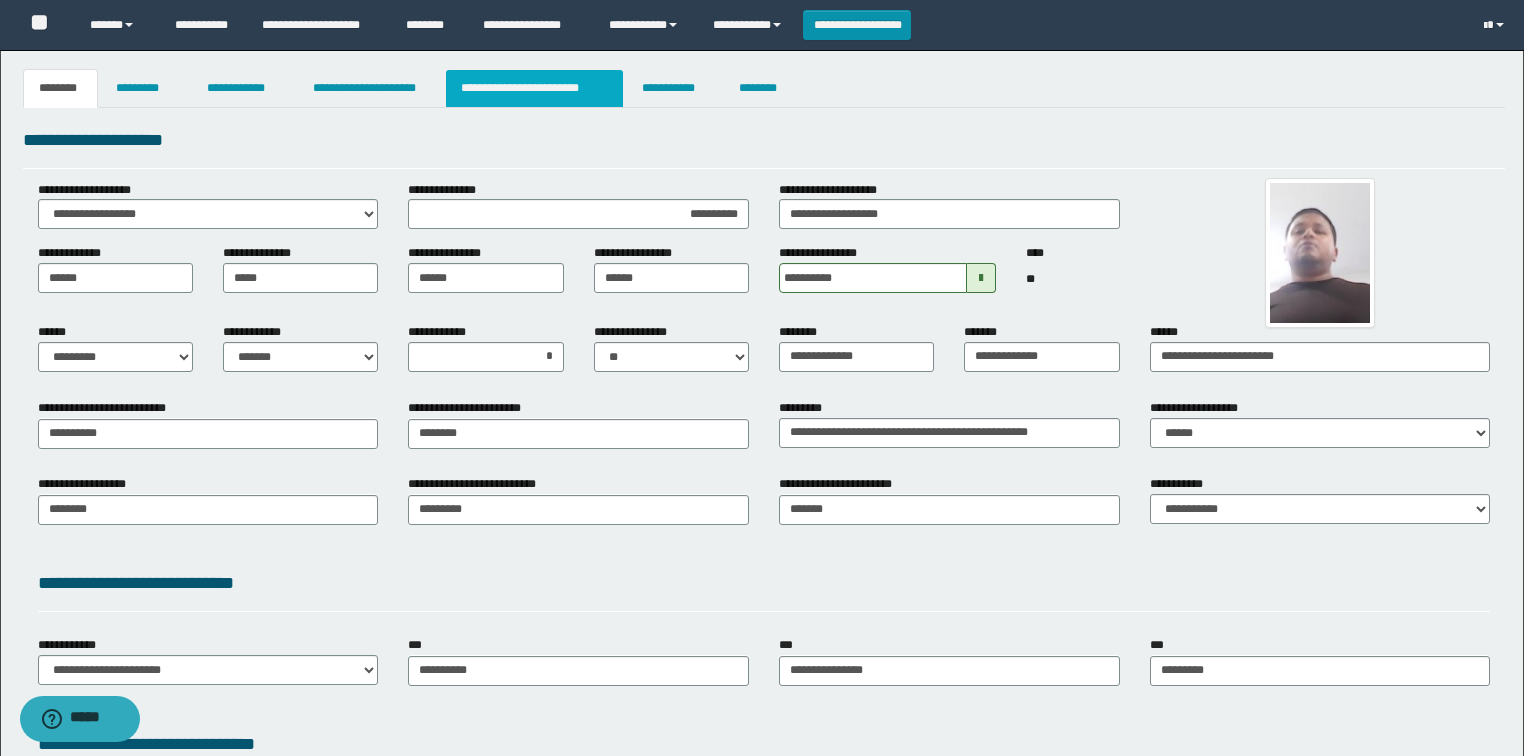 click on "**********" at bounding box center [534, 88] 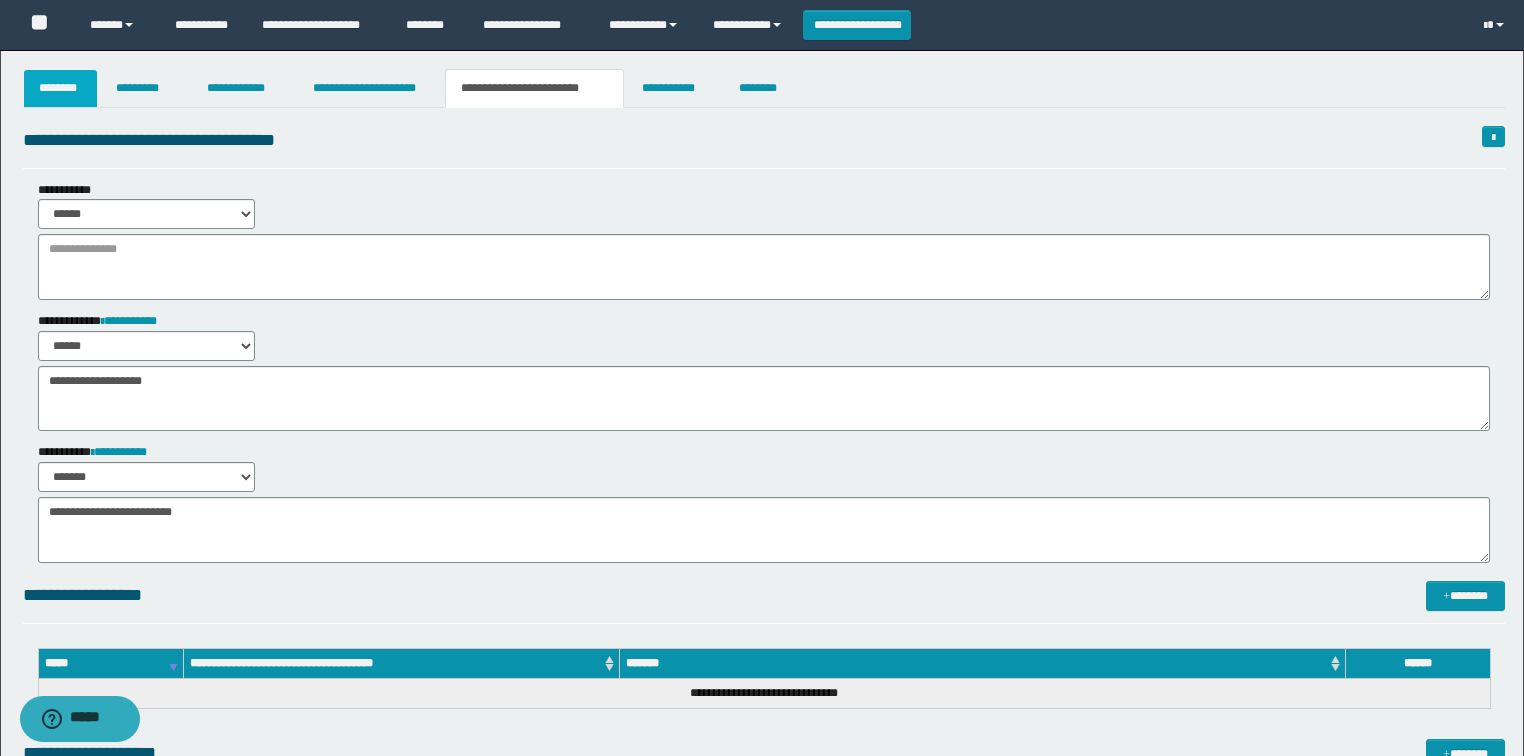 click on "********" at bounding box center (61, 88) 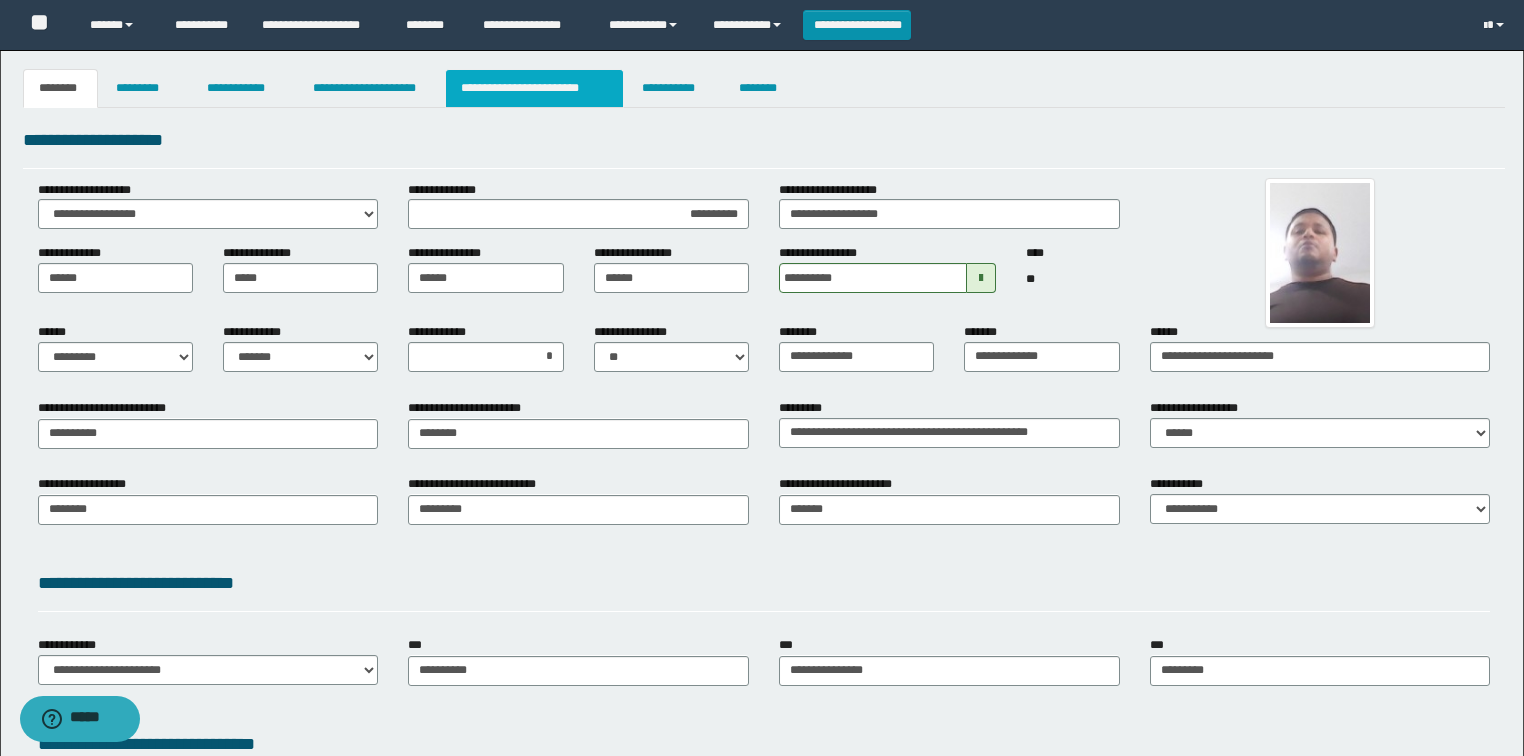 drag, startPoint x: 580, startPoint y: 82, endPoint x: 542, endPoint y: 272, distance: 193.76274 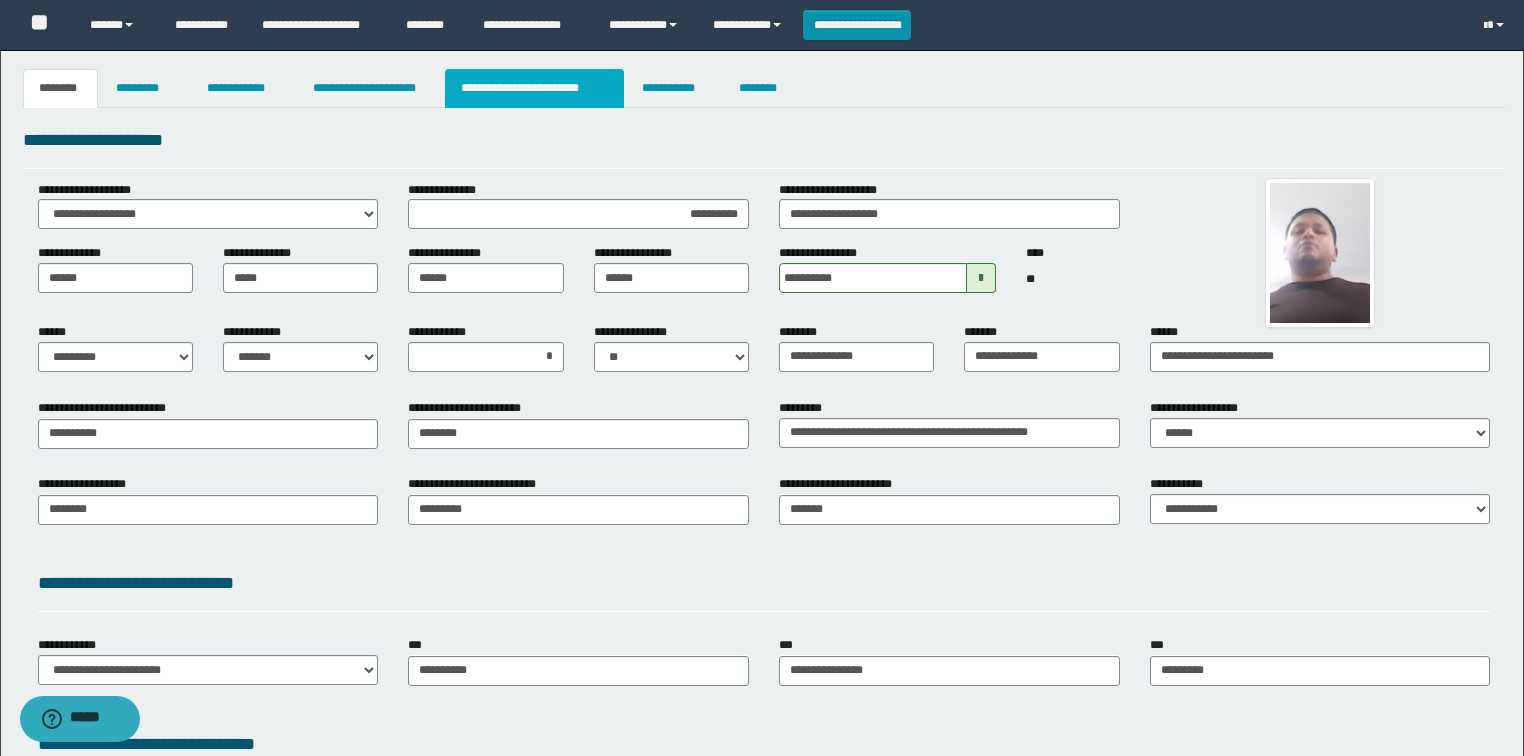 click on "**********" at bounding box center (534, 88) 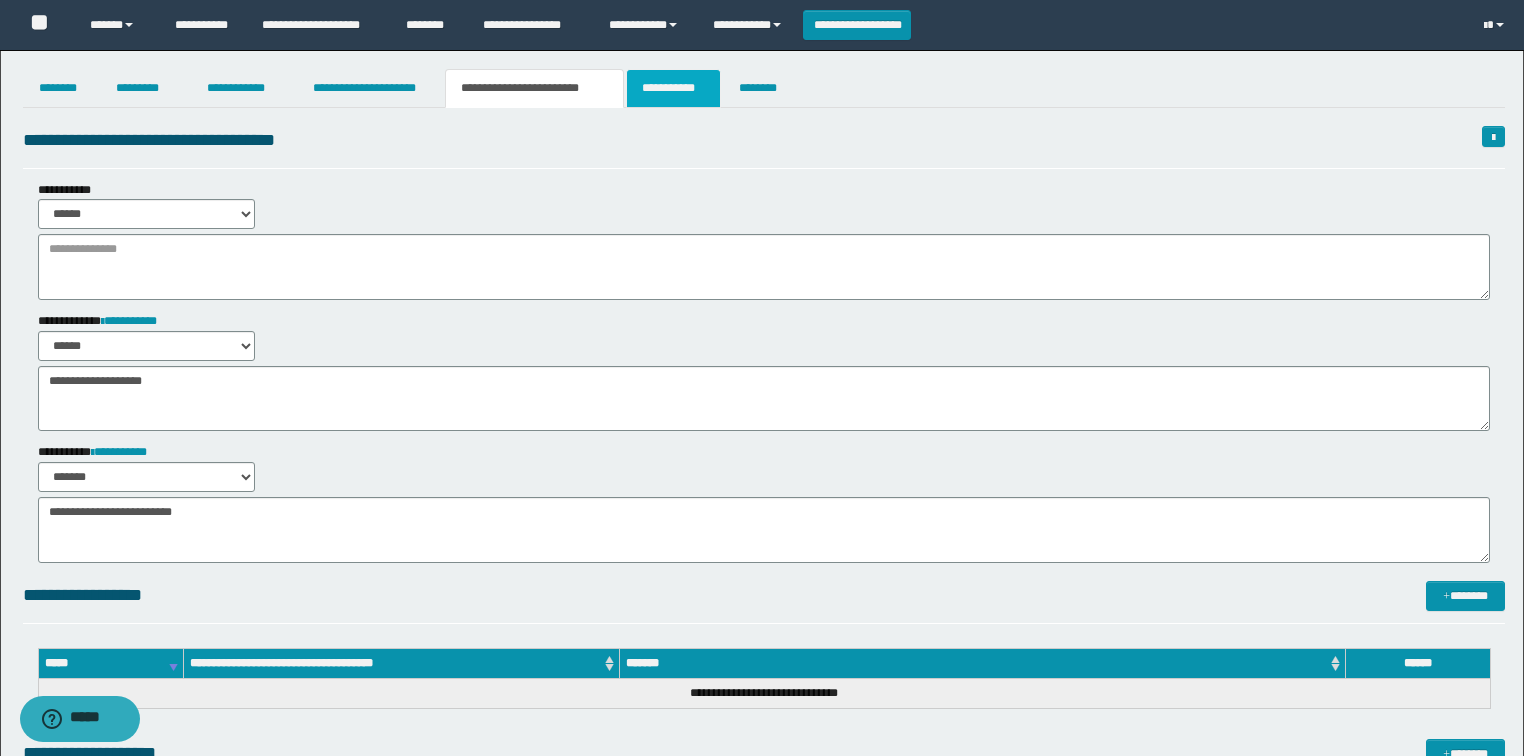 click on "**********" at bounding box center [673, 88] 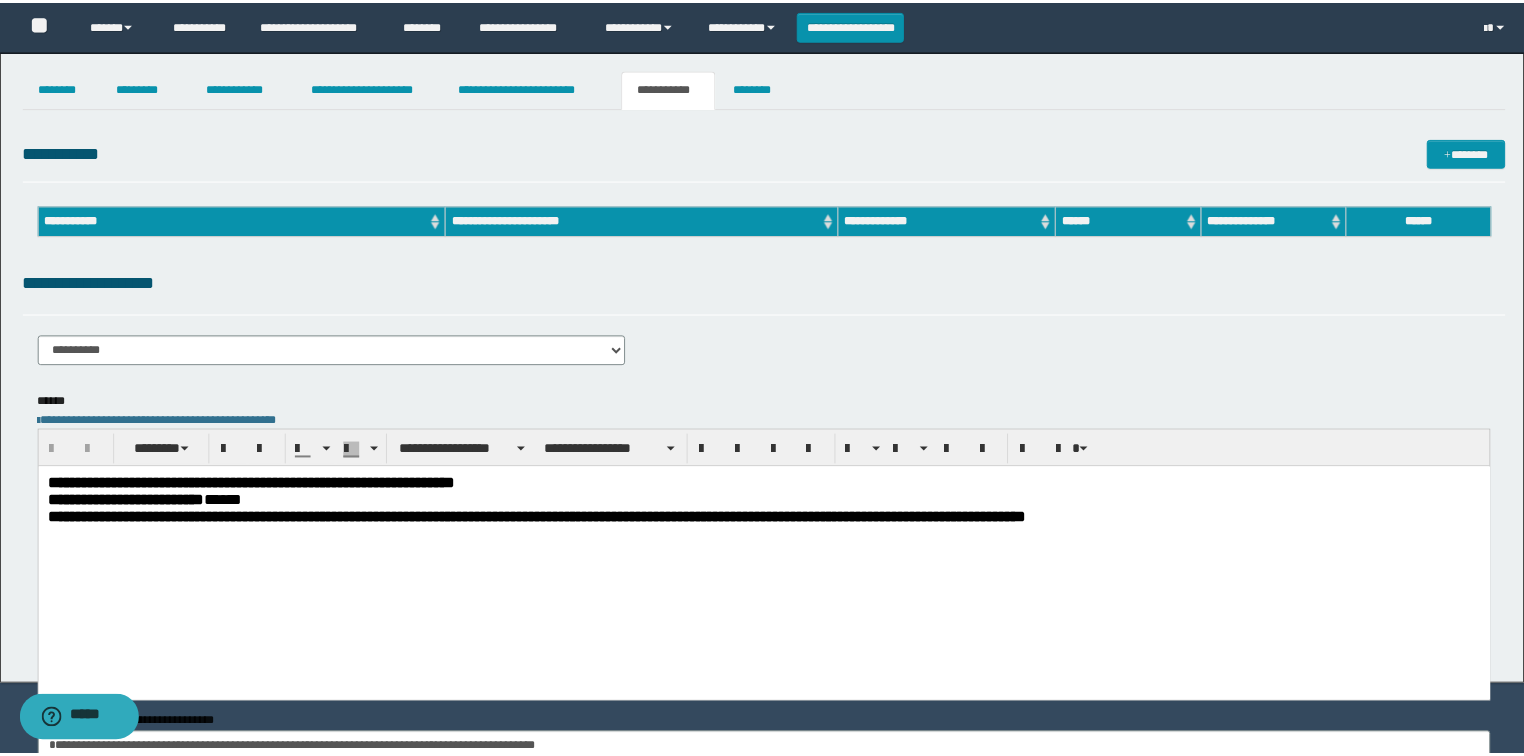 scroll, scrollTop: 0, scrollLeft: 0, axis: both 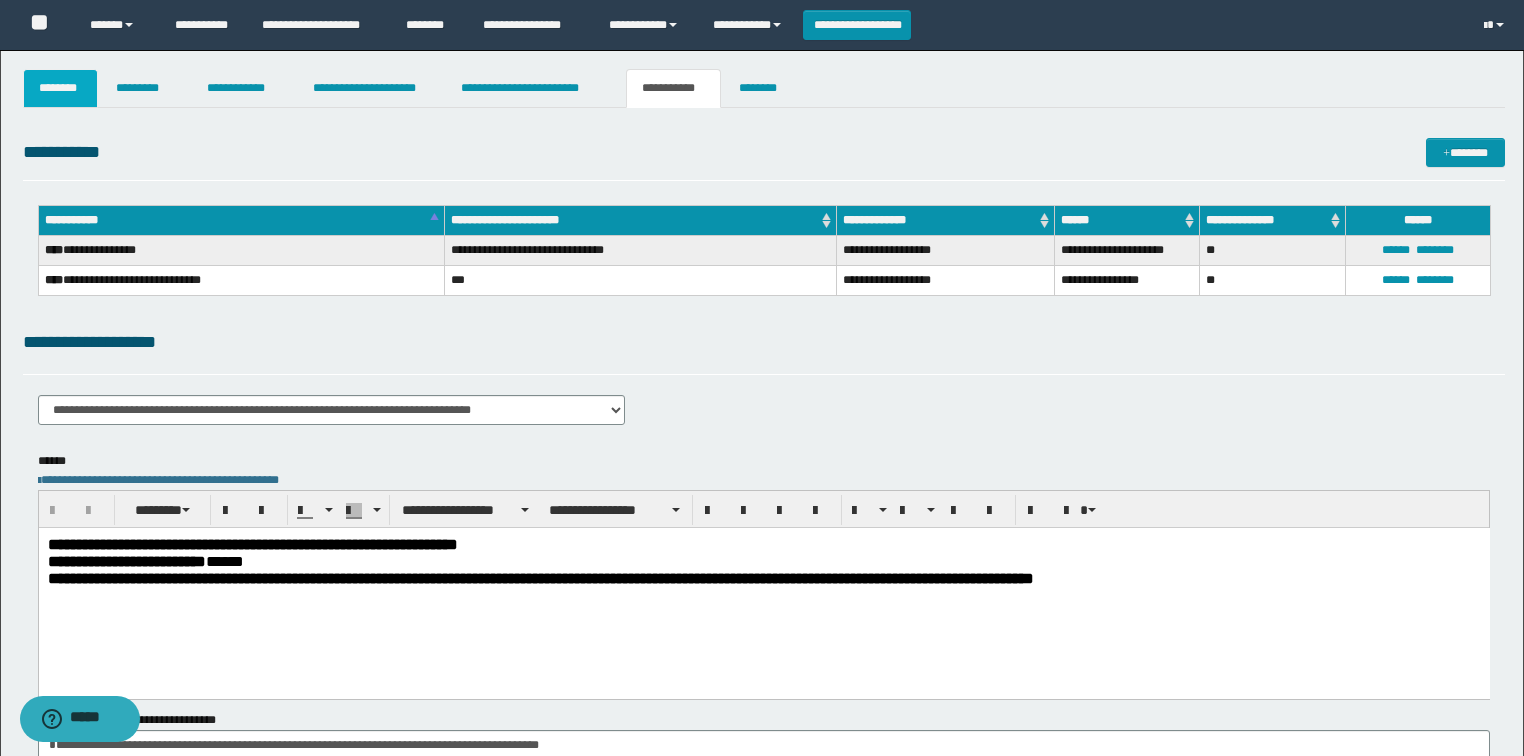 click on "********" at bounding box center (61, 88) 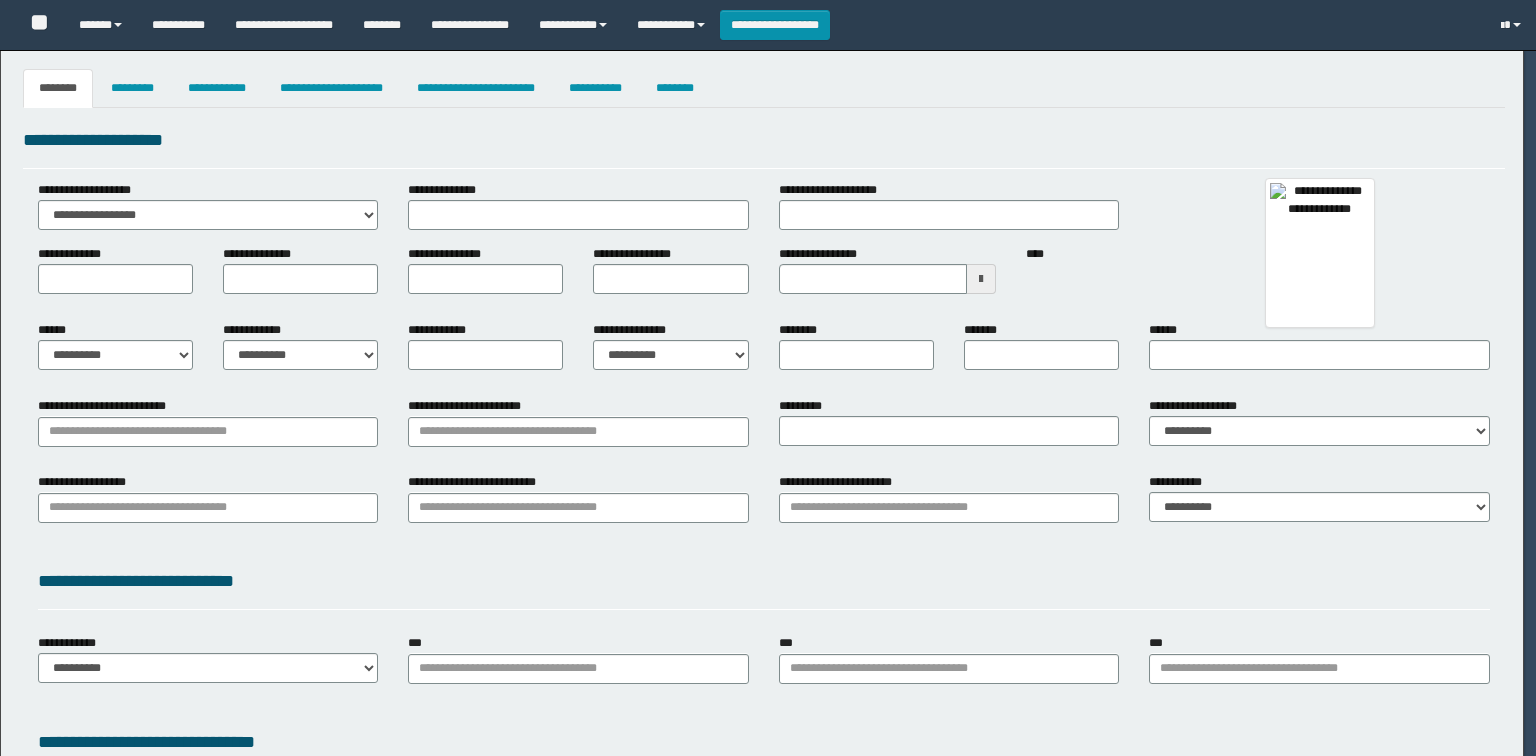 type on "**********" 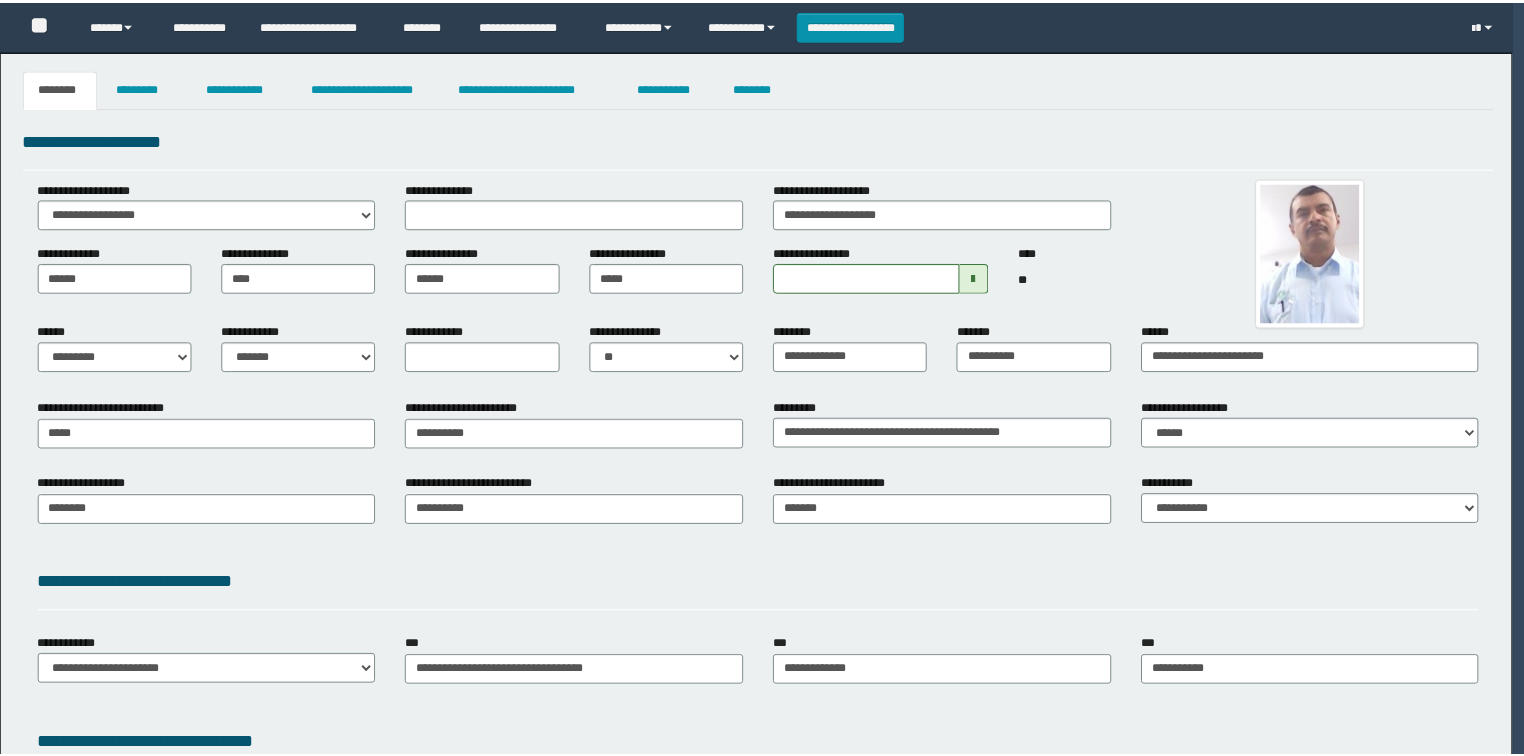 scroll, scrollTop: 0, scrollLeft: 0, axis: both 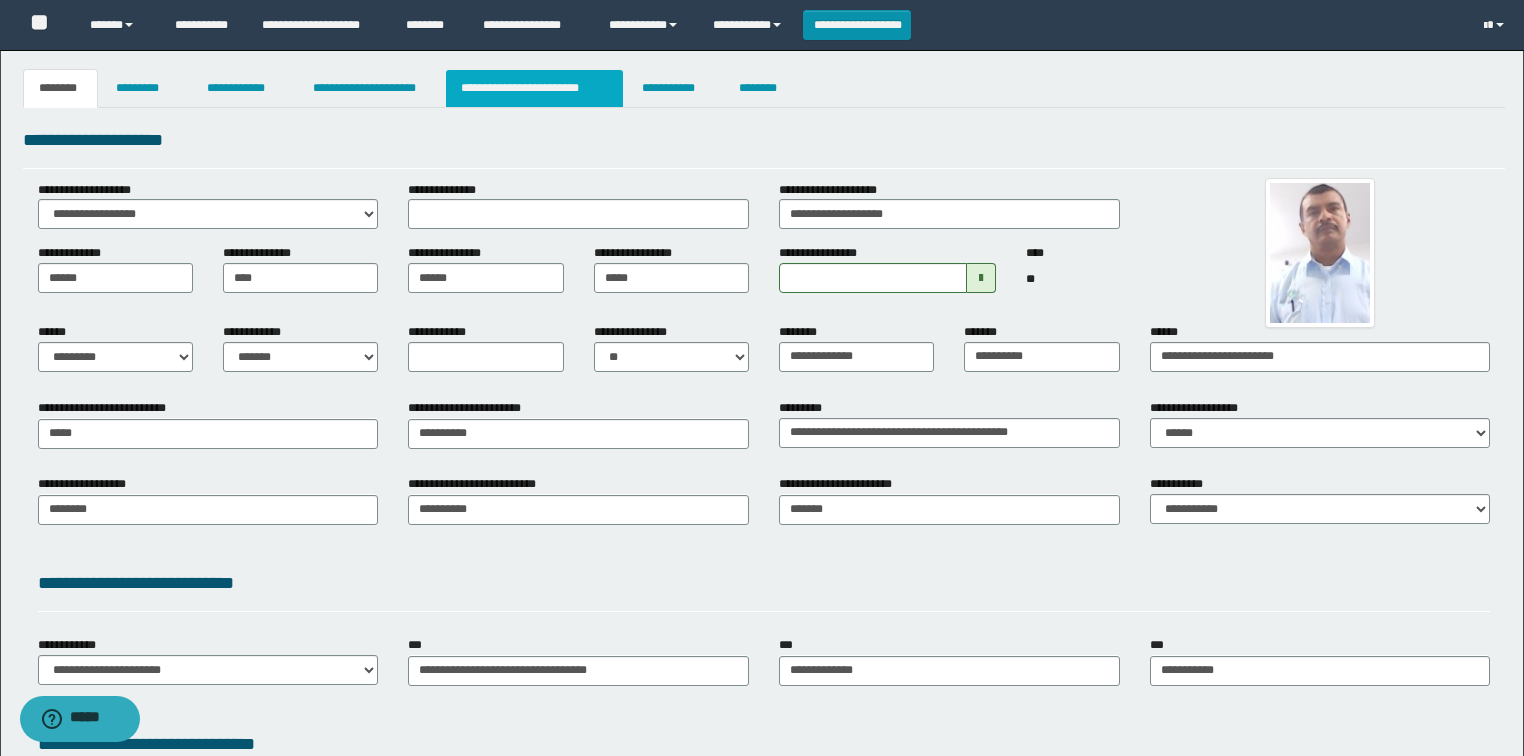 click on "**********" at bounding box center (534, 88) 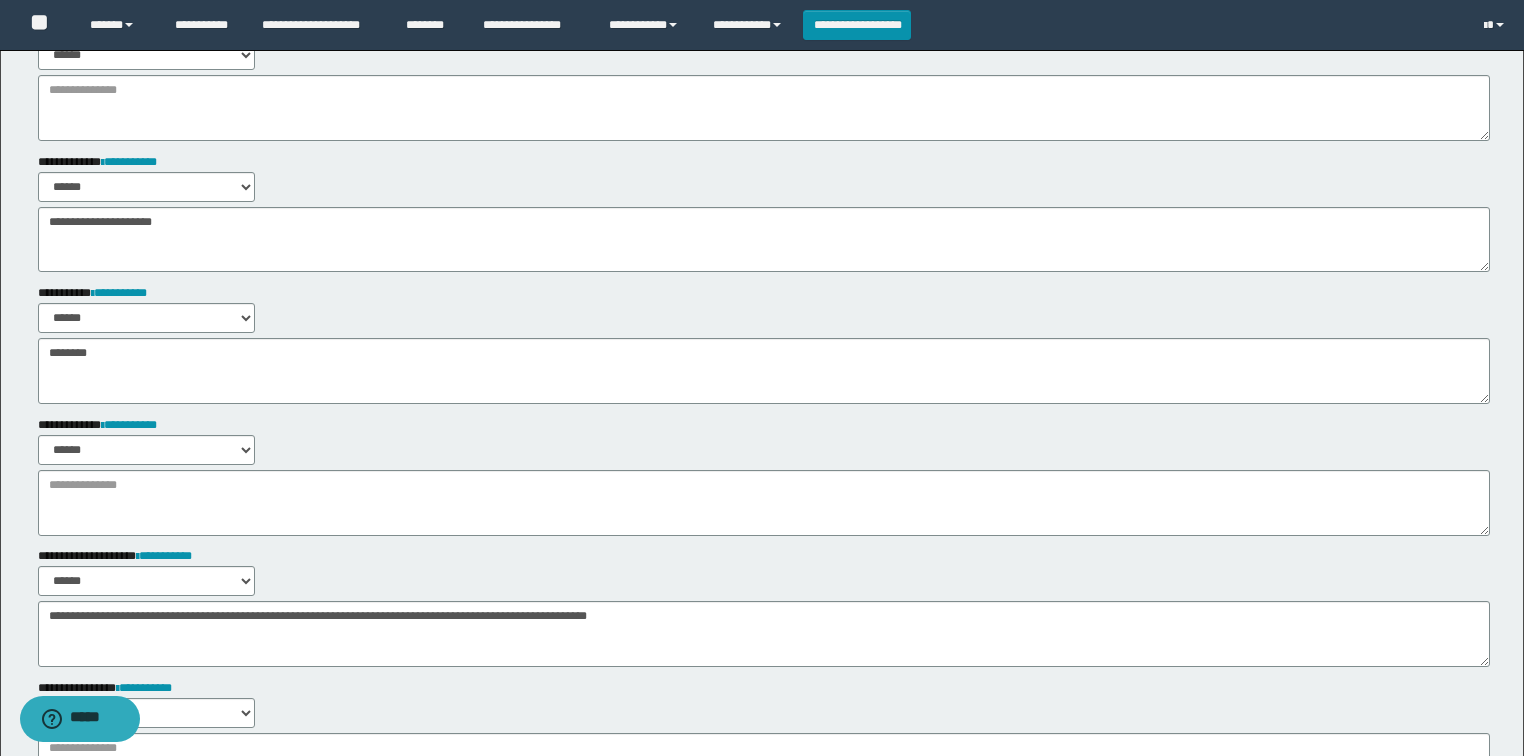 scroll, scrollTop: 160, scrollLeft: 0, axis: vertical 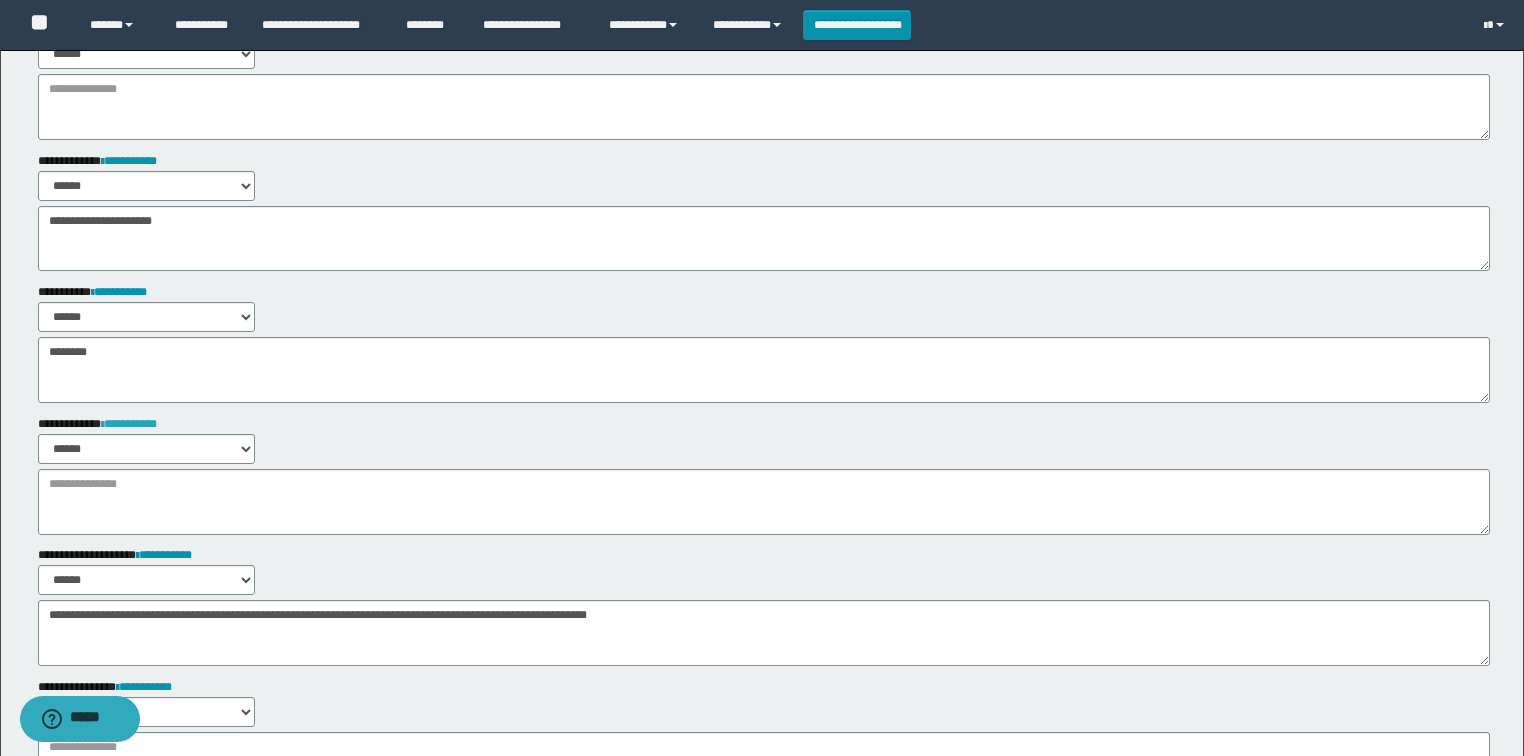 click on "**********" at bounding box center [129, 424] 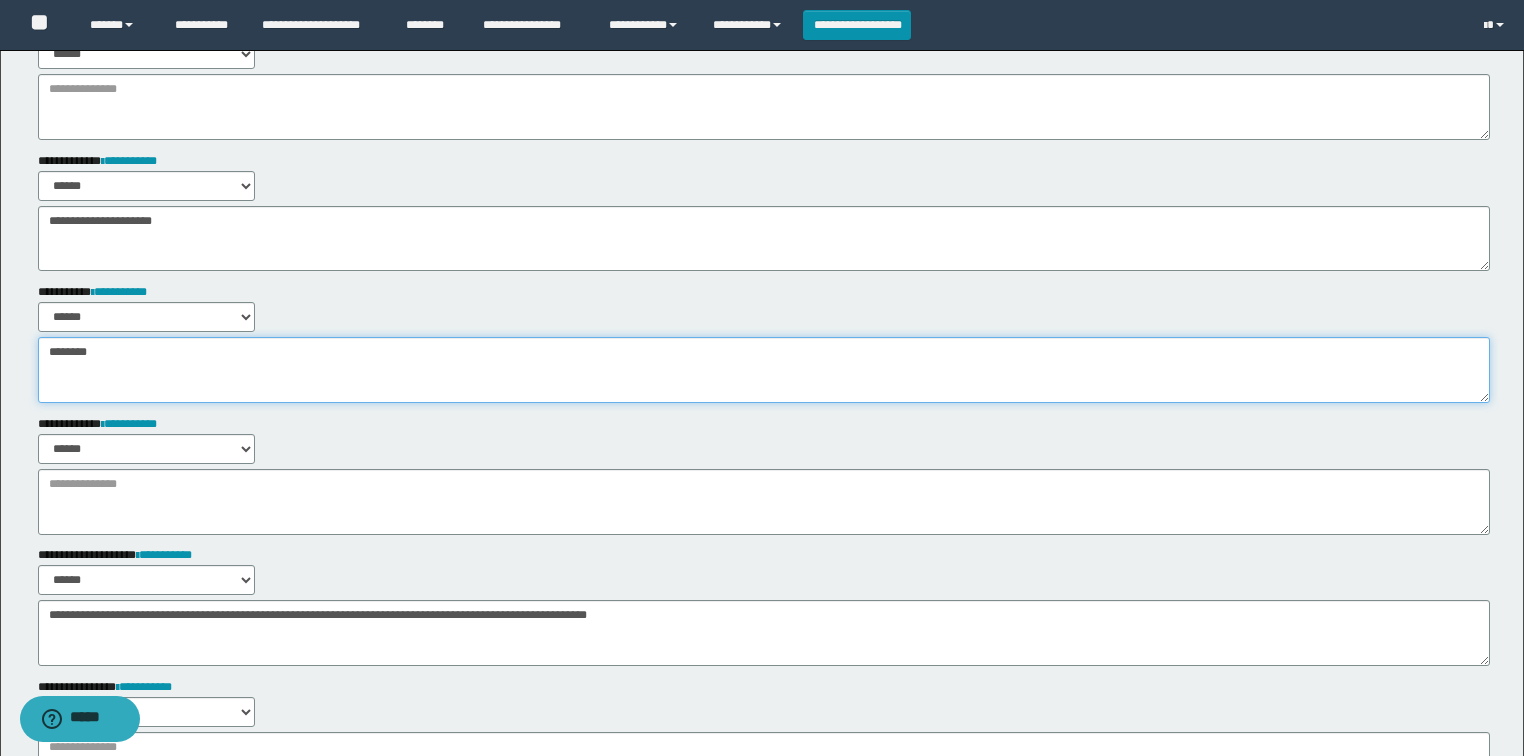 click on "********" at bounding box center (764, 370) 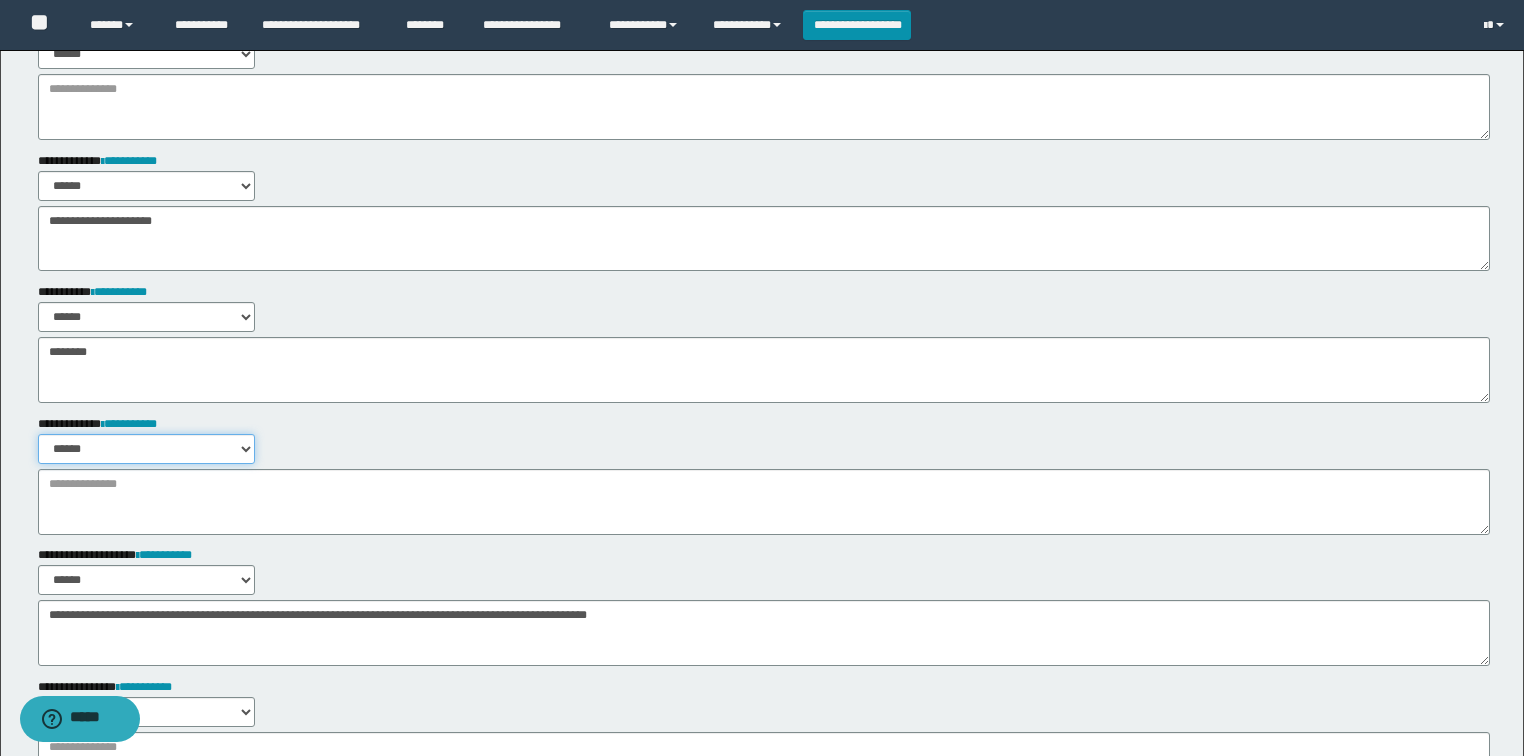 click on "******
*******" at bounding box center [146, 449] 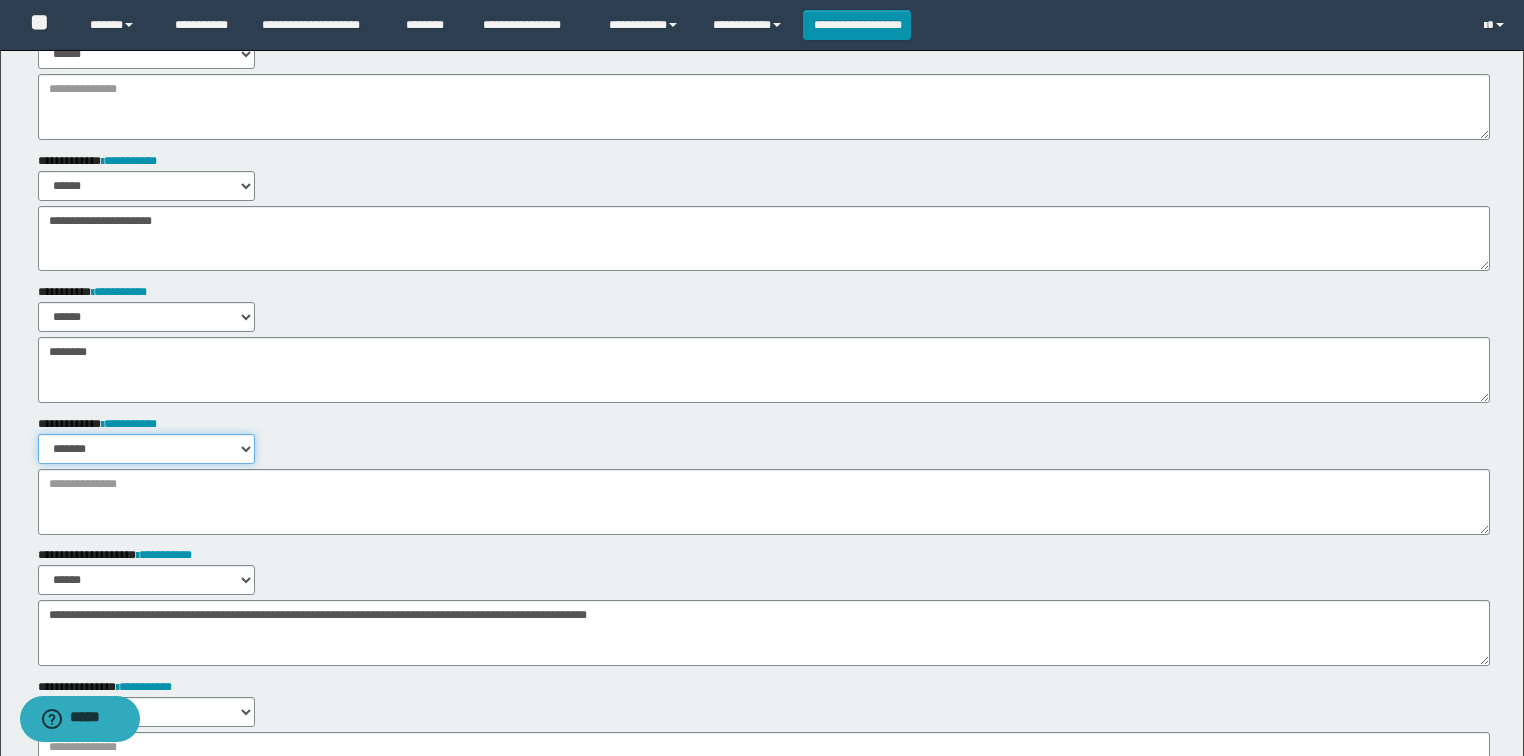 click on "******
*******" at bounding box center (146, 449) 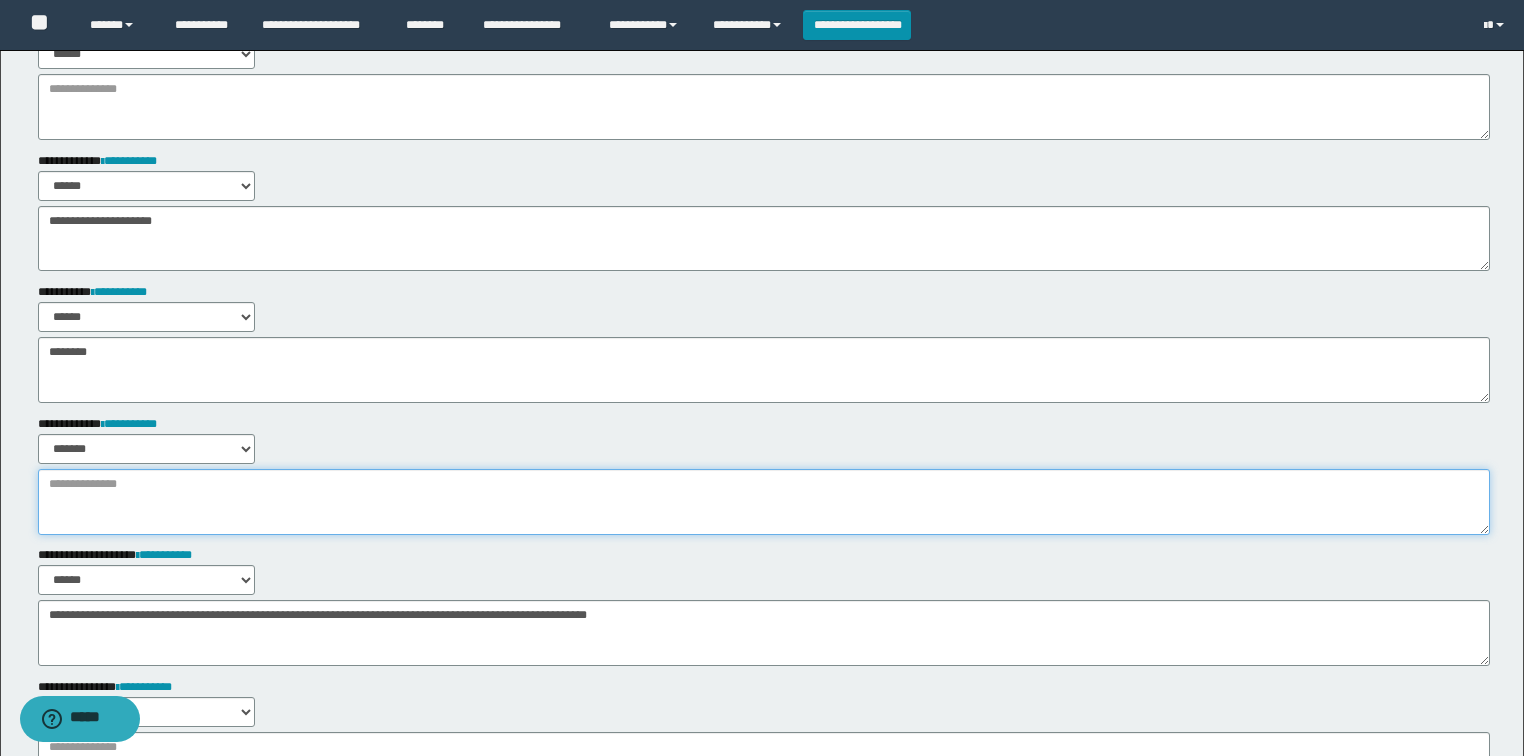 click at bounding box center [764, 502] 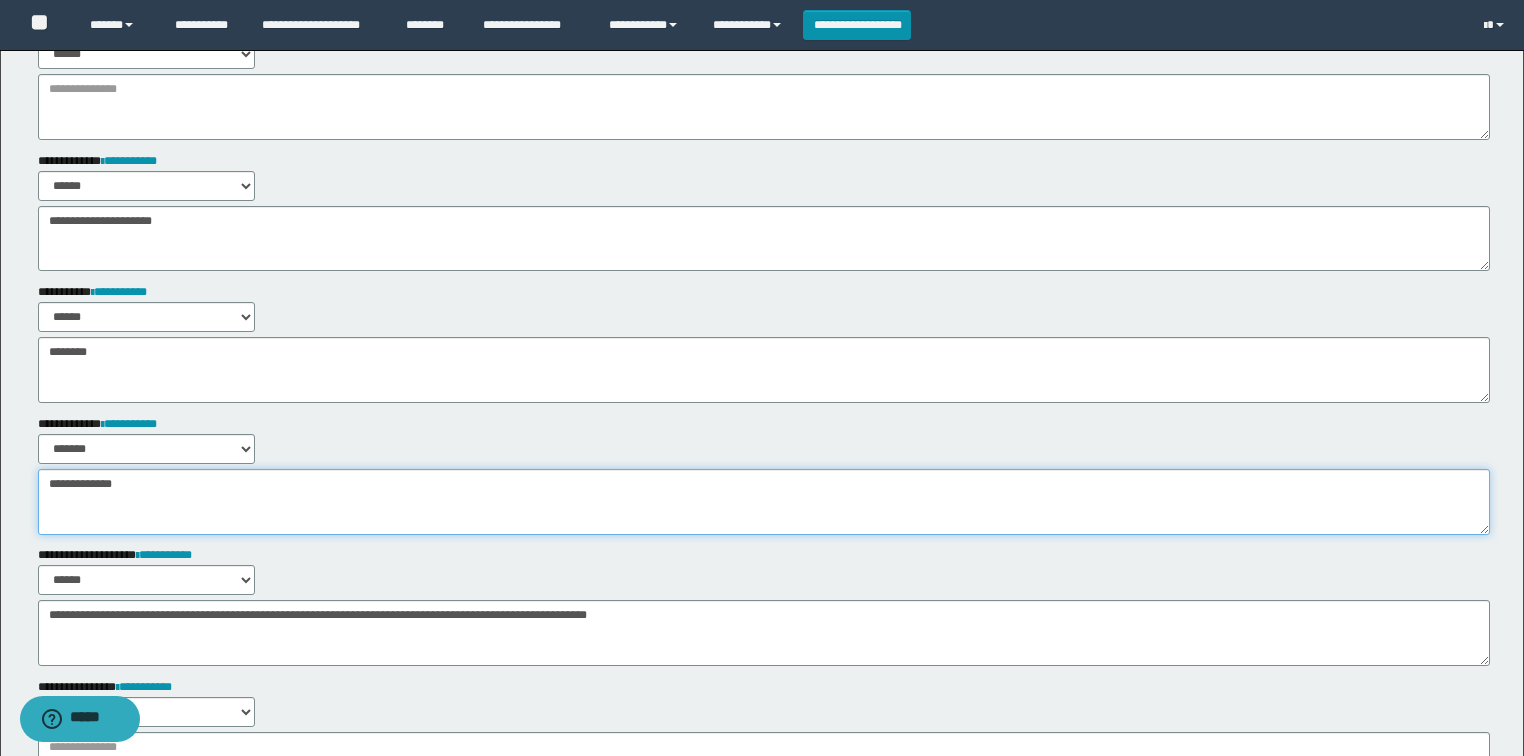 paste on "**********" 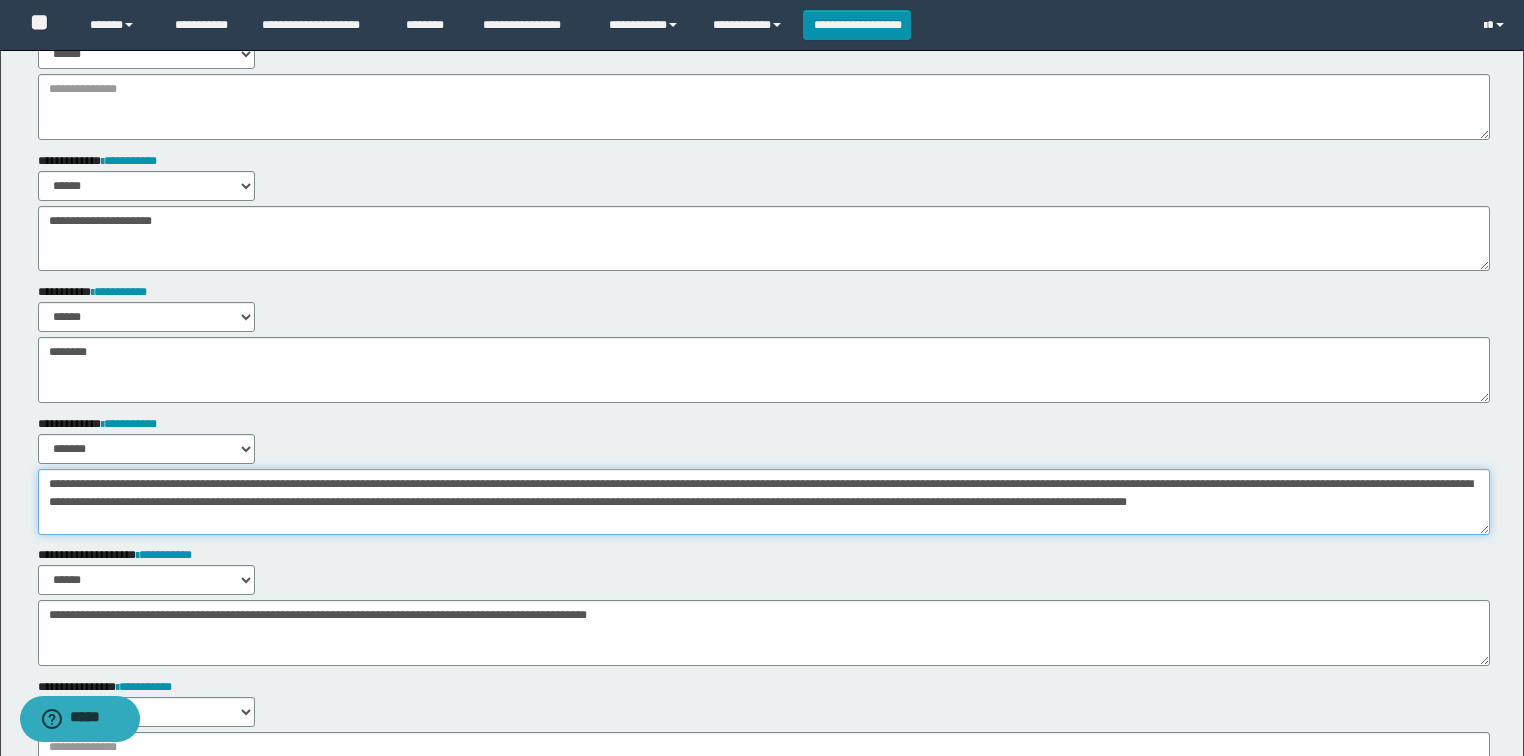 paste on "**********" 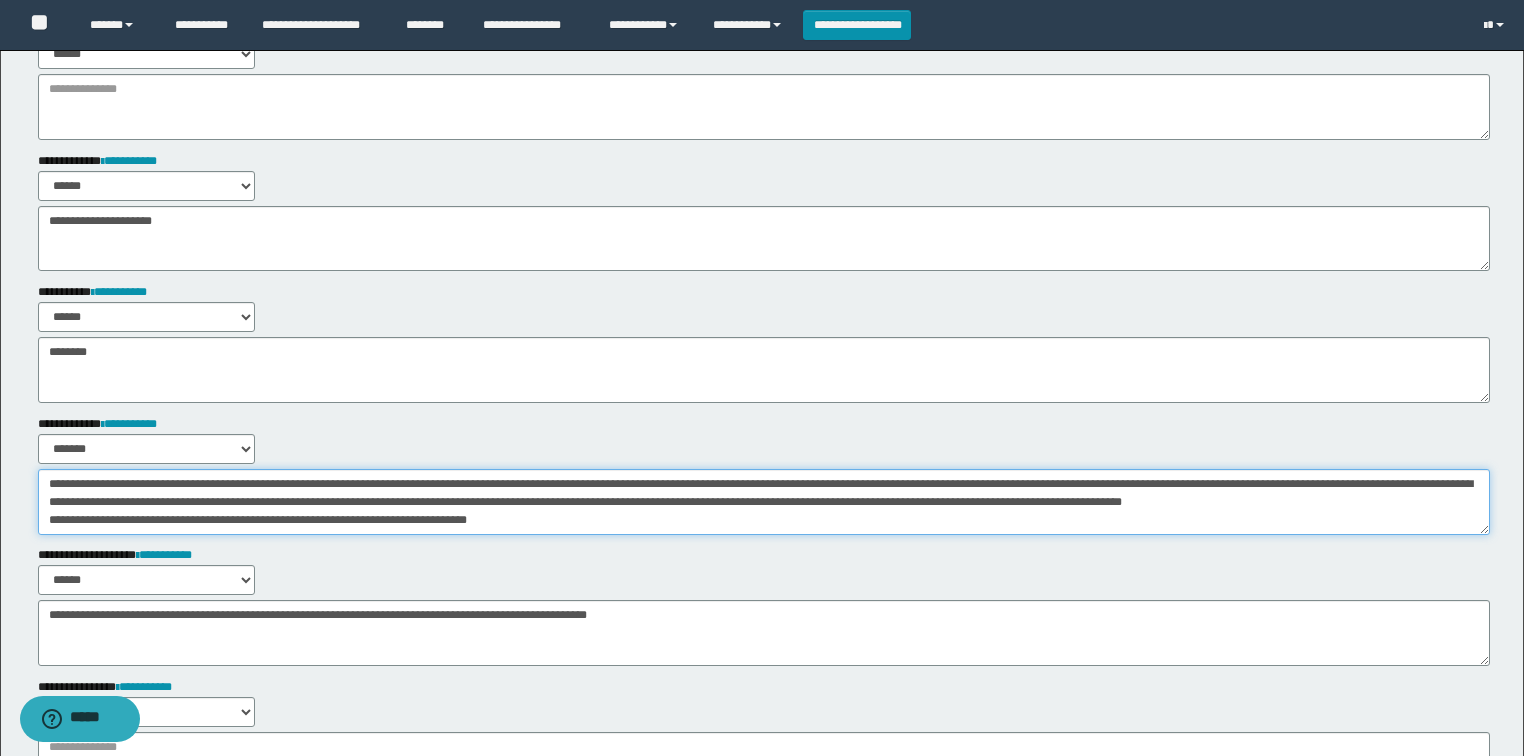 drag, startPoint x: 1274, startPoint y: 501, endPoint x: 1357, endPoint y: 503, distance: 83.02409 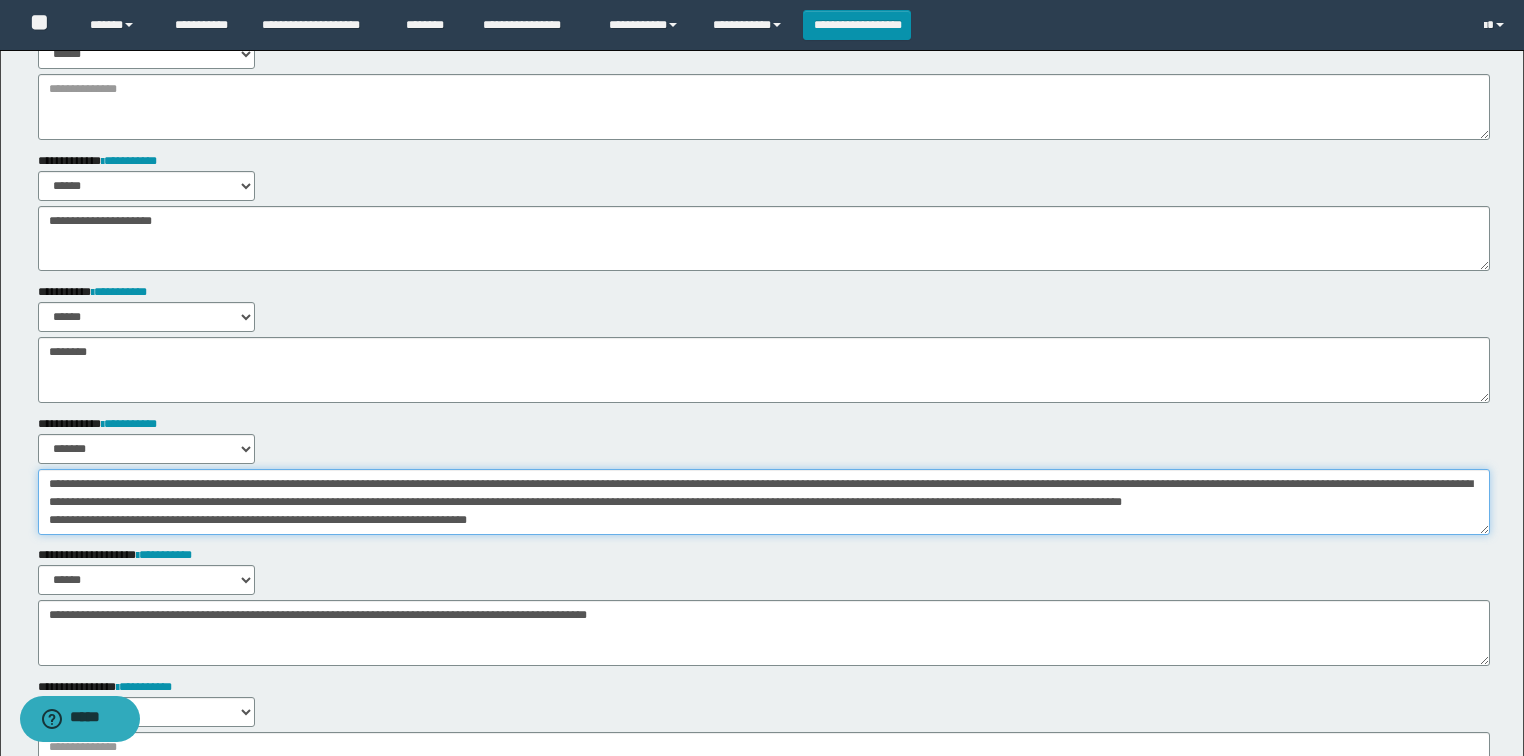 drag, startPoint x: 1354, startPoint y: 503, endPoint x: 1272, endPoint y: 502, distance: 82.006096 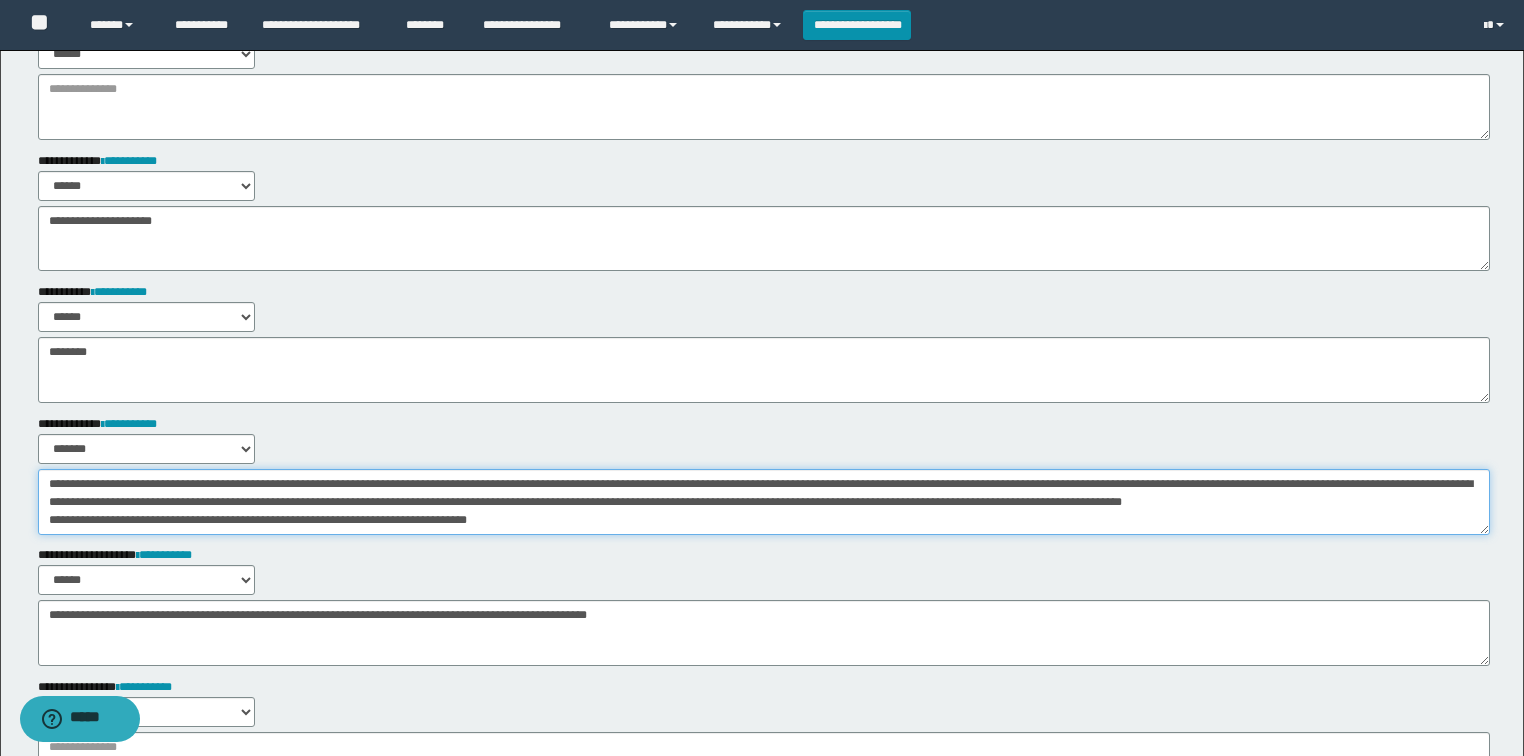 click on "**********" at bounding box center (764, 502) 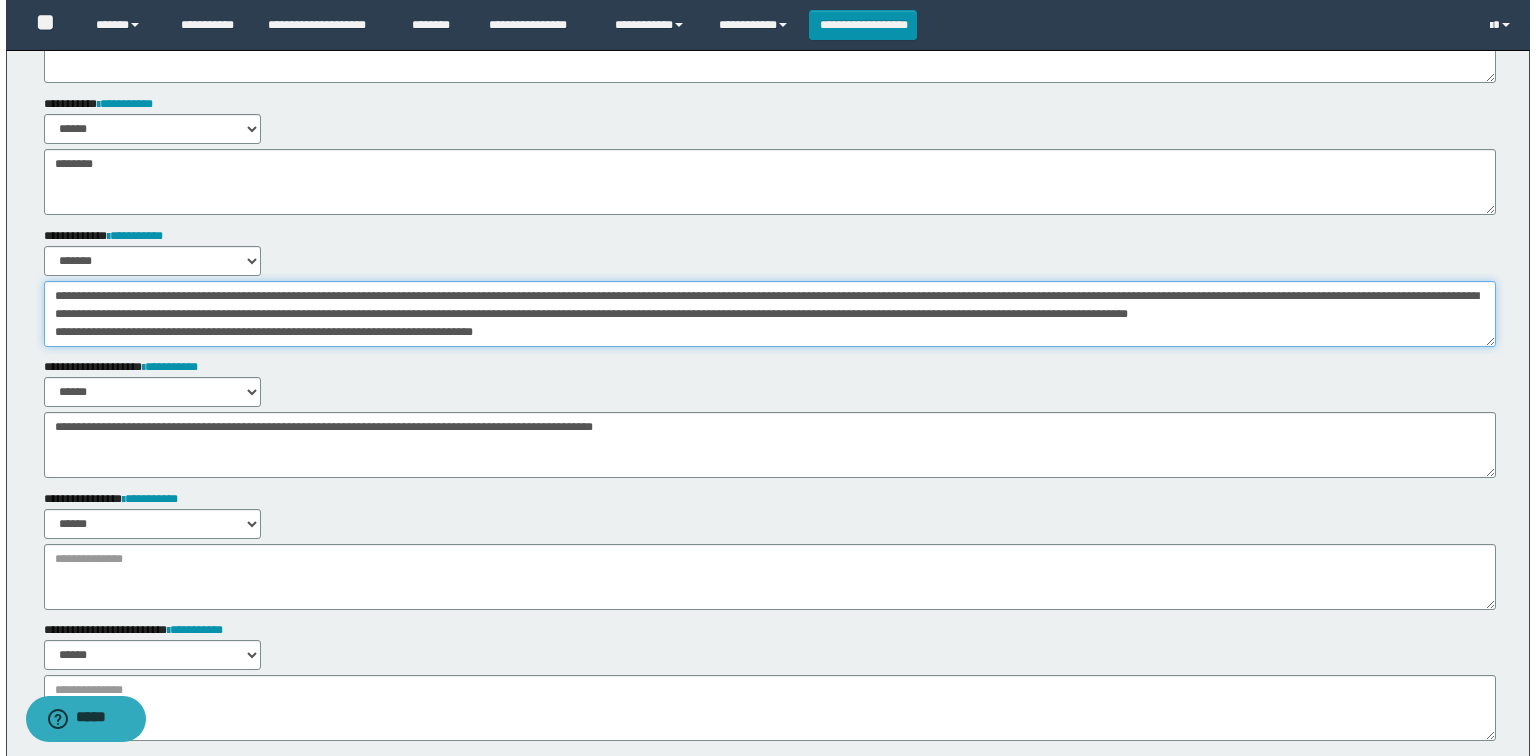 scroll, scrollTop: 0, scrollLeft: 0, axis: both 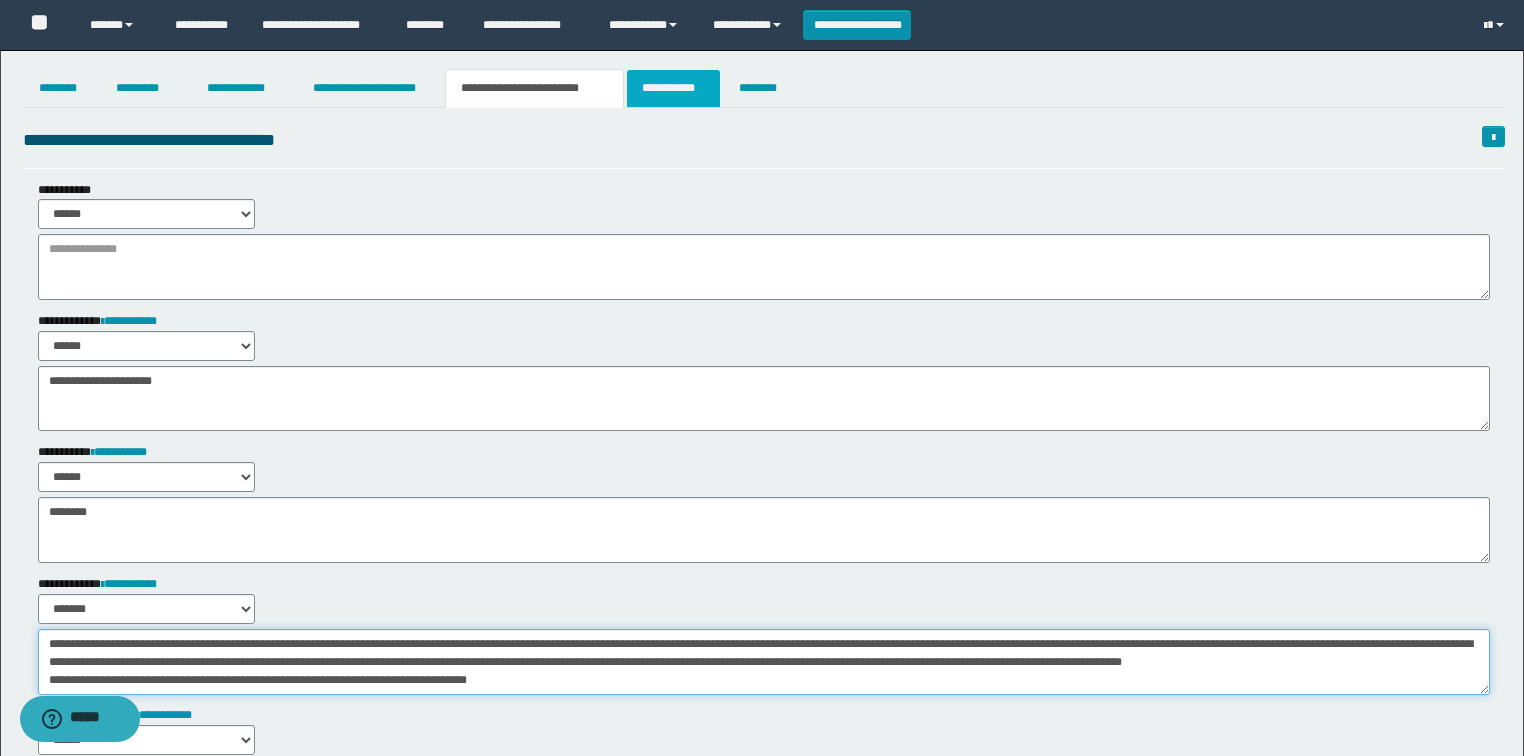 type on "**********" 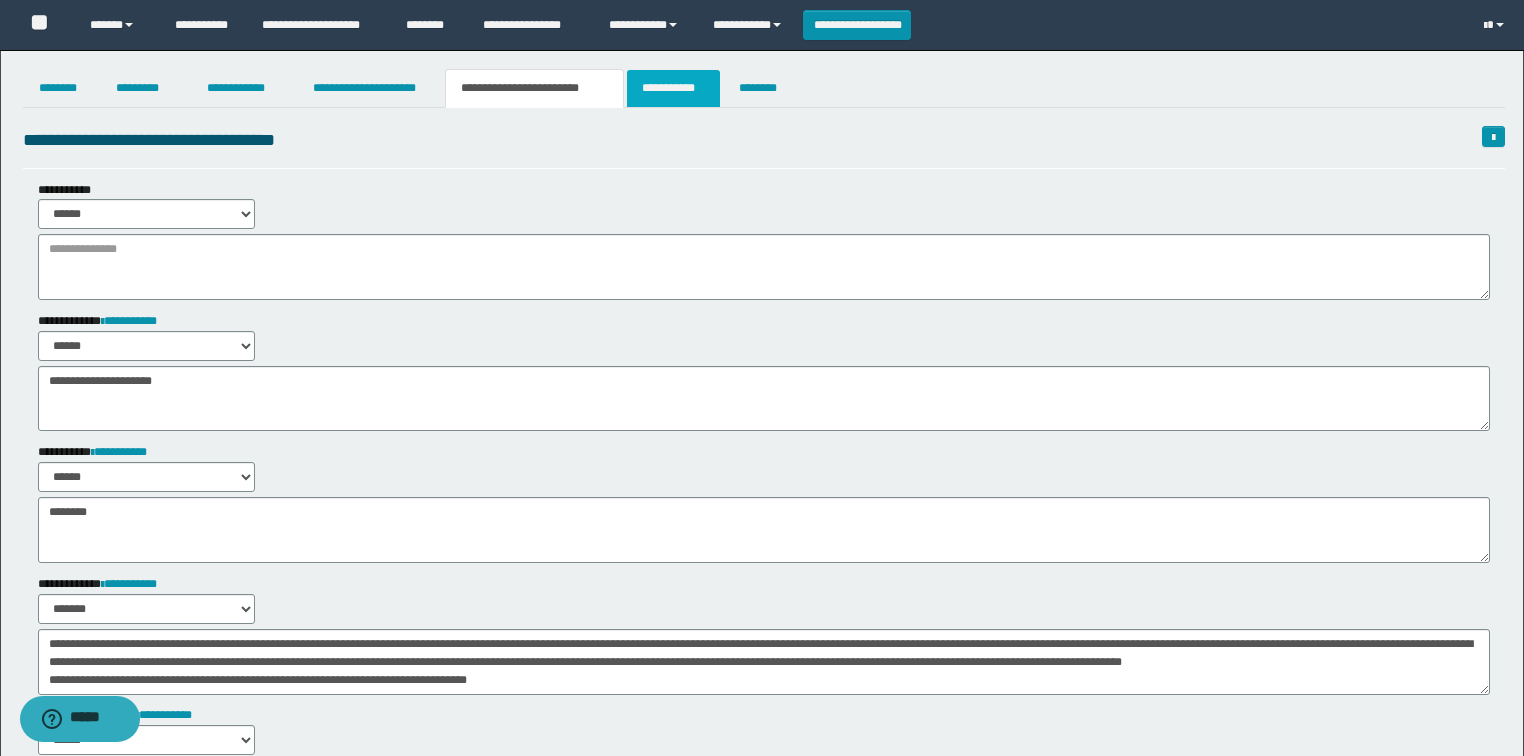 click on "**********" at bounding box center [673, 88] 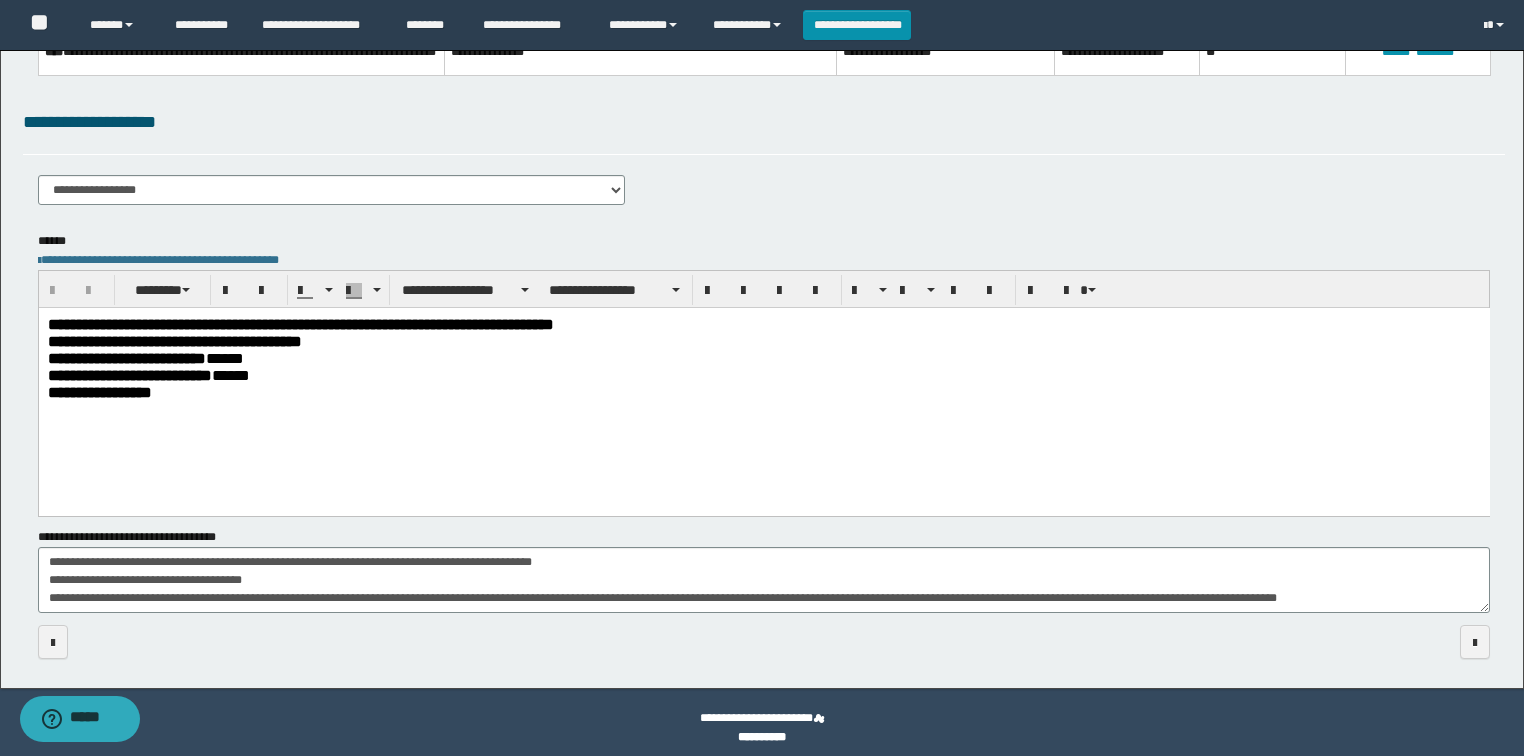 scroll, scrollTop: 246, scrollLeft: 0, axis: vertical 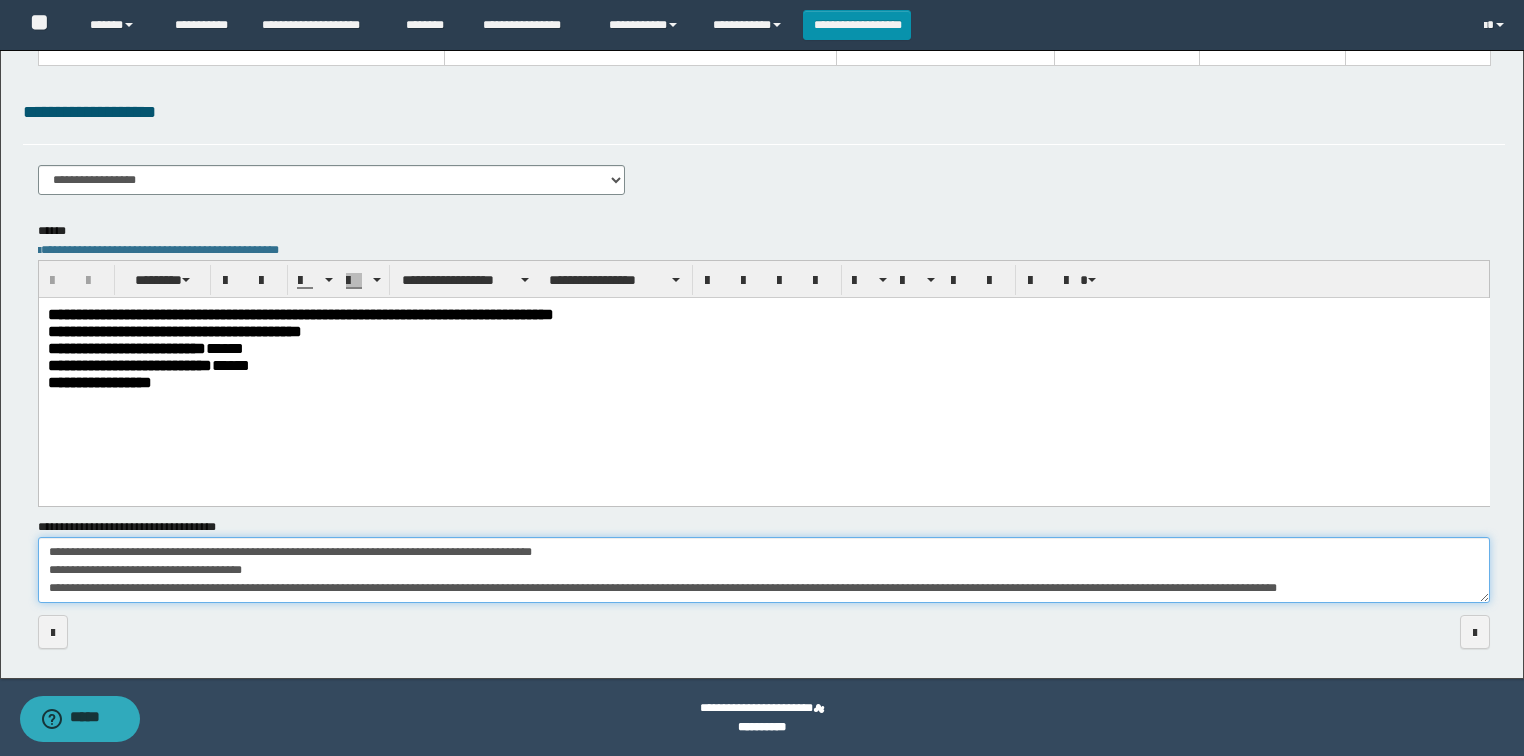 click on "**********" at bounding box center [764, 570] 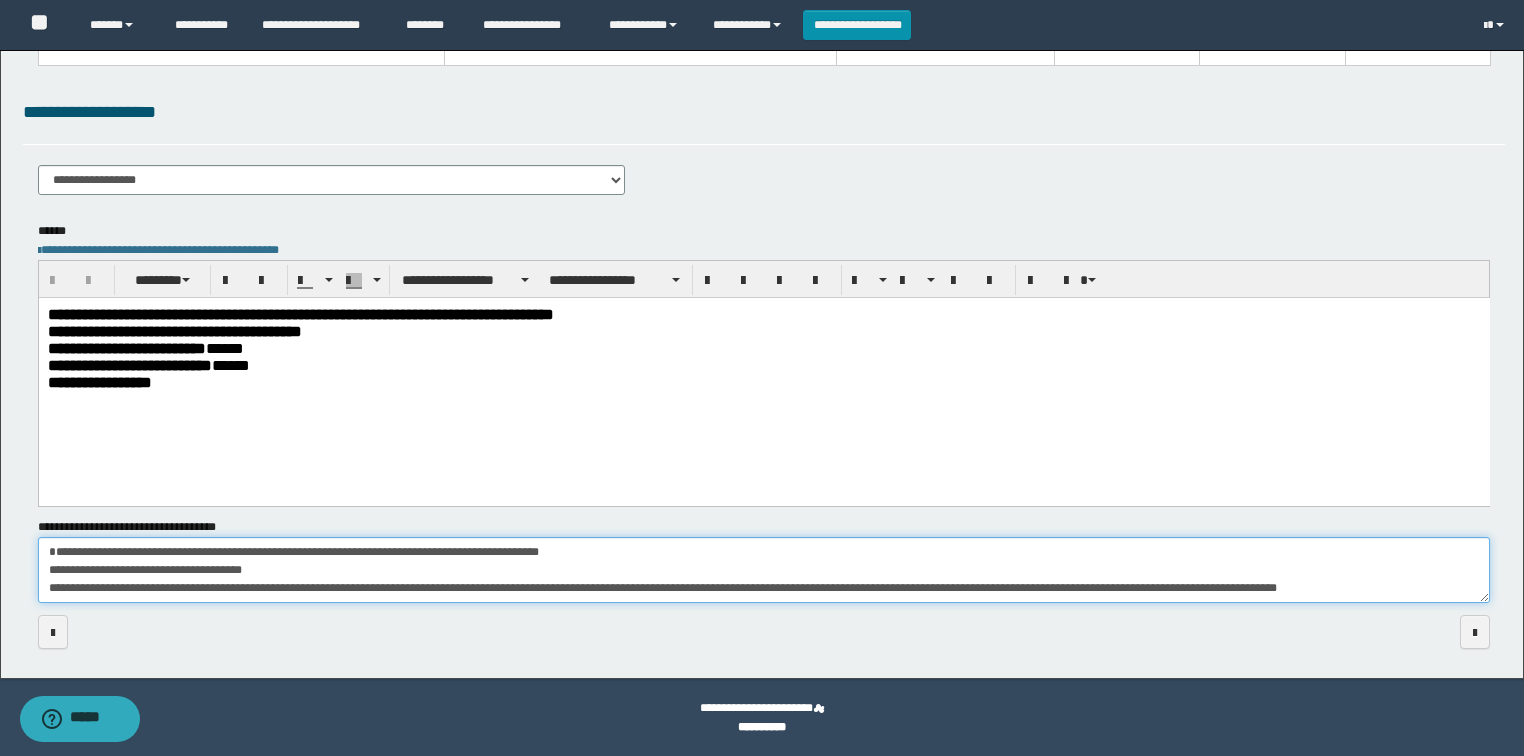 click on "**********" at bounding box center [764, 570] 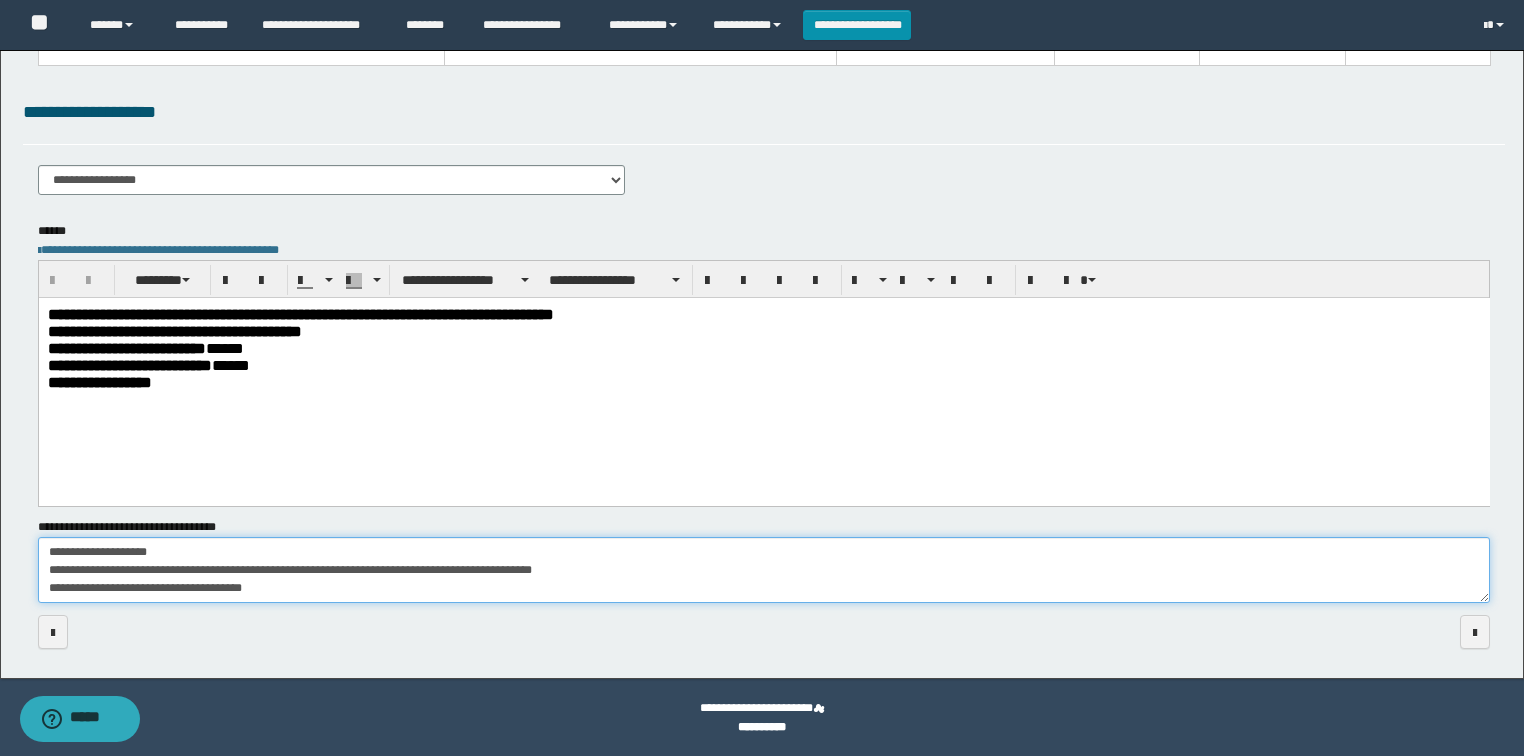 paste on "**********" 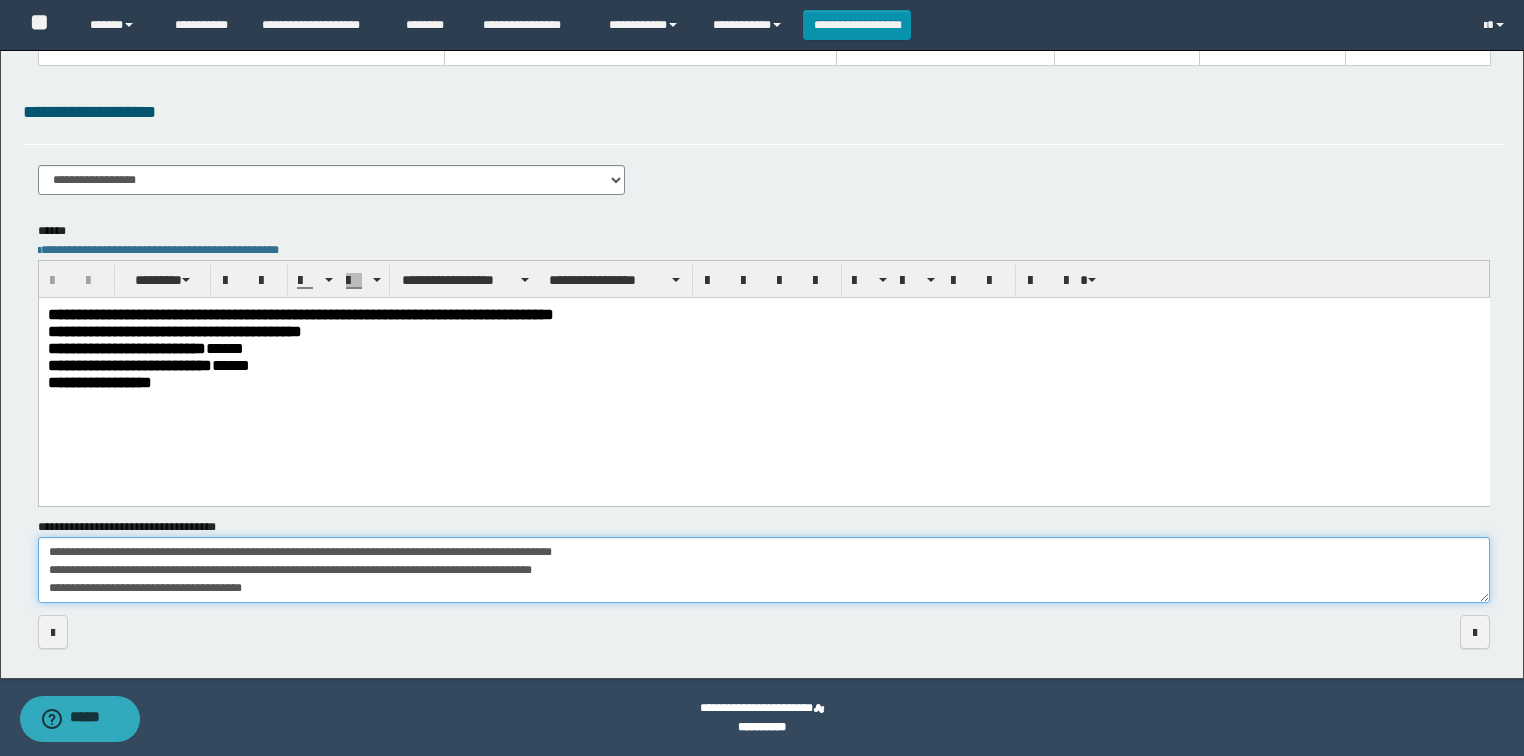 click on "**********" at bounding box center [764, 570] 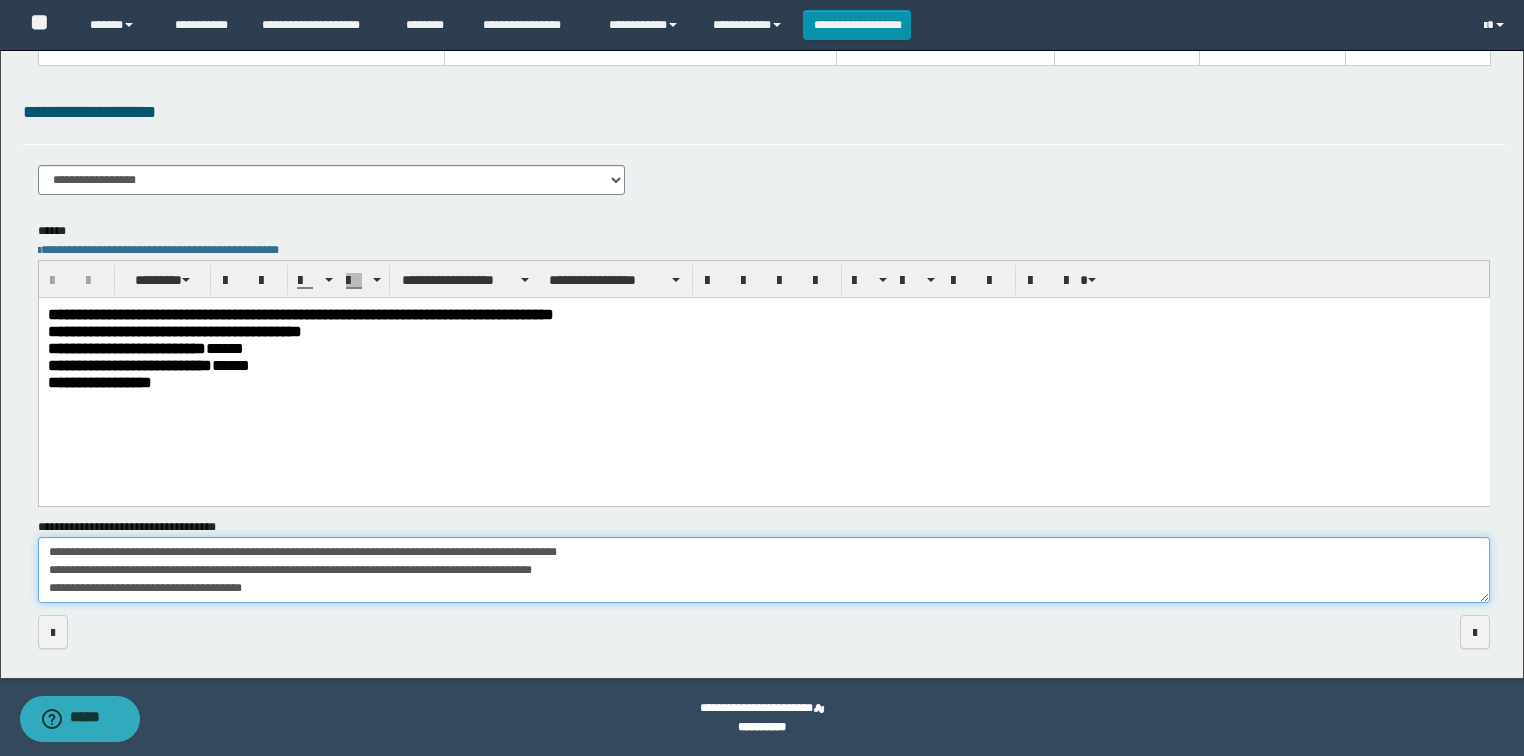 click on "**********" at bounding box center (764, 570) 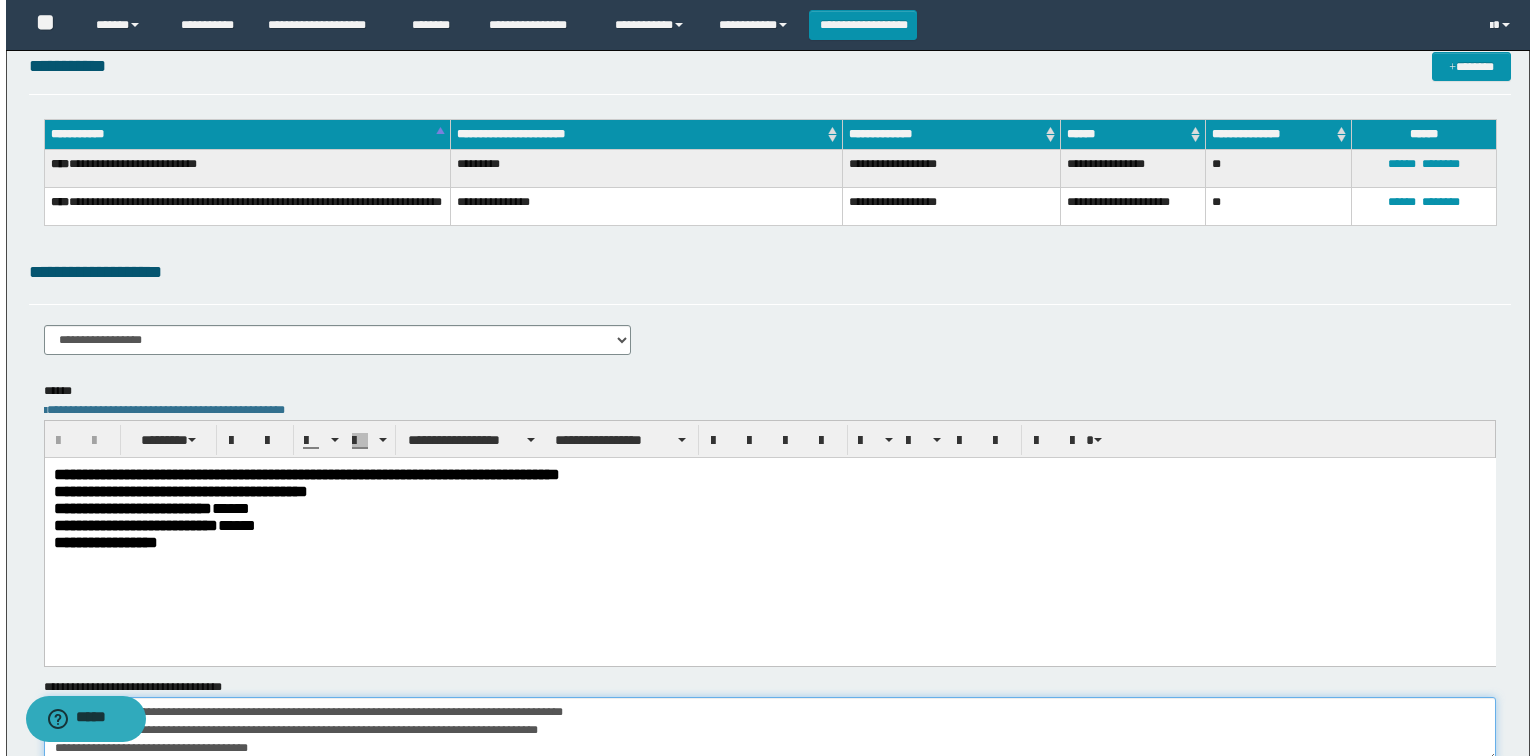 scroll, scrollTop: 0, scrollLeft: 0, axis: both 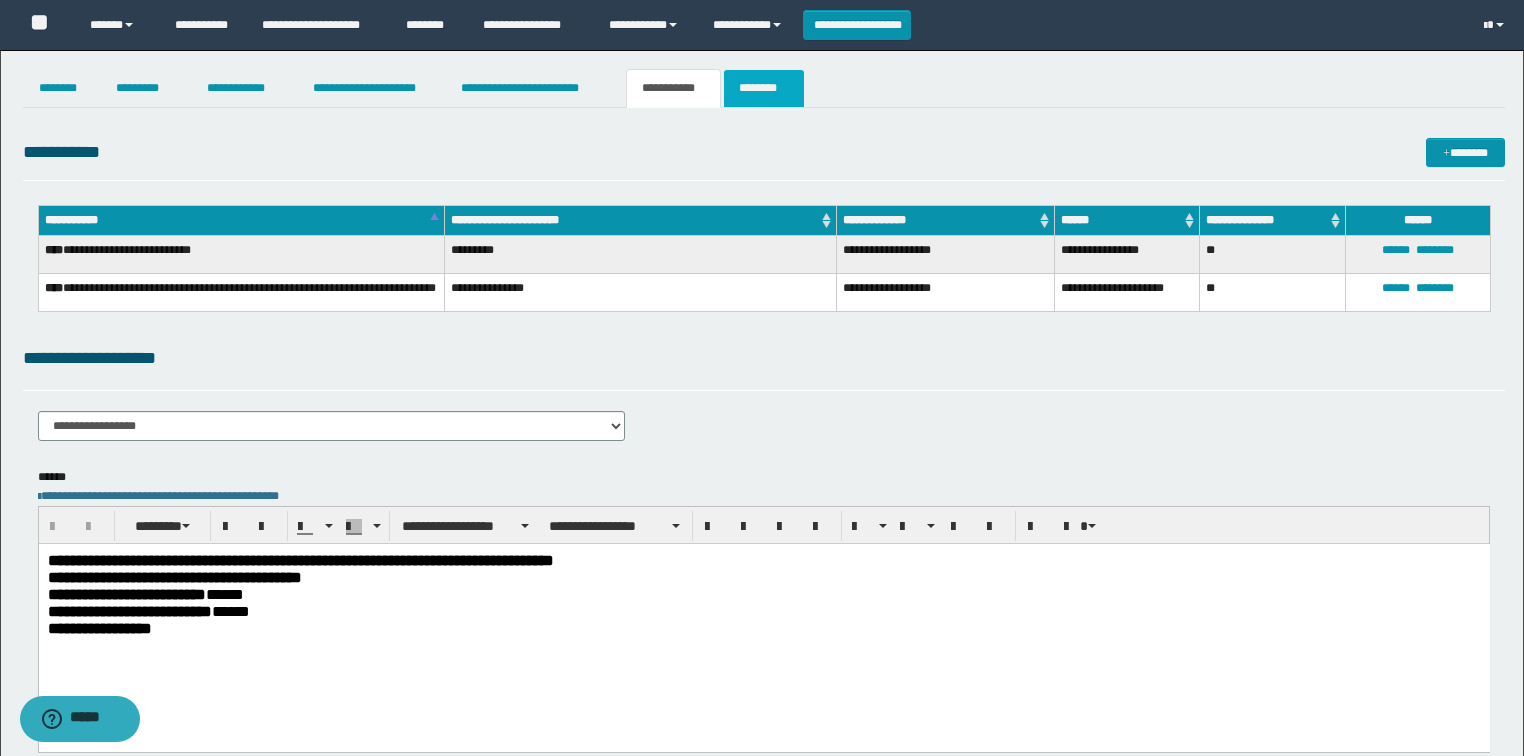 type on "**********" 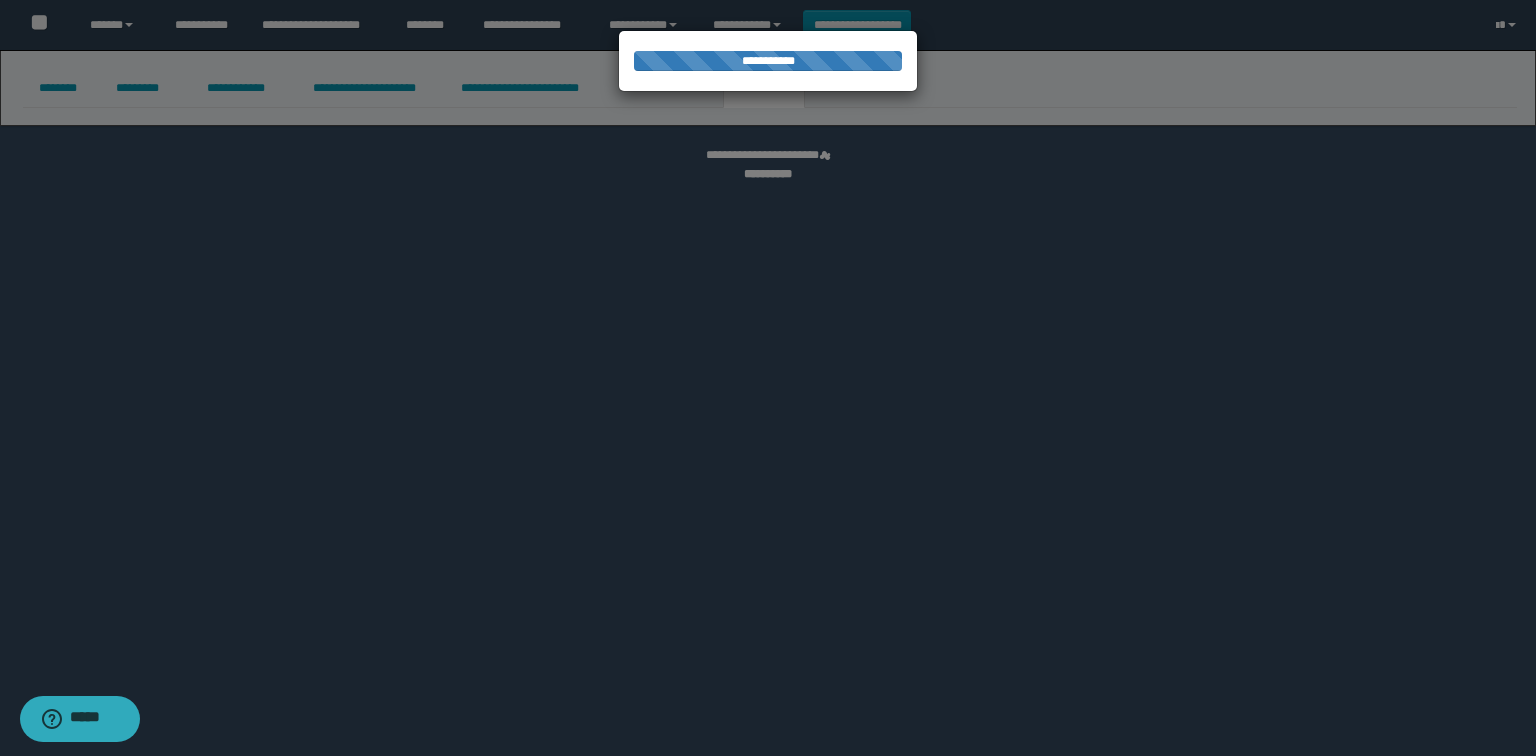 select on "****" 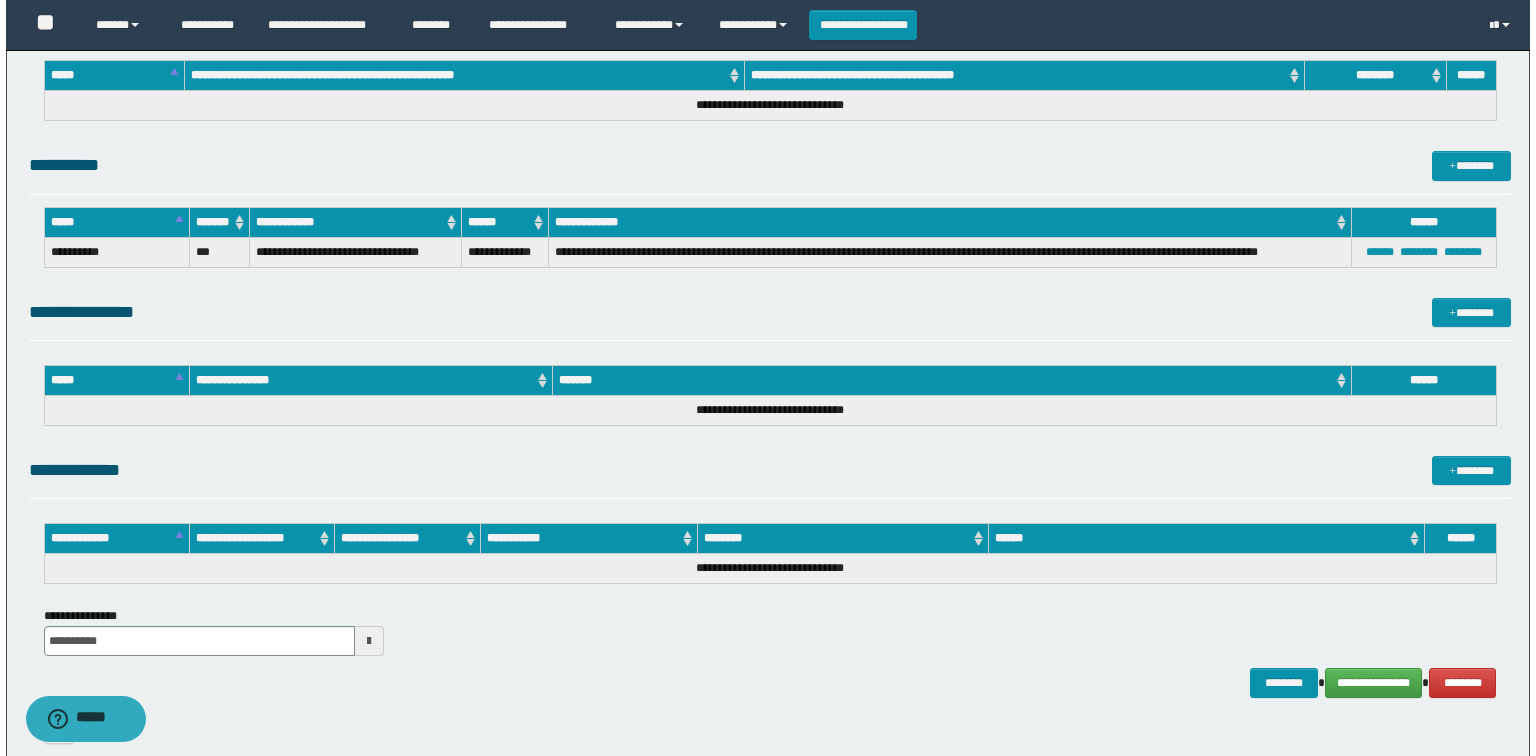 scroll, scrollTop: 1406, scrollLeft: 0, axis: vertical 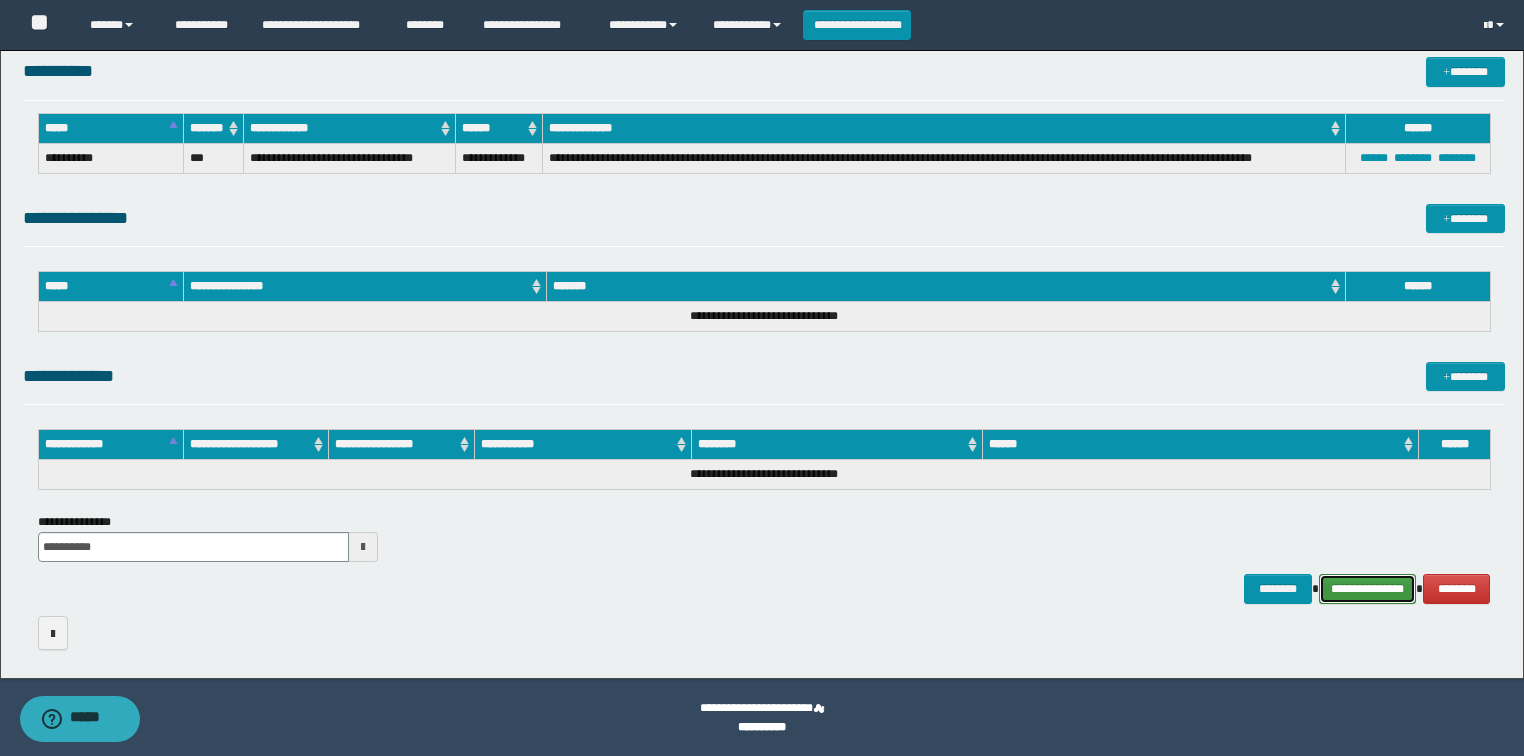 click on "**********" at bounding box center [1368, 589] 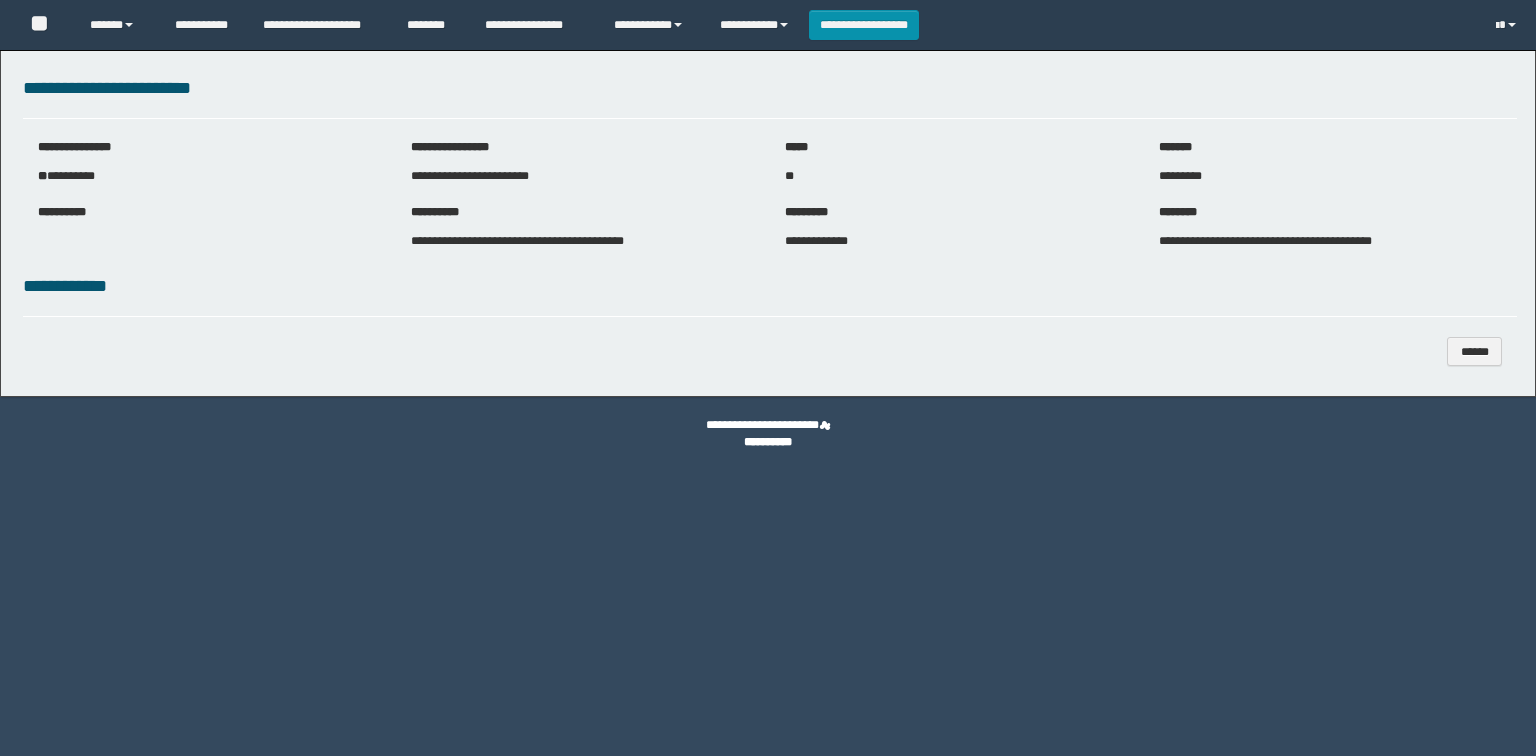 scroll, scrollTop: 0, scrollLeft: 0, axis: both 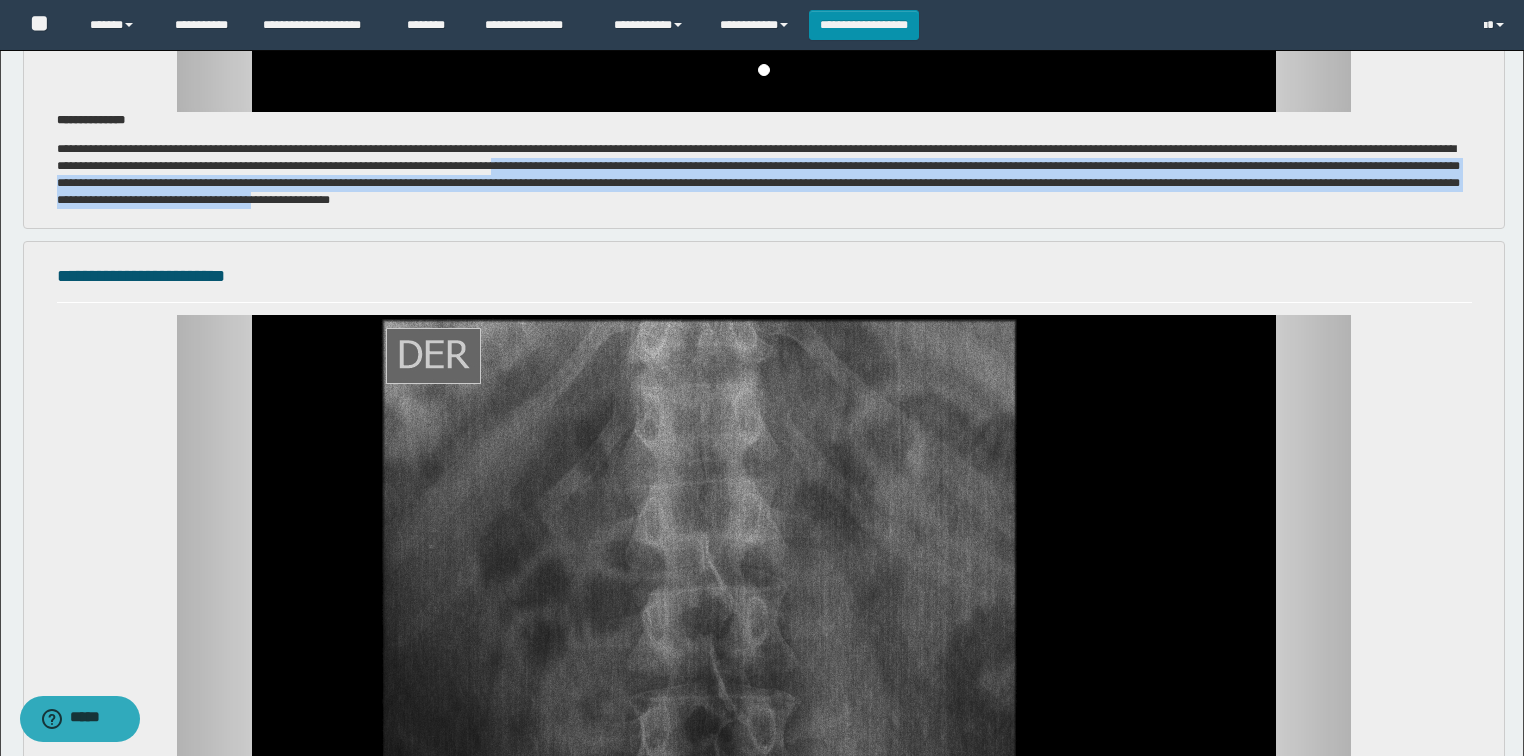 drag, startPoint x: 890, startPoint y: 167, endPoint x: 754, endPoint y: 196, distance: 139.05754 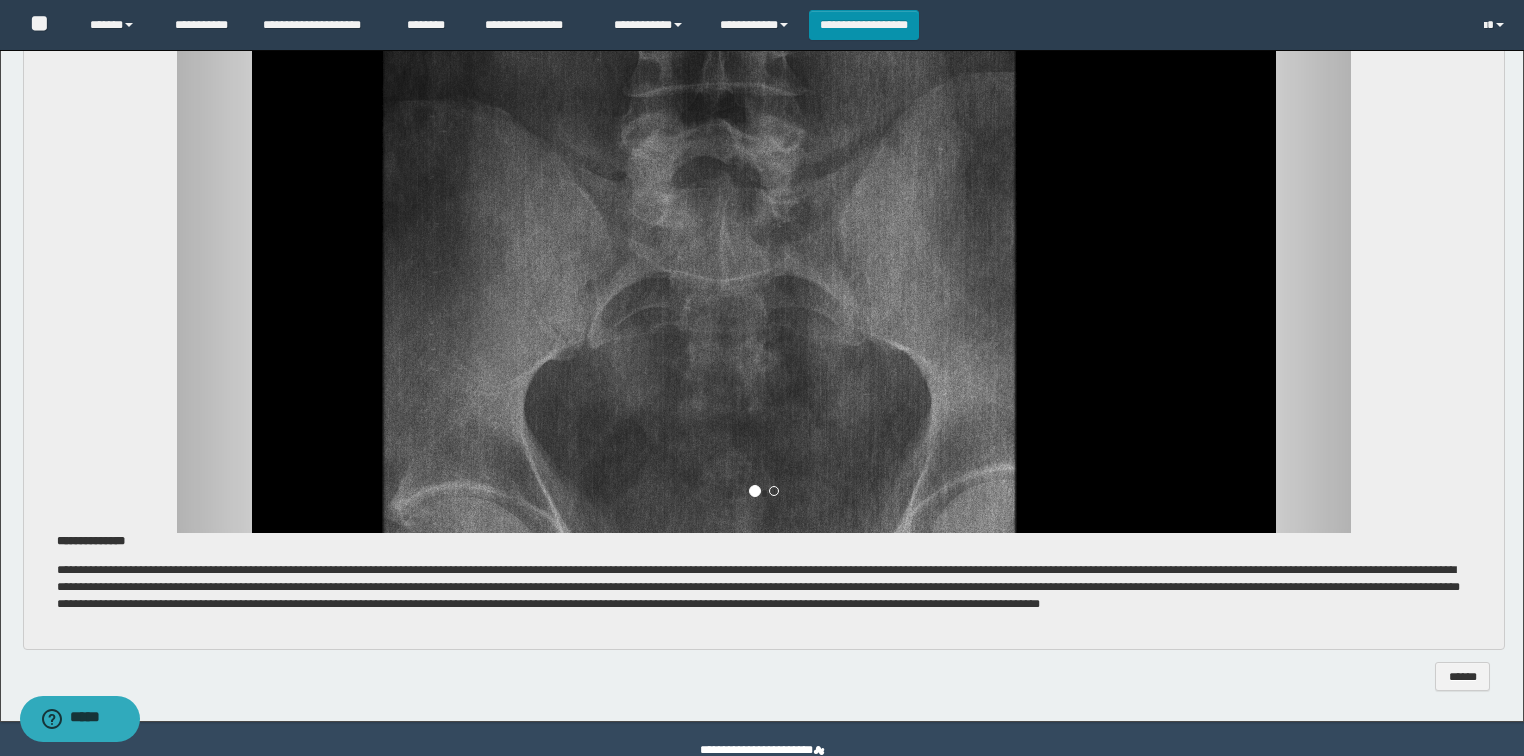 scroll, scrollTop: 2169, scrollLeft: 0, axis: vertical 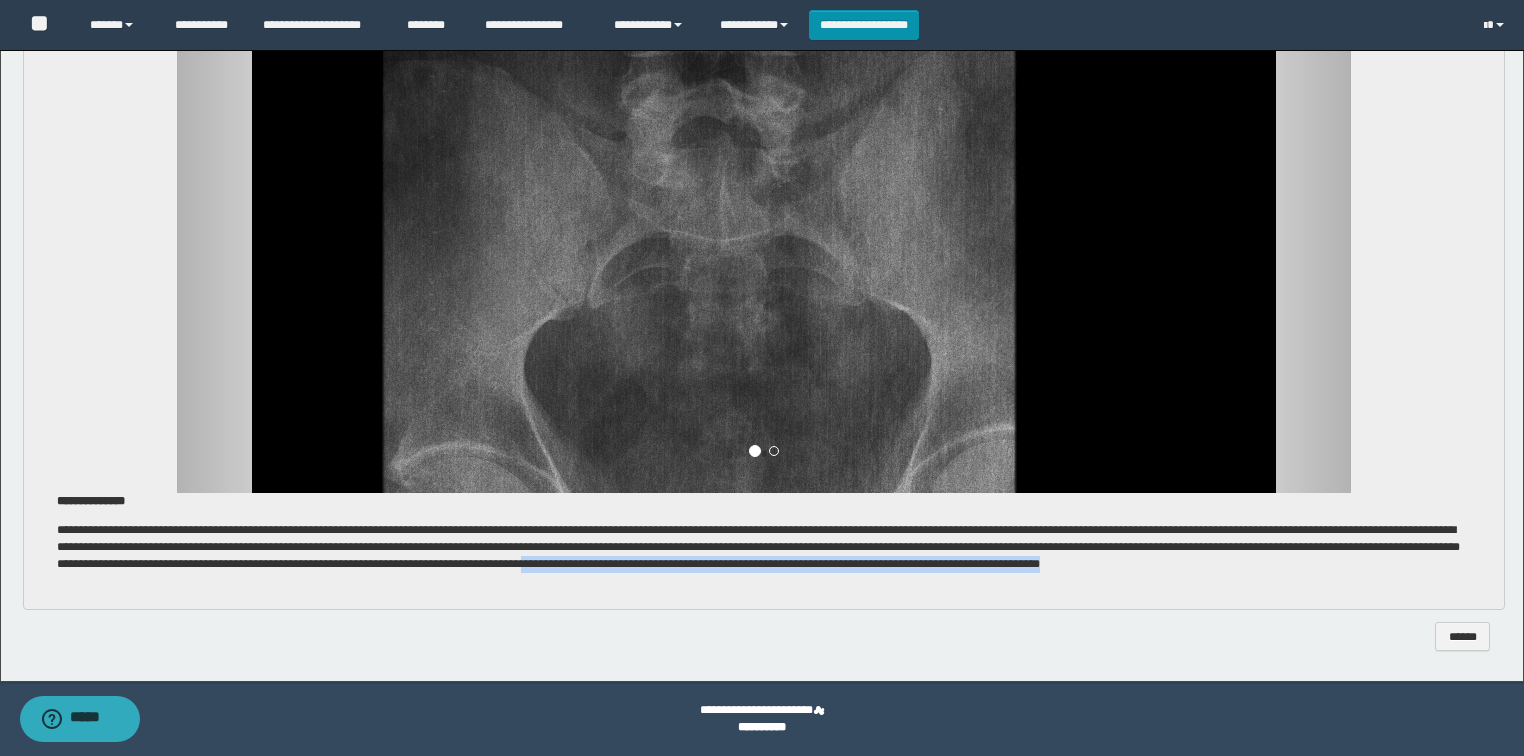 drag, startPoint x: 1088, startPoint y: 566, endPoint x: 495, endPoint y: 594, distance: 593.6607 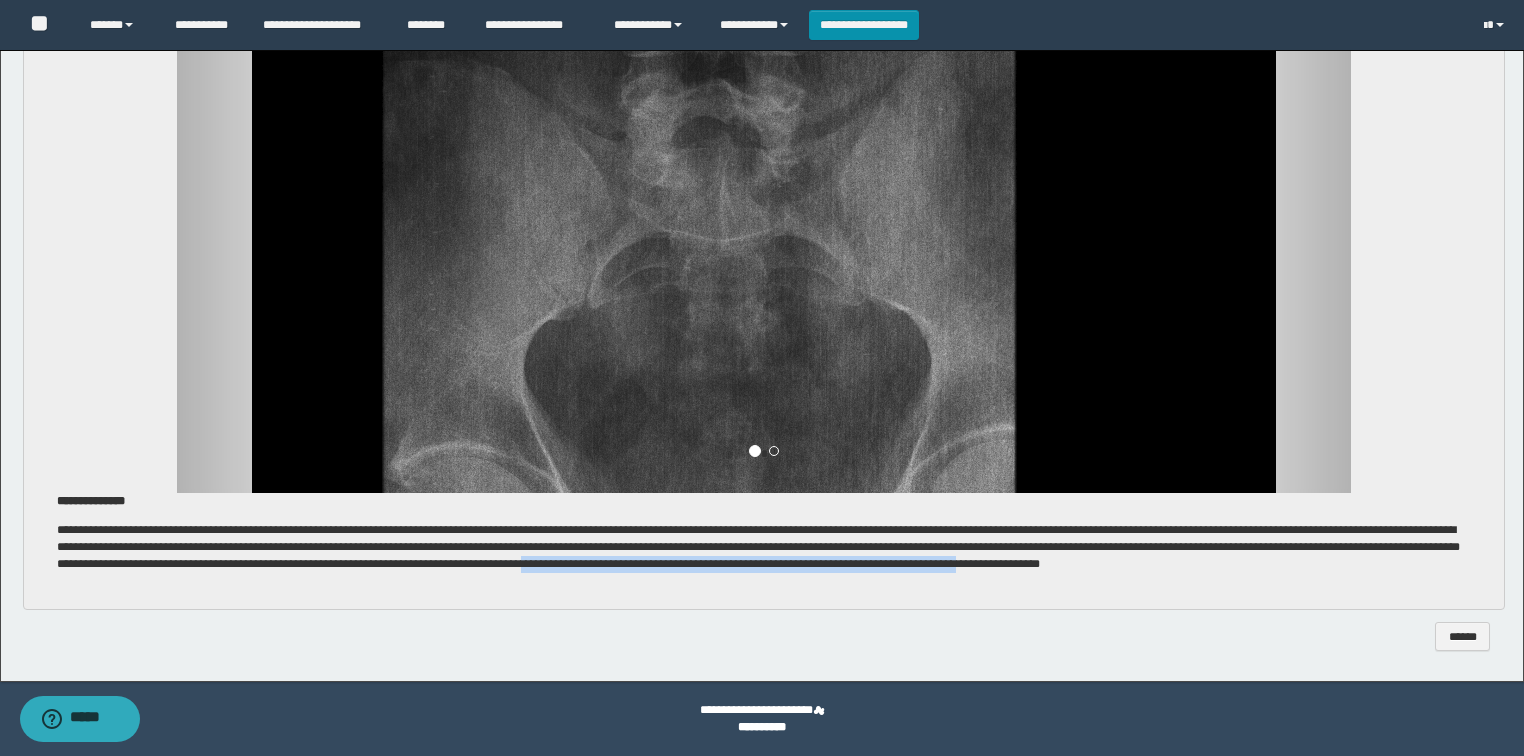 drag, startPoint x: 1087, startPoint y: 564, endPoint x: 144, endPoint y: 586, distance: 943.2566 